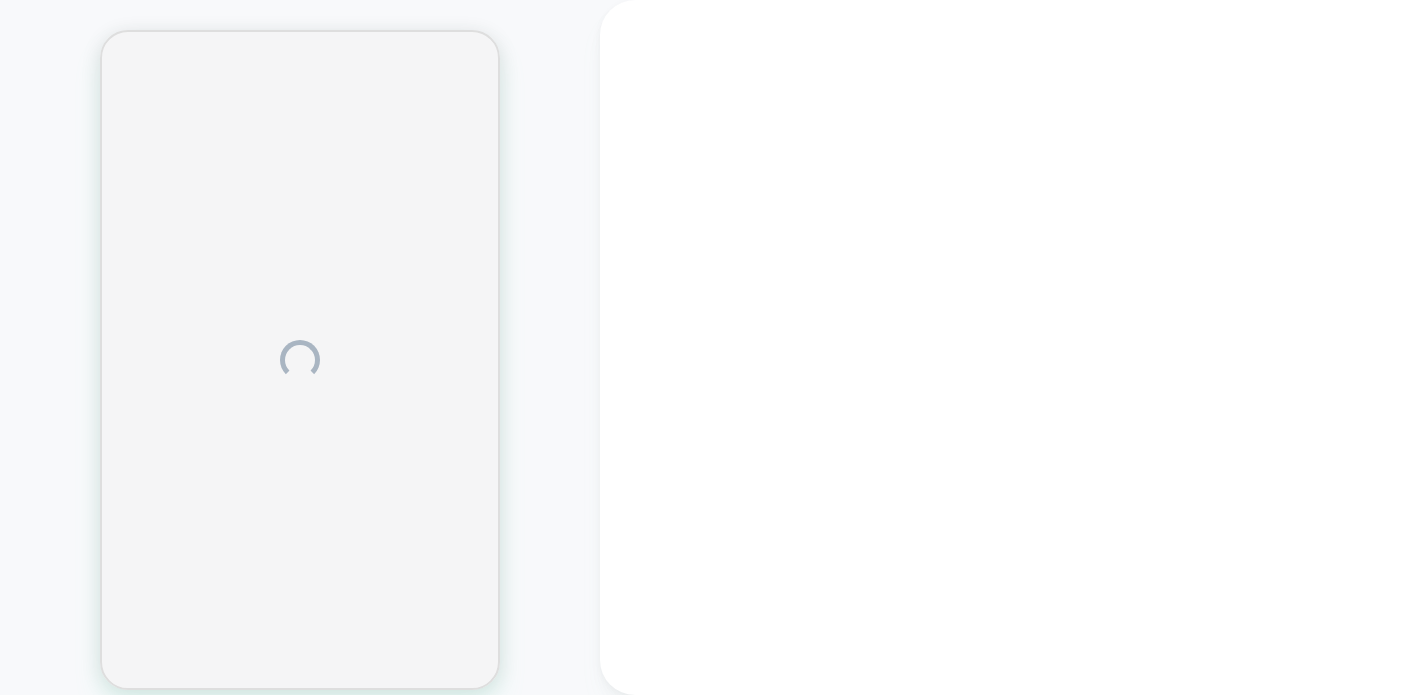 scroll, scrollTop: 0, scrollLeft: 0, axis: both 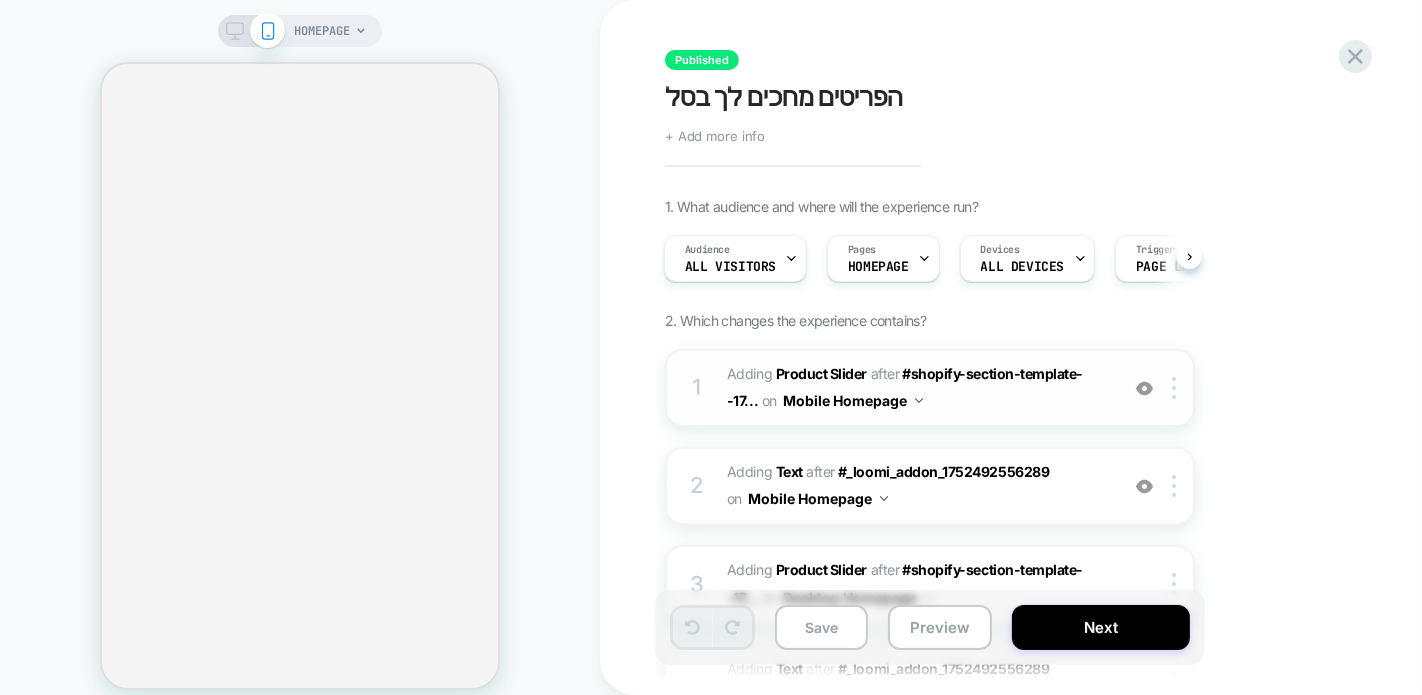 click on "#_loomi_addon_1752492556289 Adding   Product Slider   AFTER #shopify-section-template--17... #shopify-section-template--17596940812403__section_banner_image_aMkzrj   on Mobile Homepage" at bounding box center [917, 388] 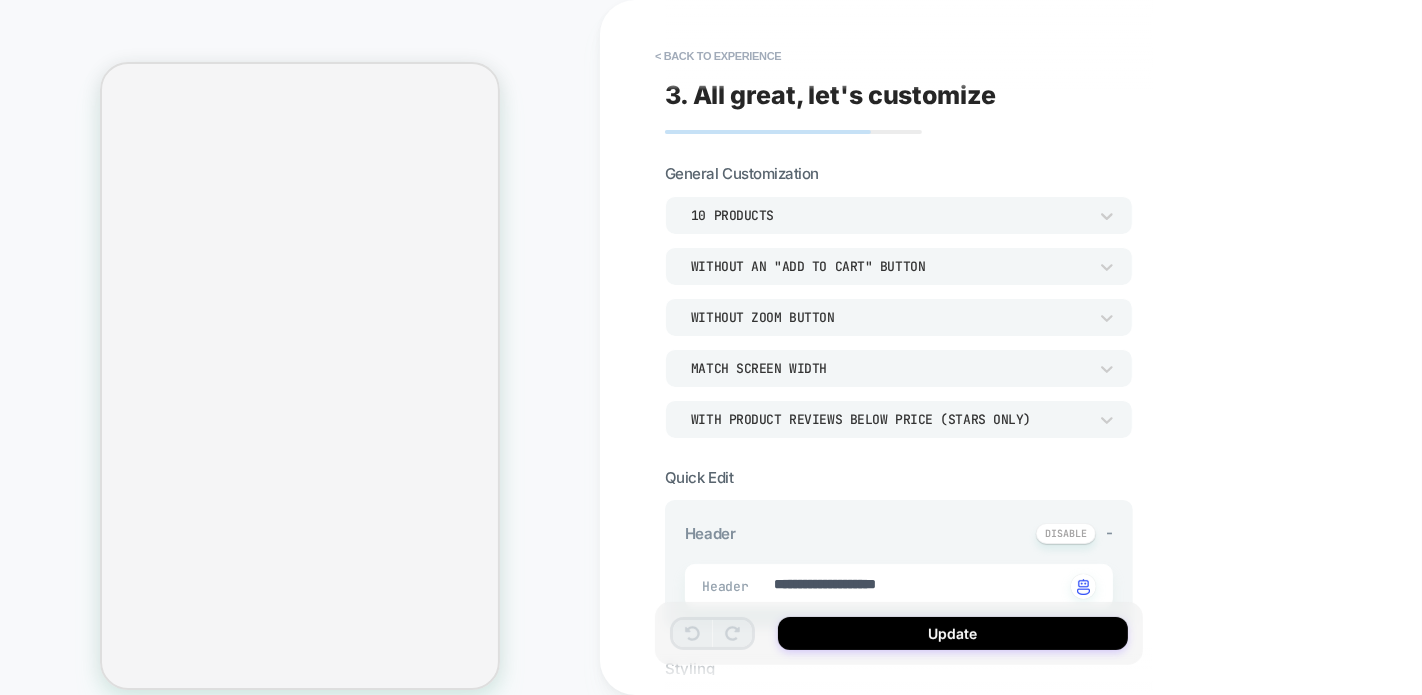 type on "*" 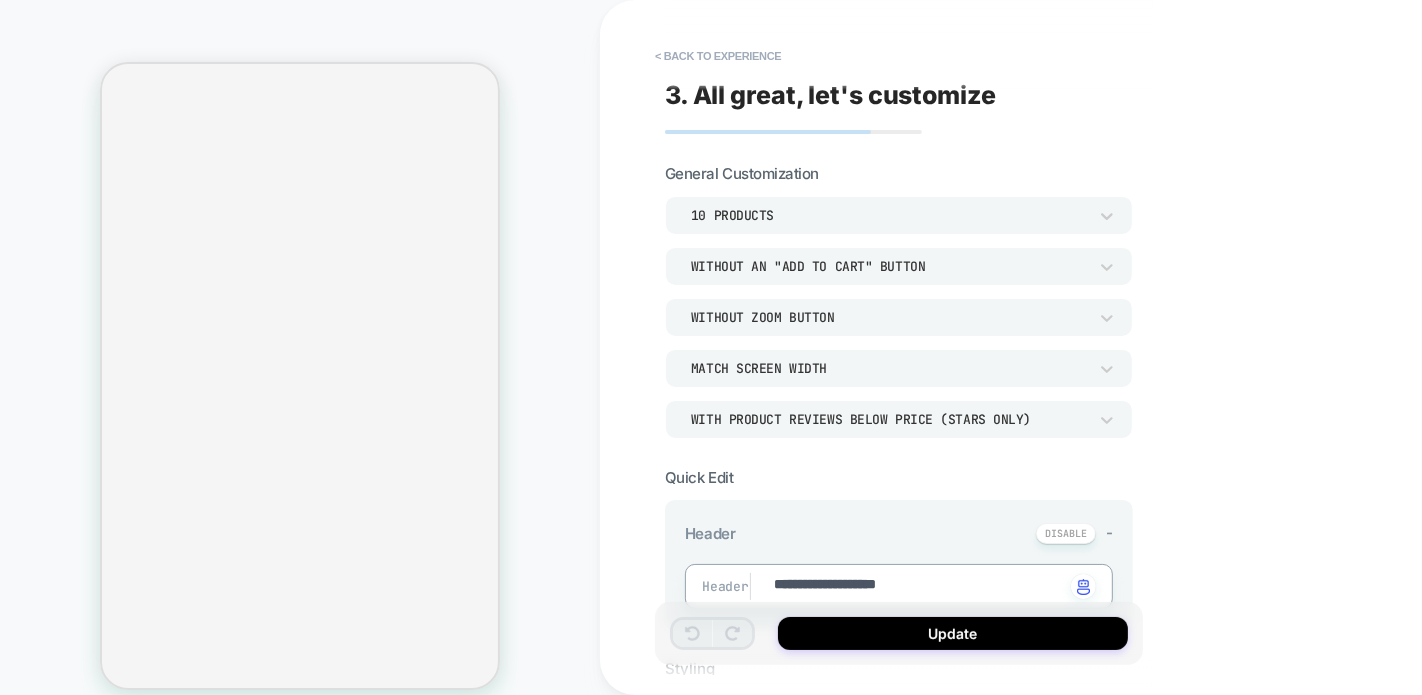 scroll, scrollTop: 74, scrollLeft: 0, axis: vertical 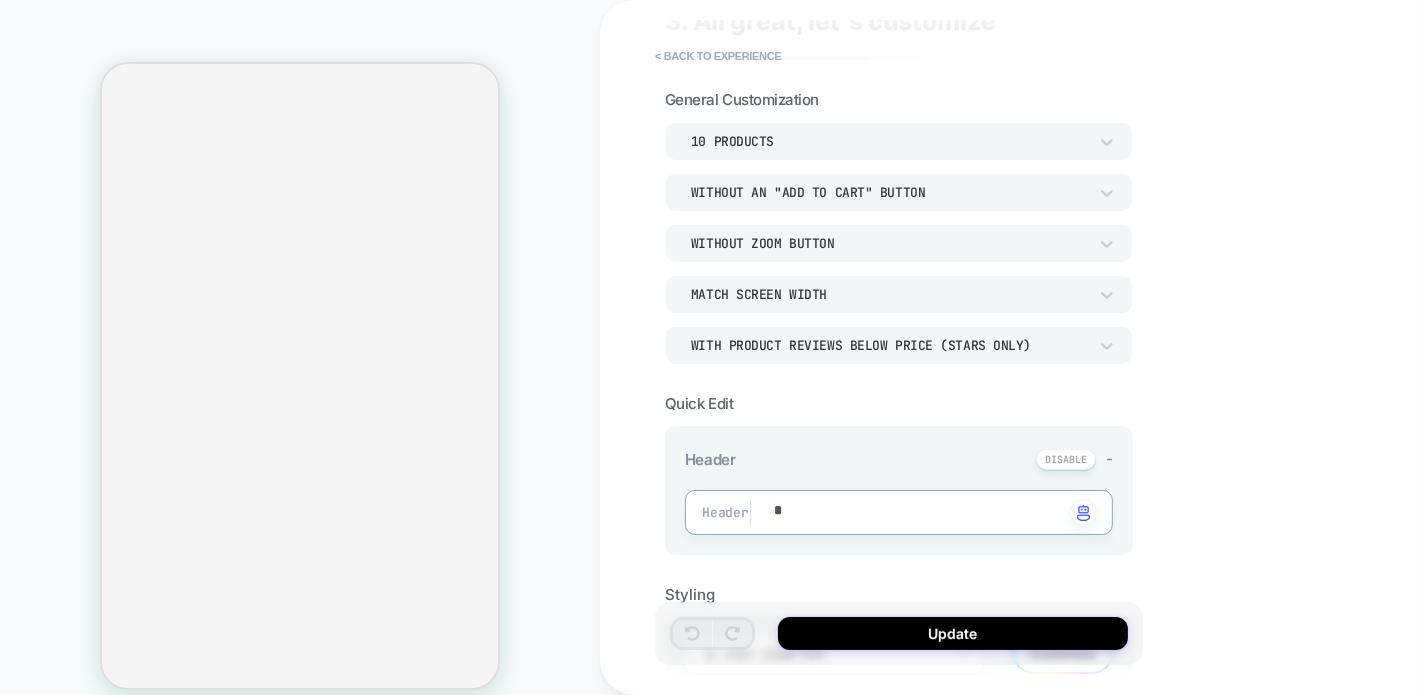 type on "**" 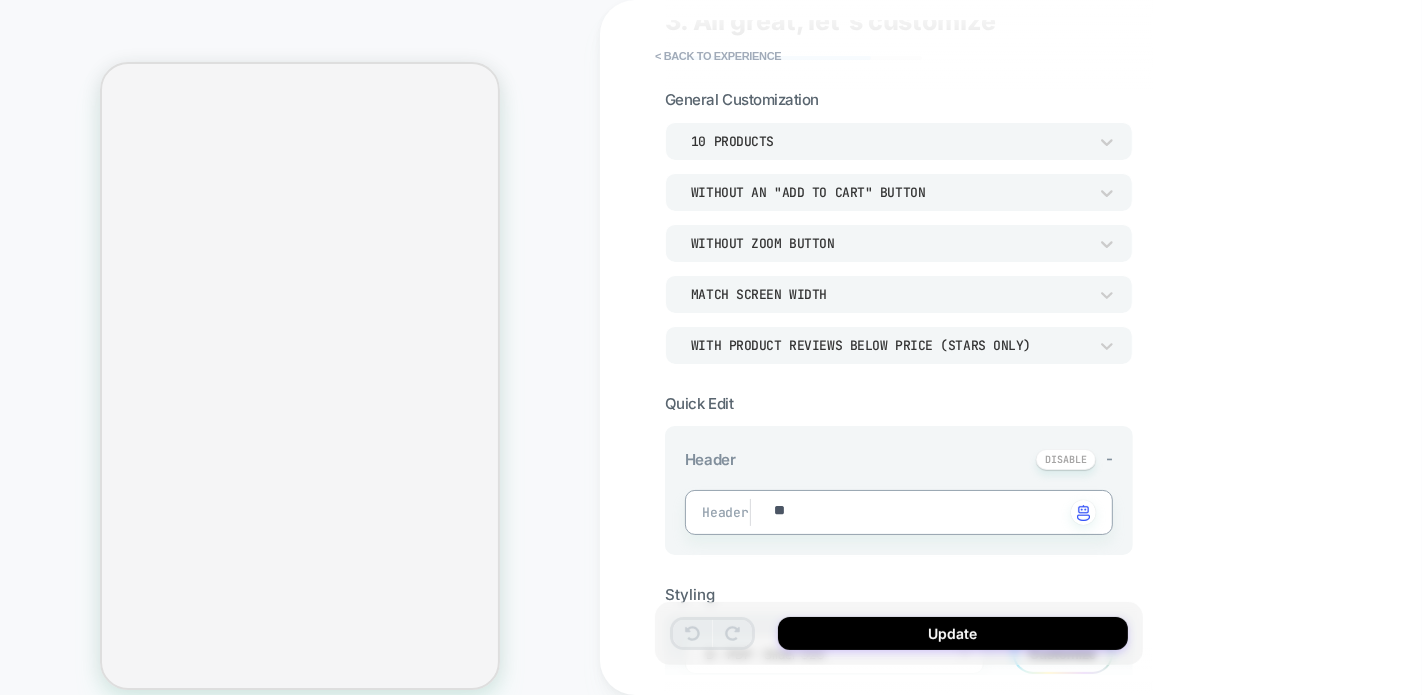 type on "*" 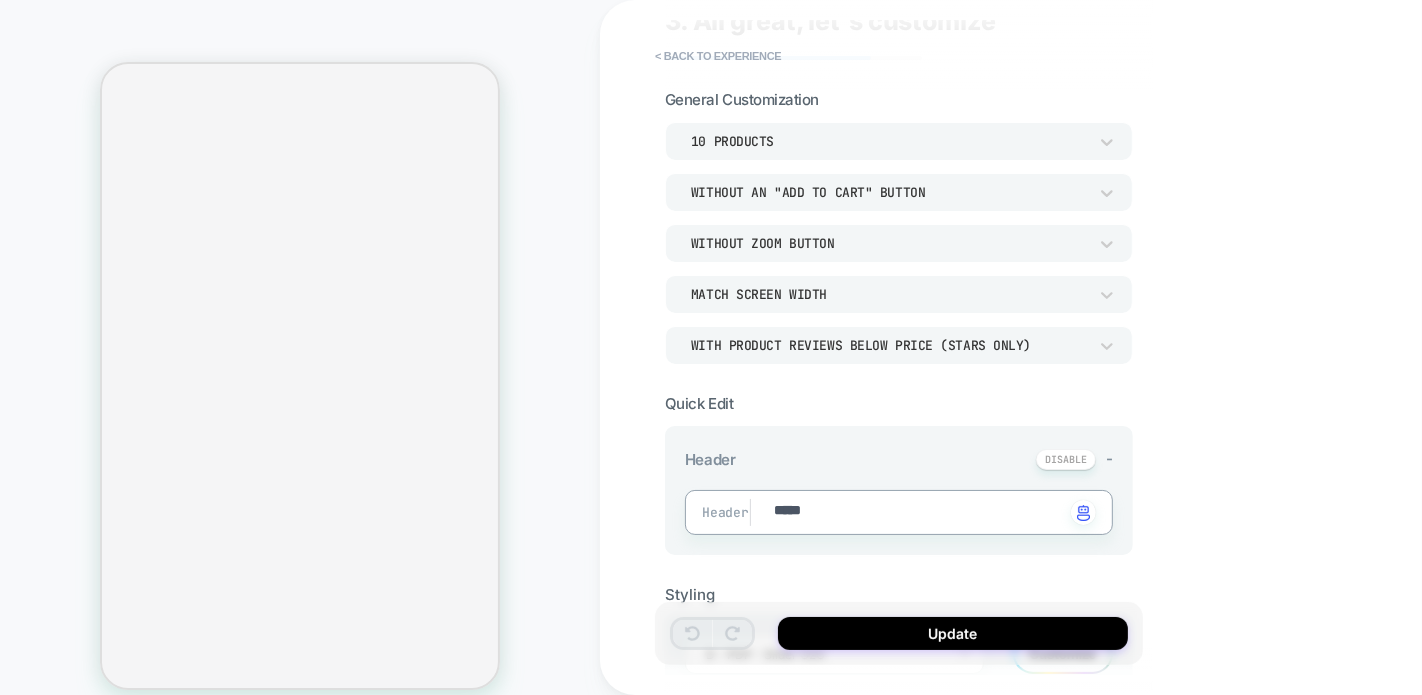 type on "*****" 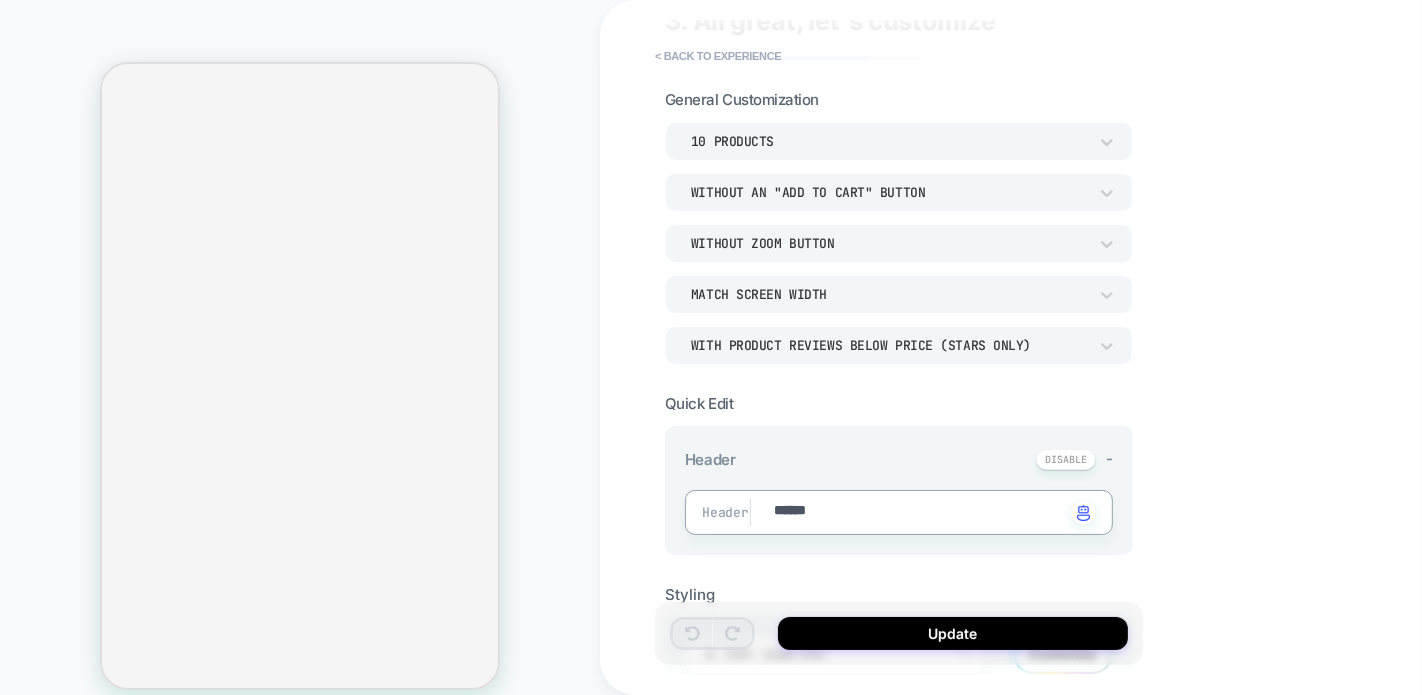 type on "*" 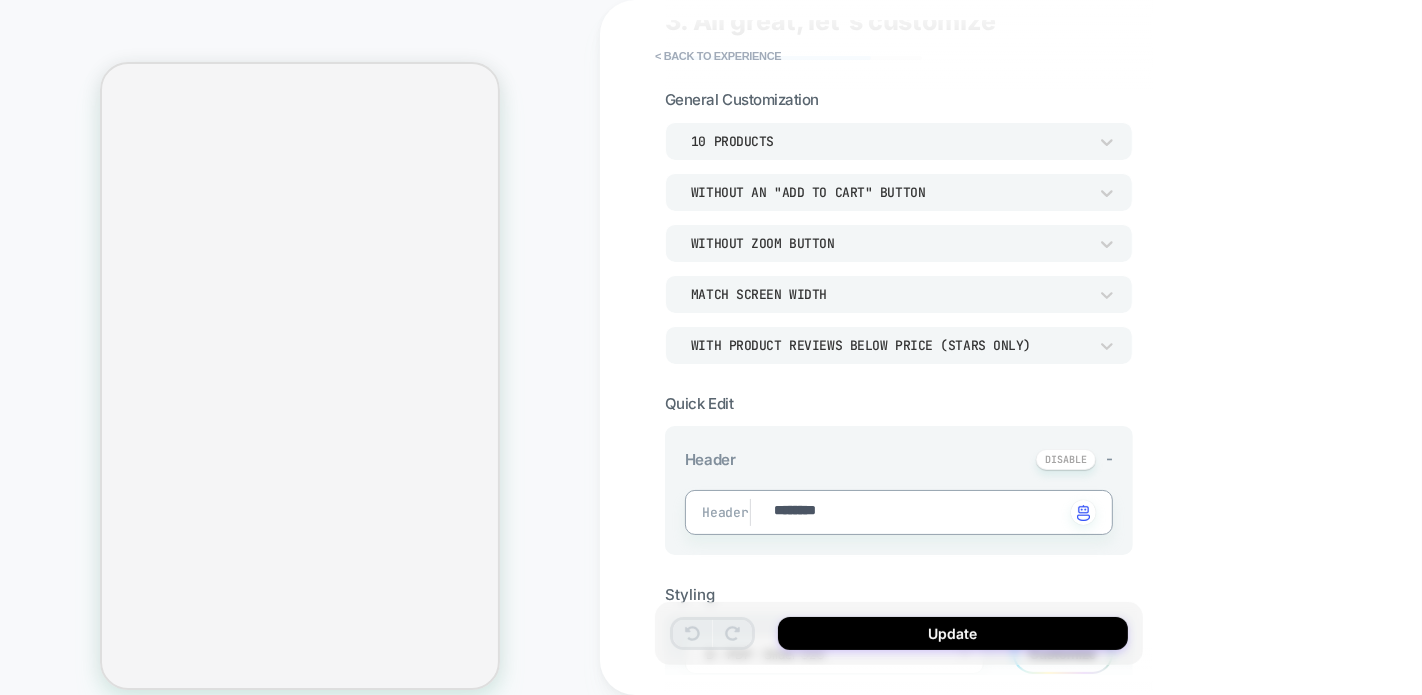 type on "********" 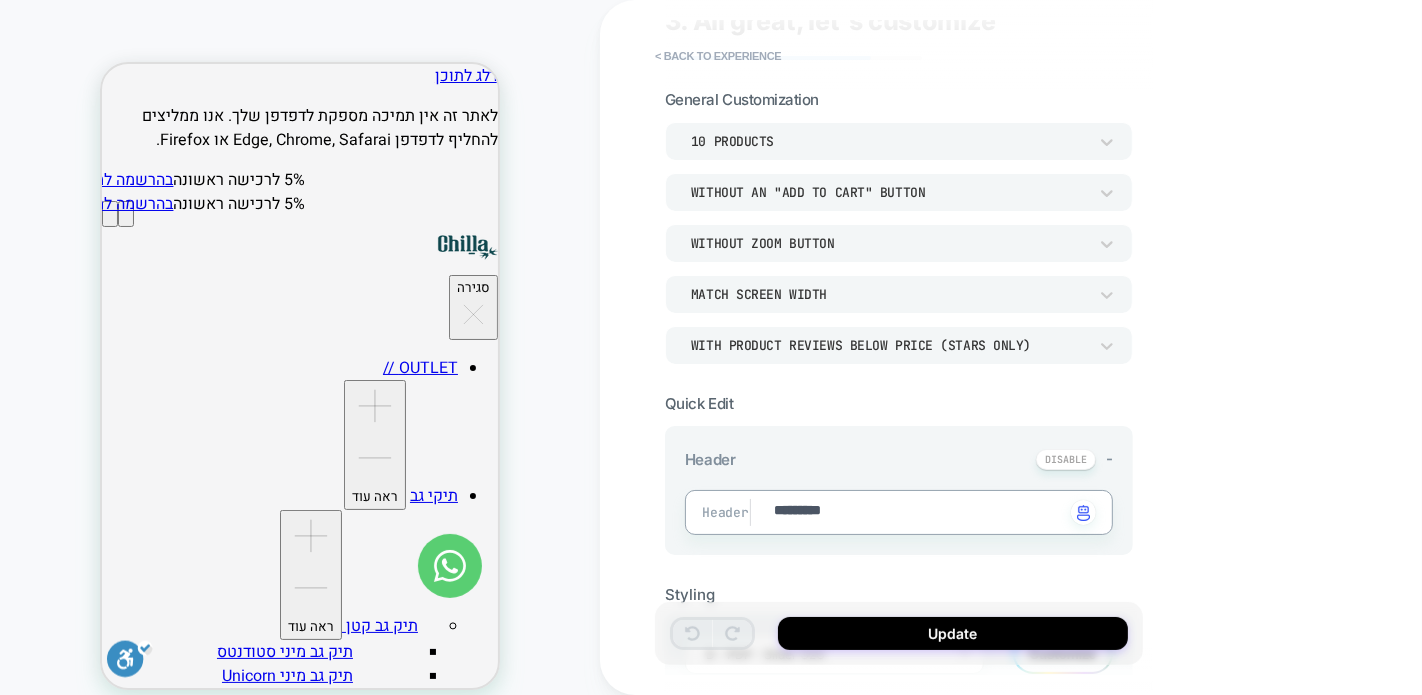 type on "*" 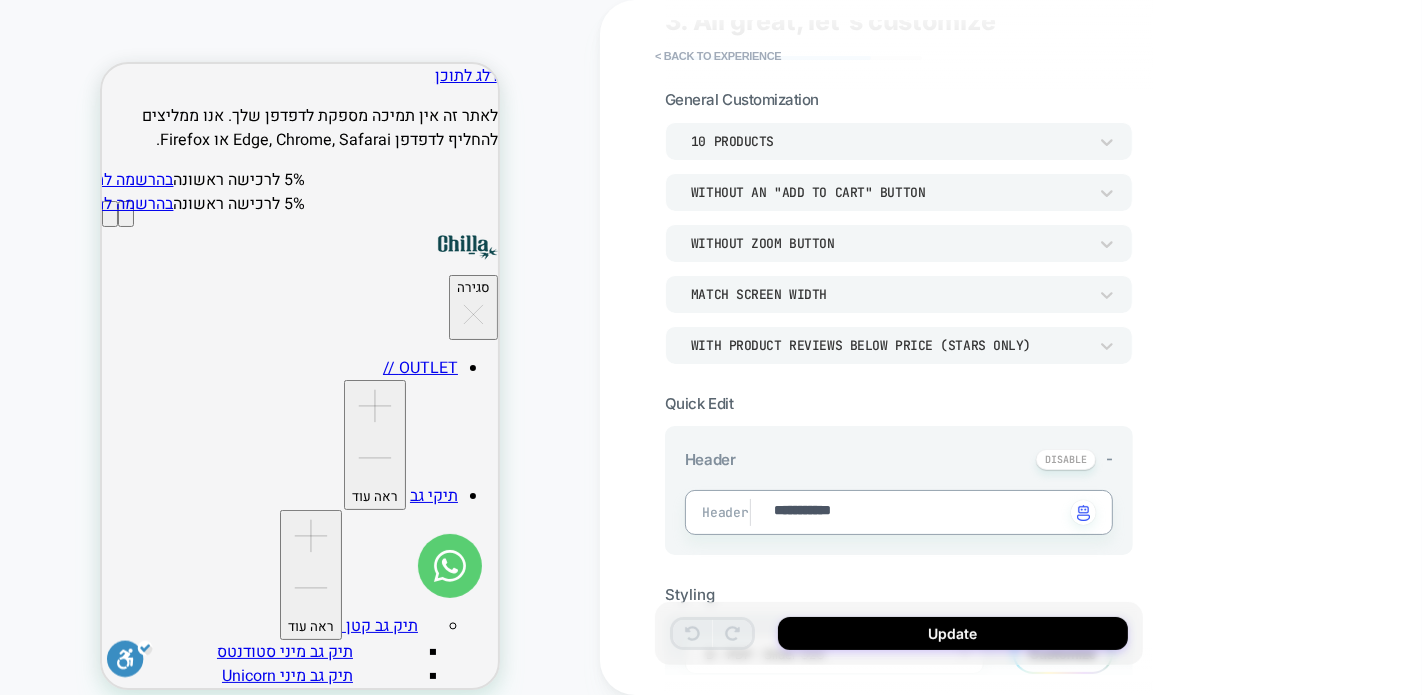 type on "**********" 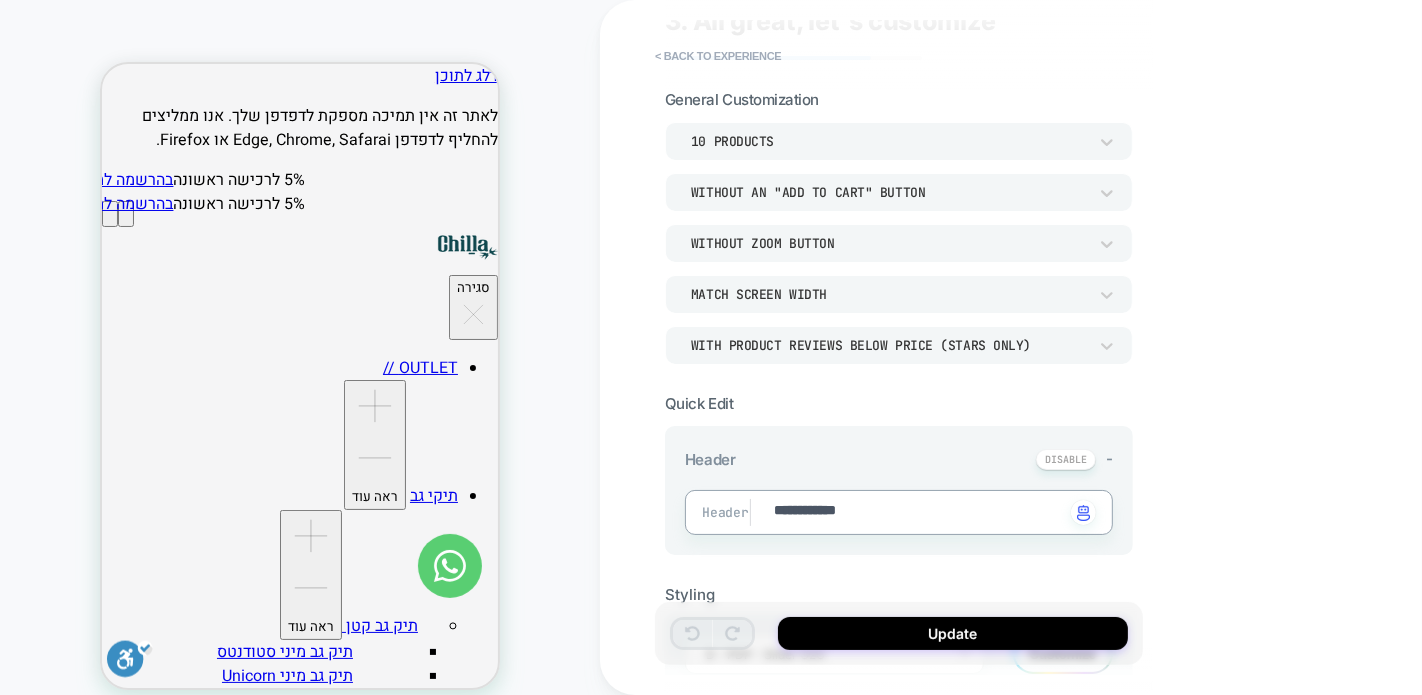 type on "*" 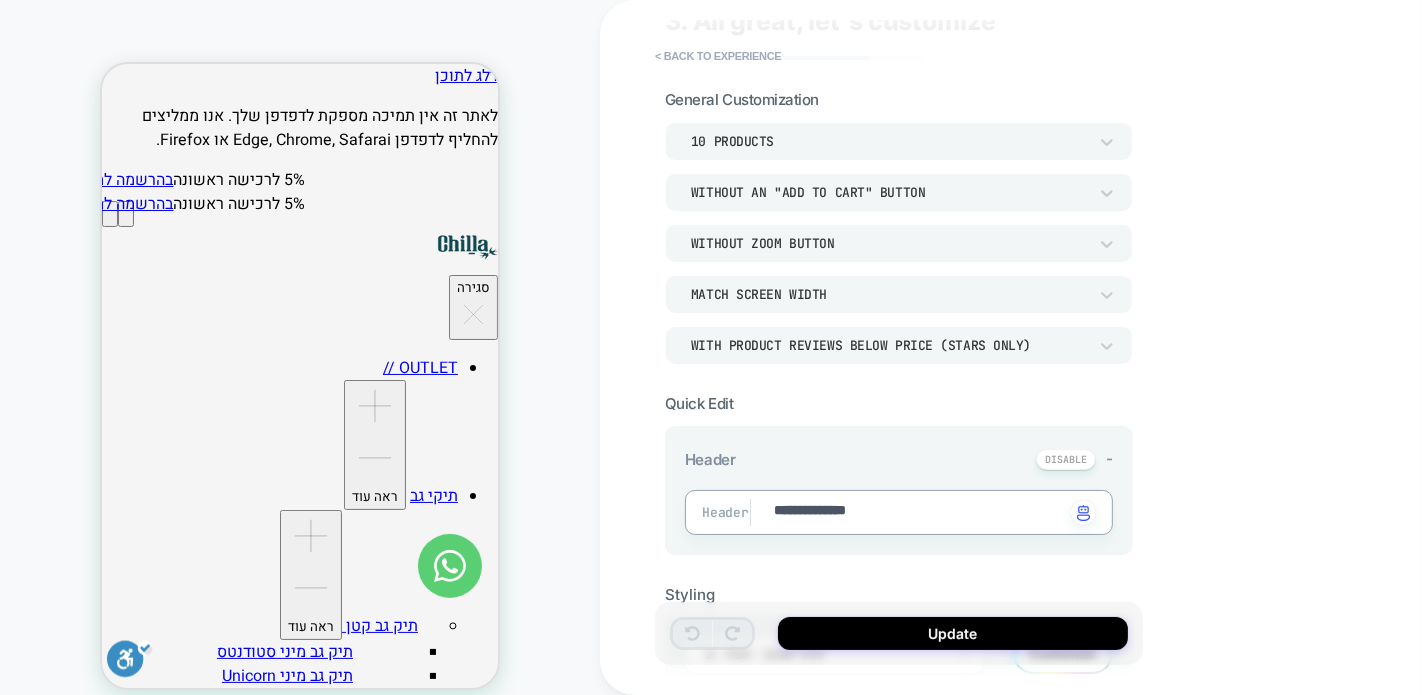 type on "**********" 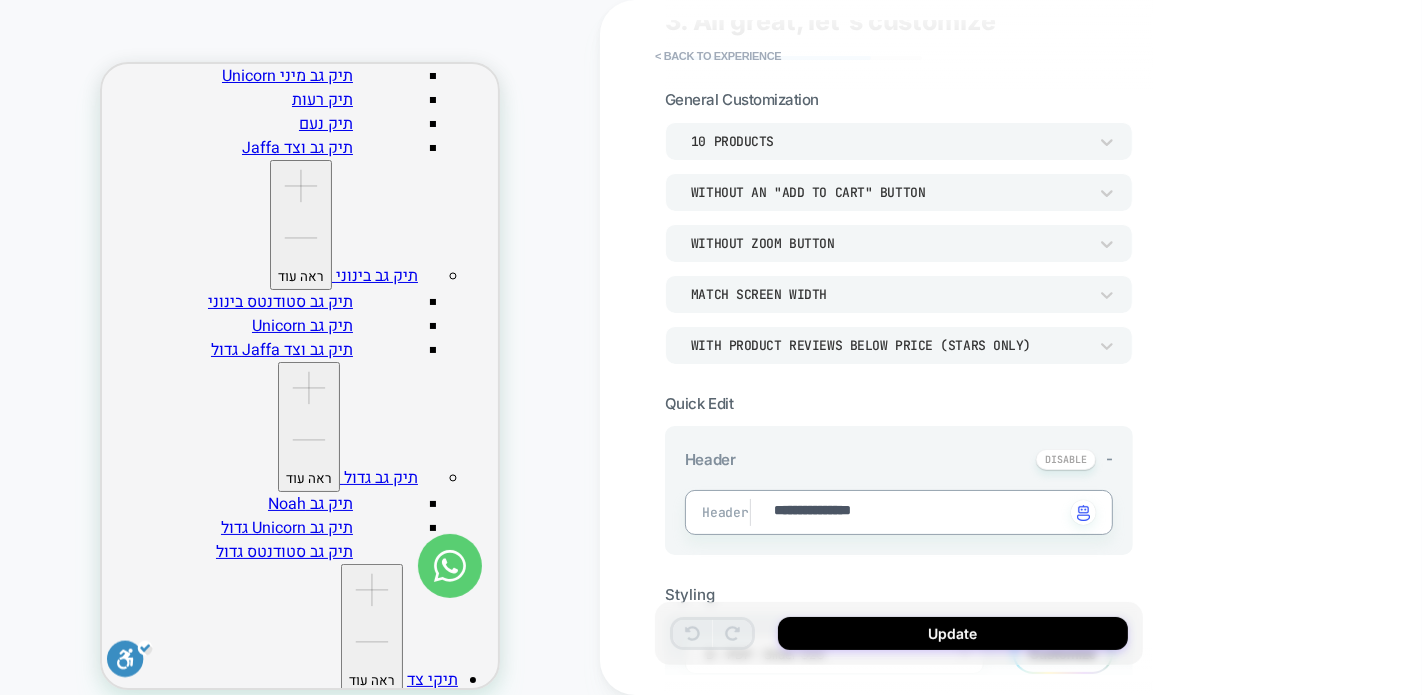 scroll, scrollTop: 674, scrollLeft: 0, axis: vertical 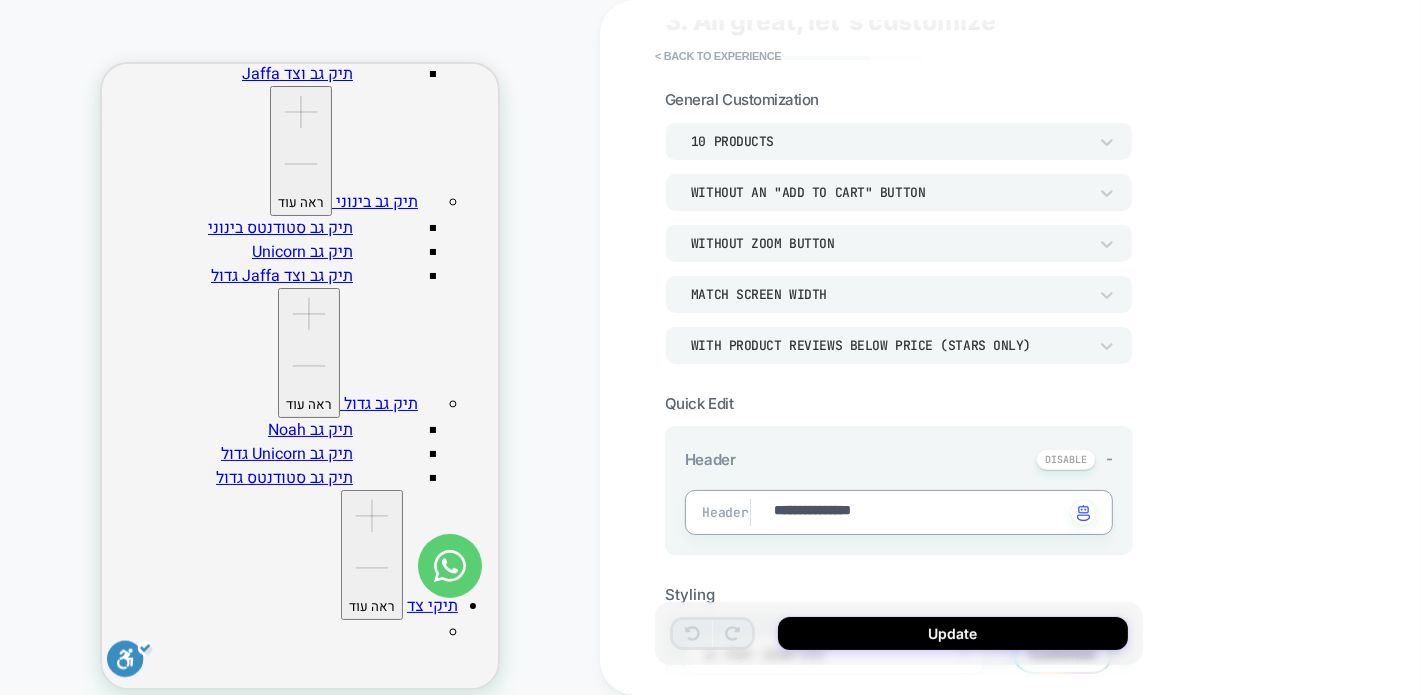 type on "*" 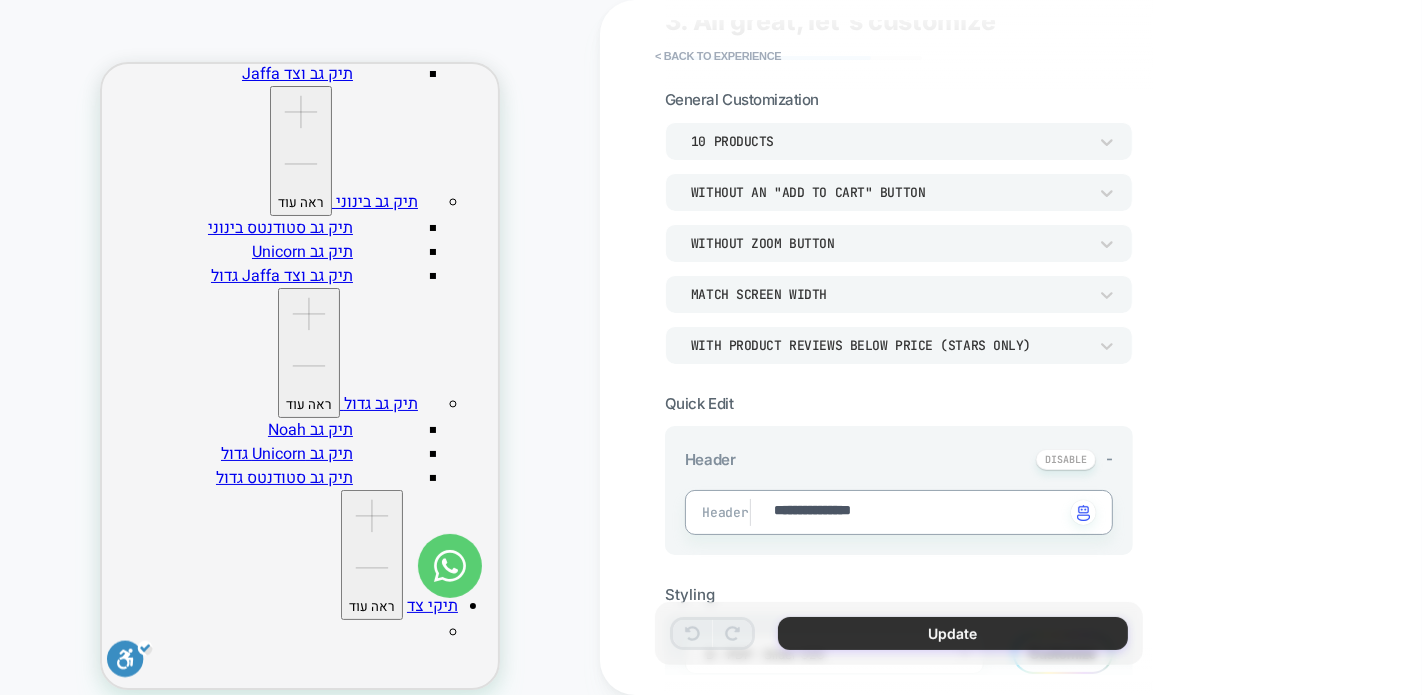 type on "**********" 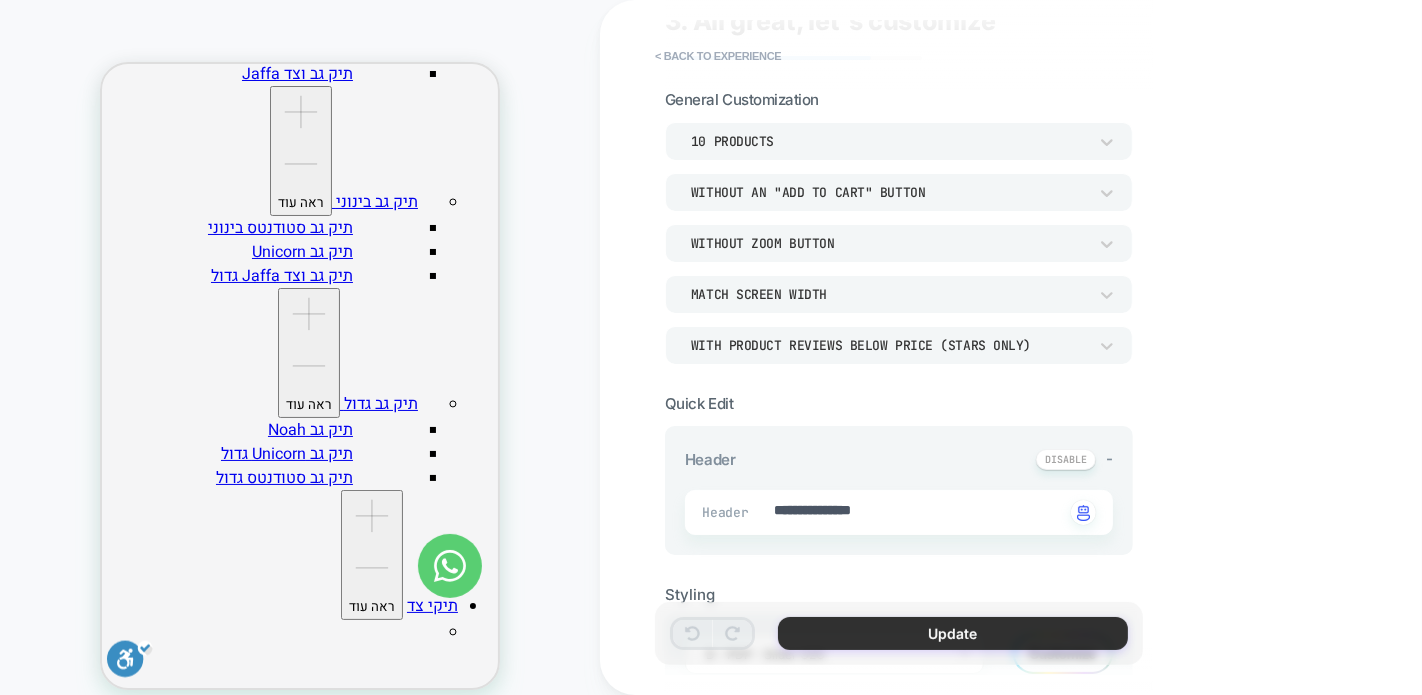 click on "Update" at bounding box center (953, 633) 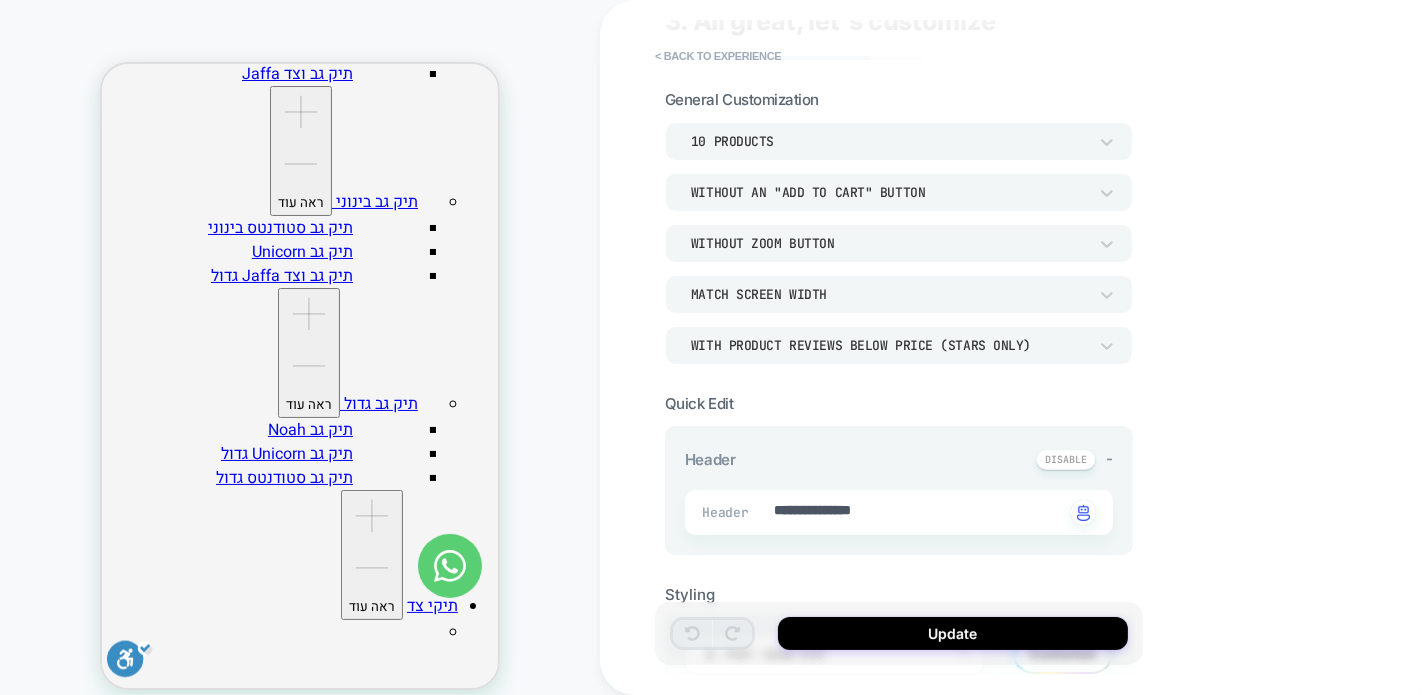 scroll, scrollTop: 0, scrollLeft: 0, axis: both 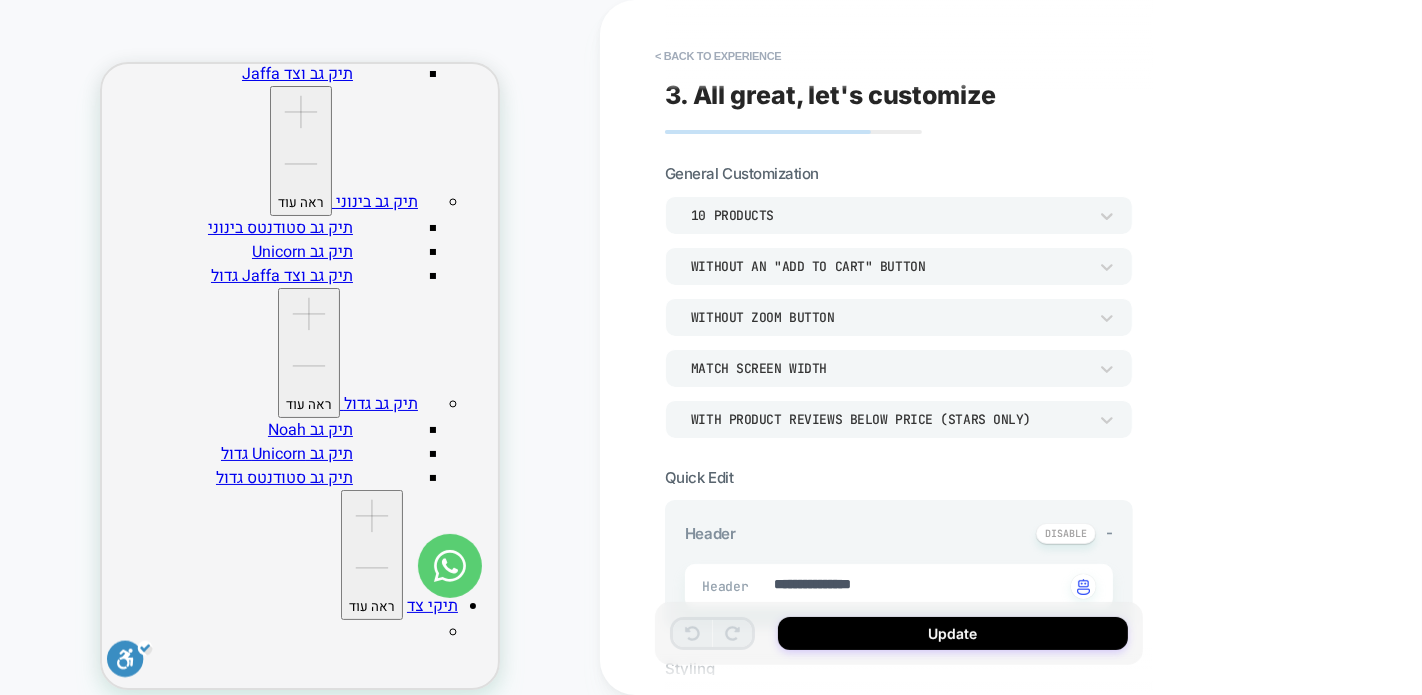 type on "*" 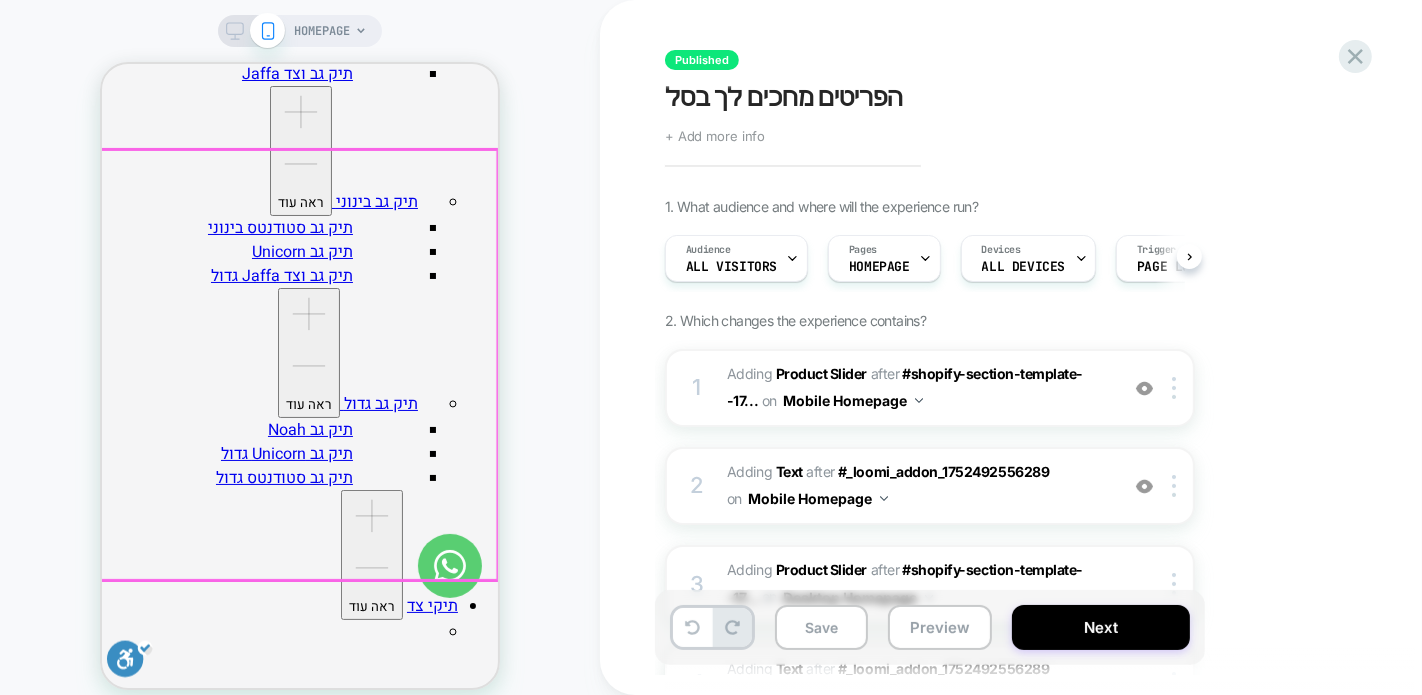 scroll, scrollTop: 0, scrollLeft: 1, axis: horizontal 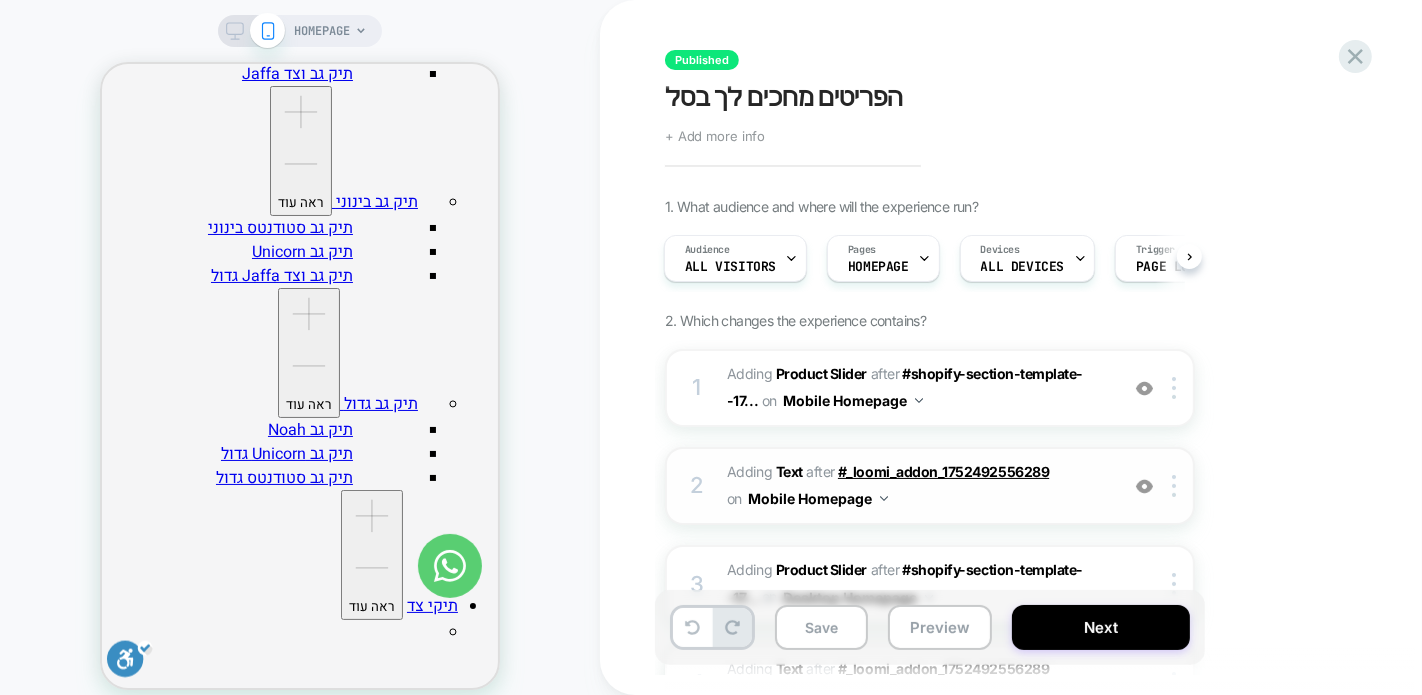 click on "#_loomi_addon_1752492556289" at bounding box center [943, 471] 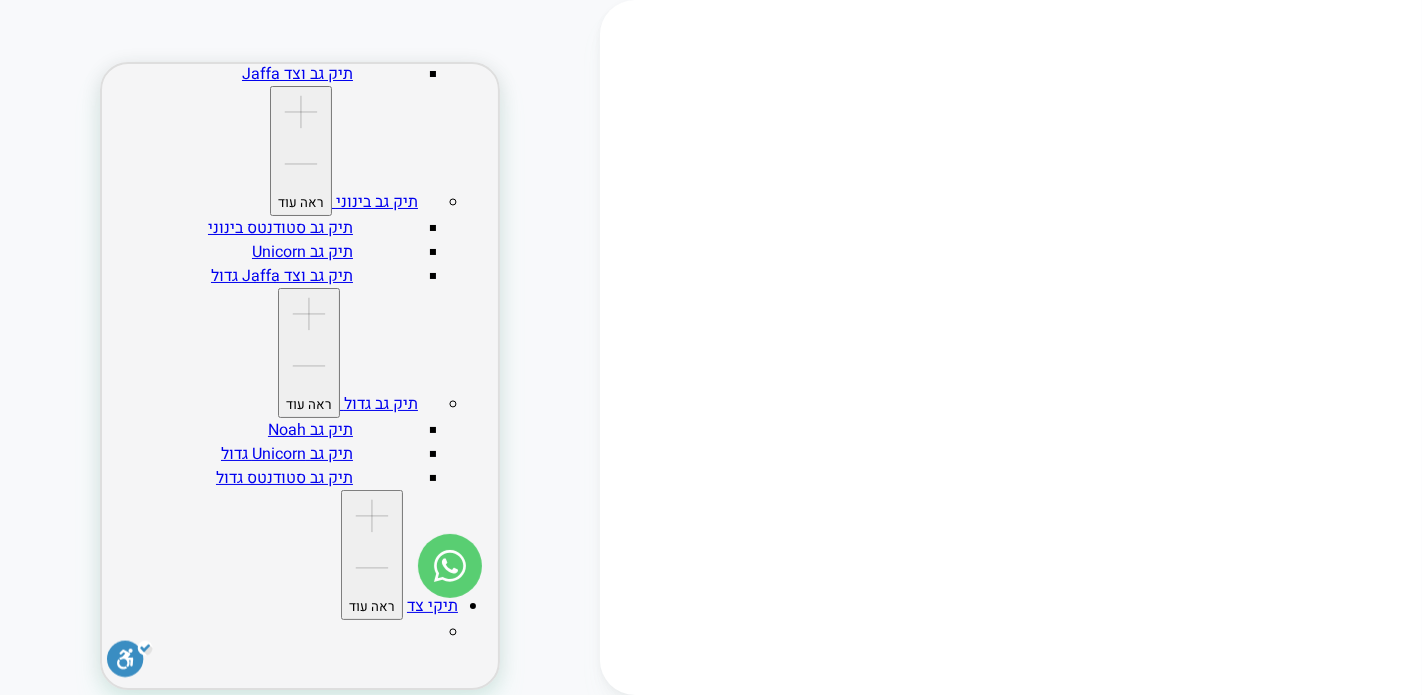scroll, scrollTop: 783, scrollLeft: 0, axis: vertical 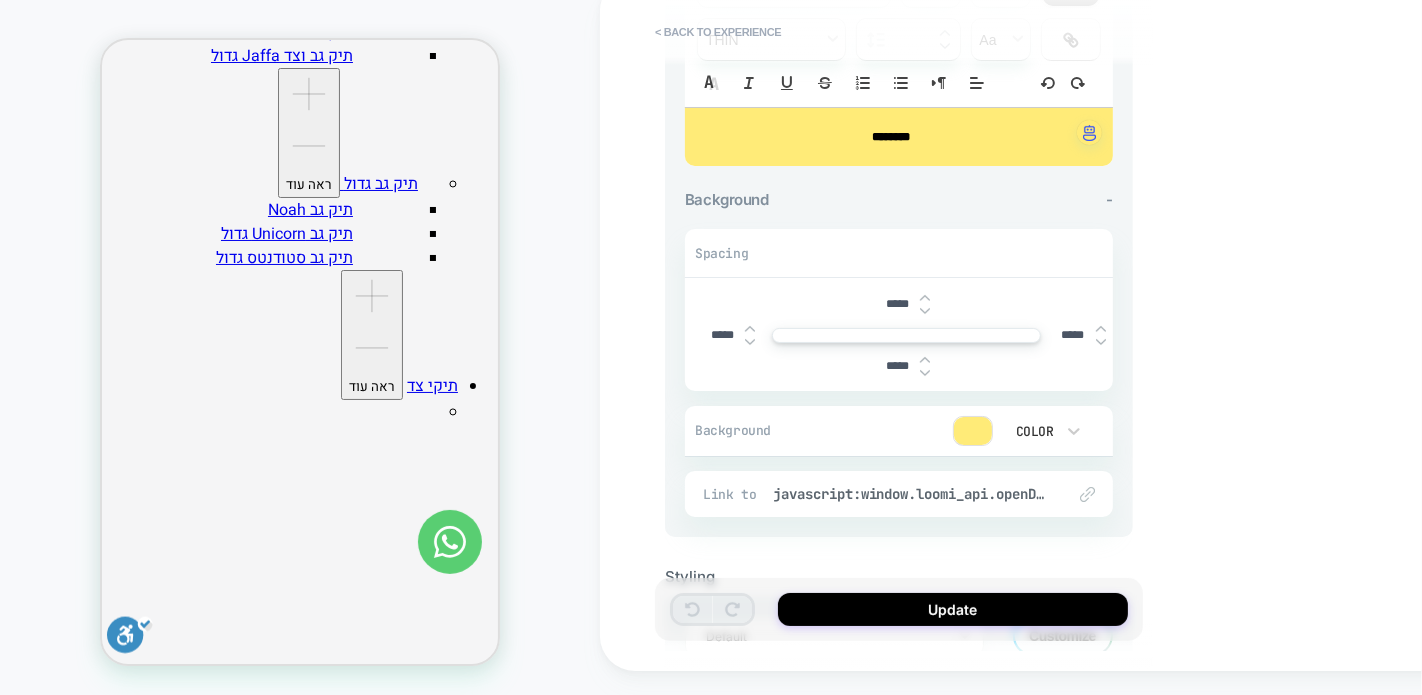 click on "*****" at bounding box center [897, 366] 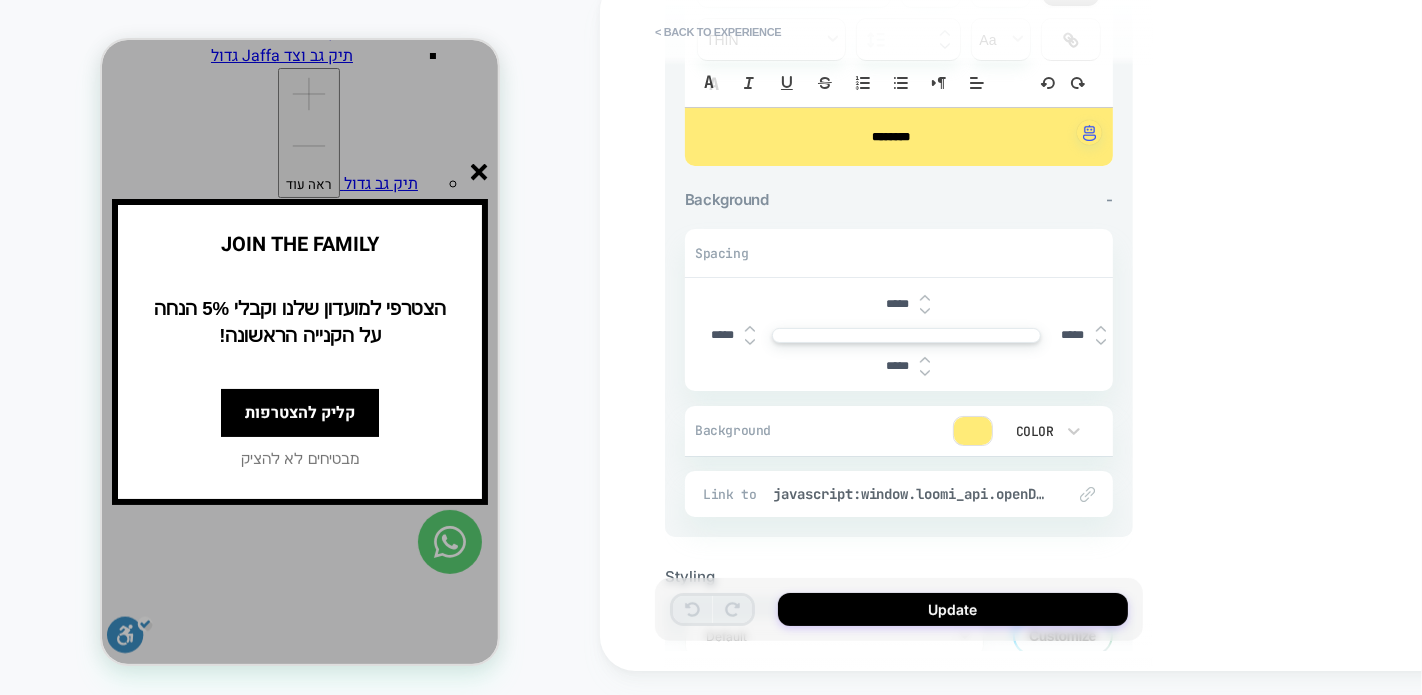 click on "*****" at bounding box center [897, 366] 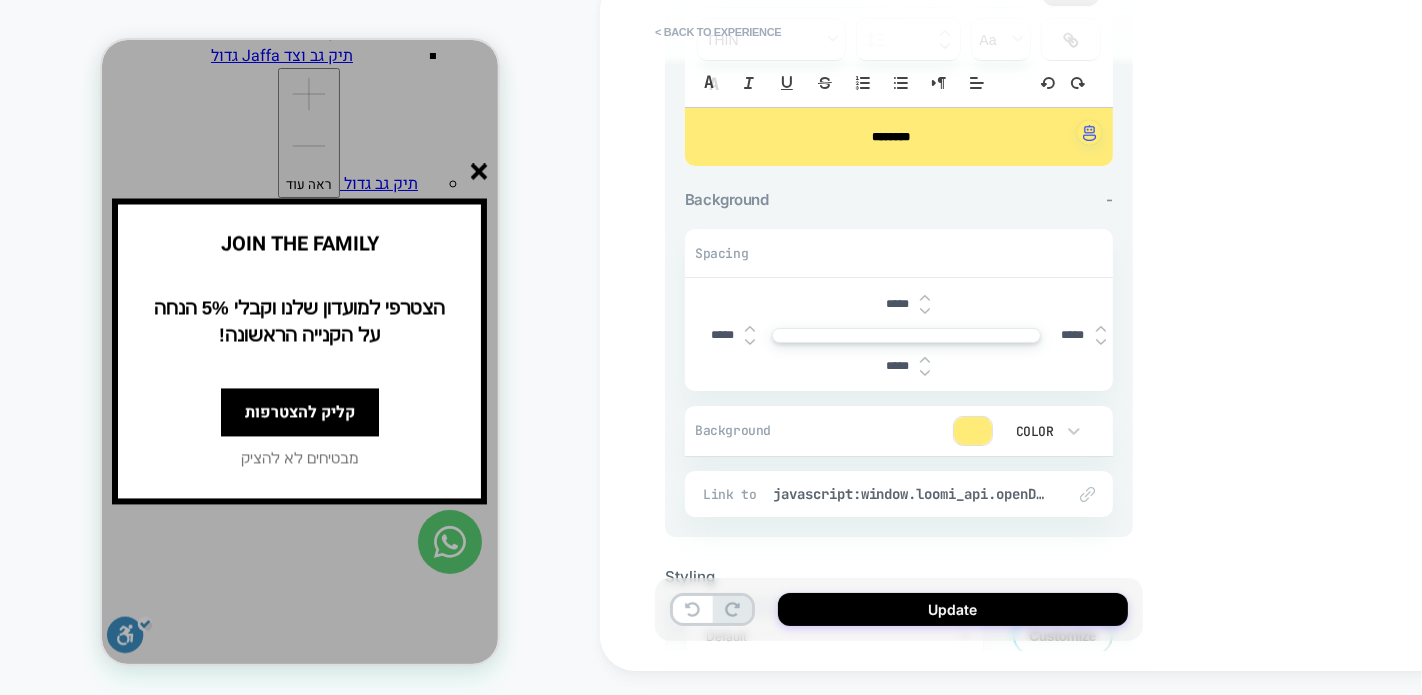 click on "**********" at bounding box center (1040, 323) 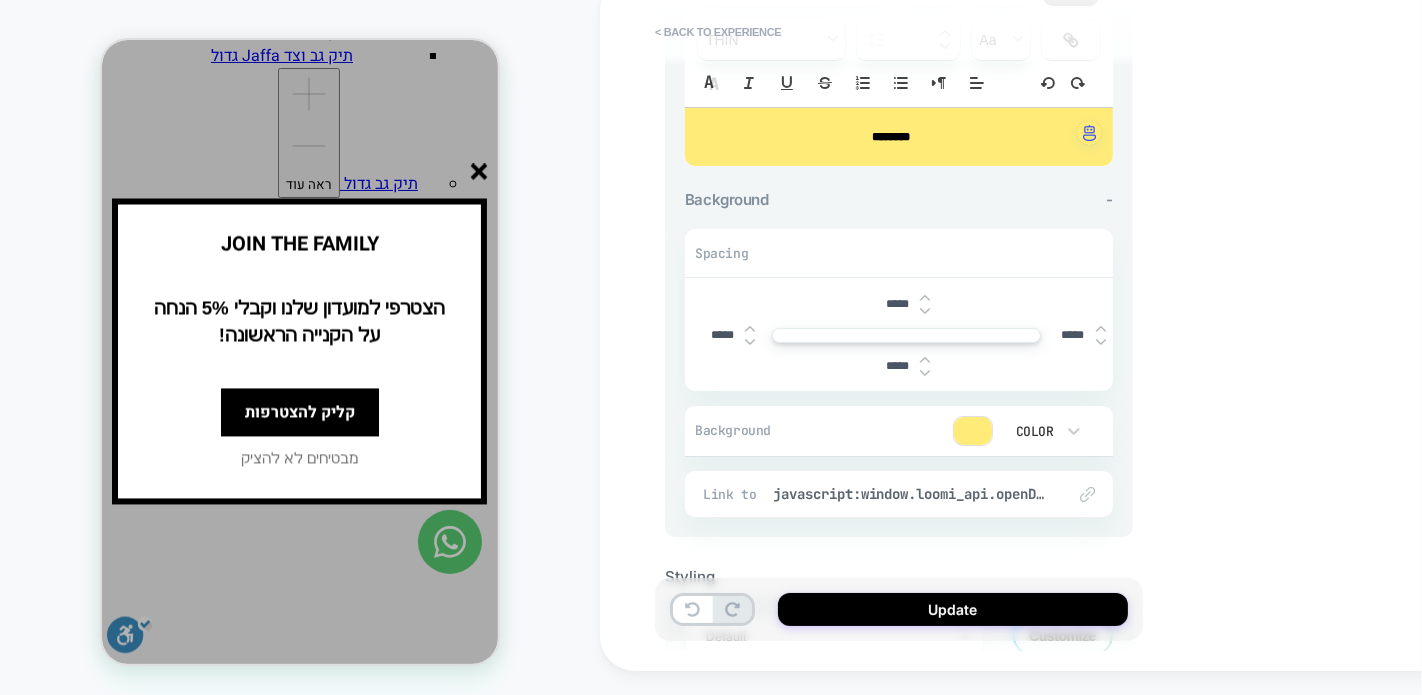 click 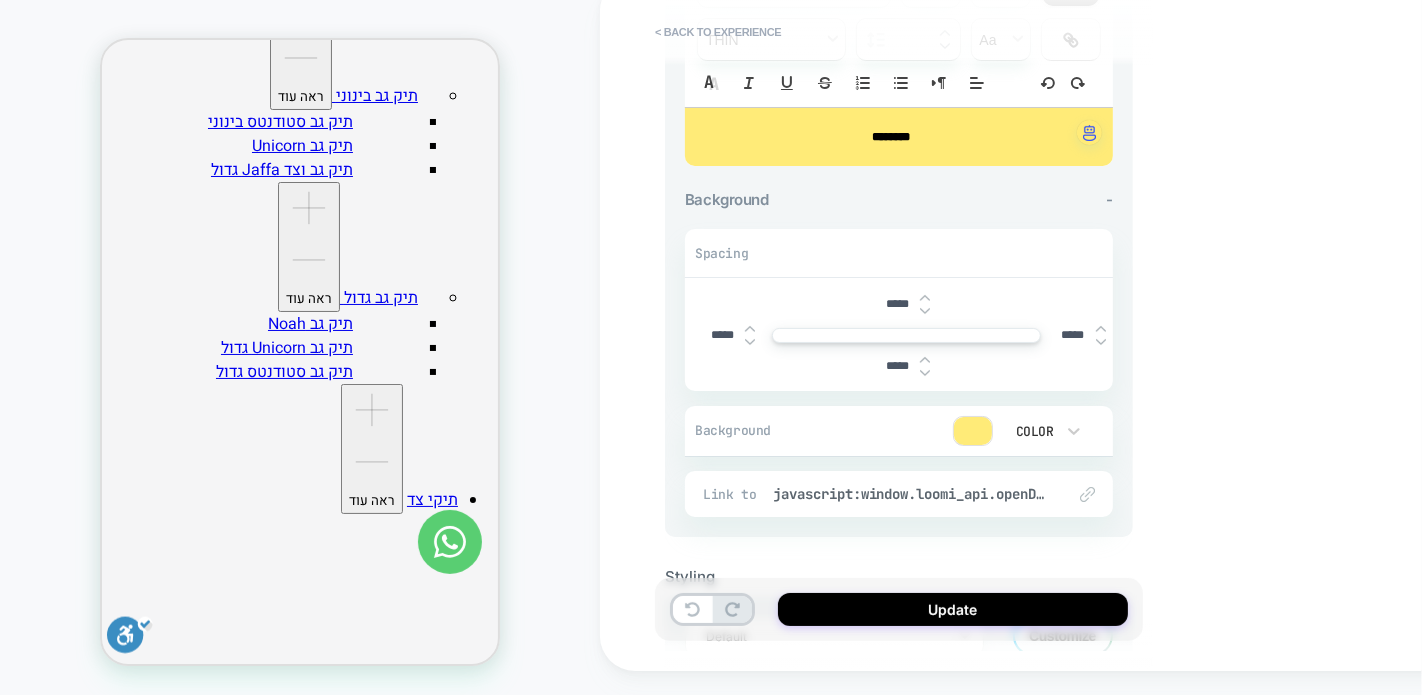 scroll, scrollTop: 932, scrollLeft: 0, axis: vertical 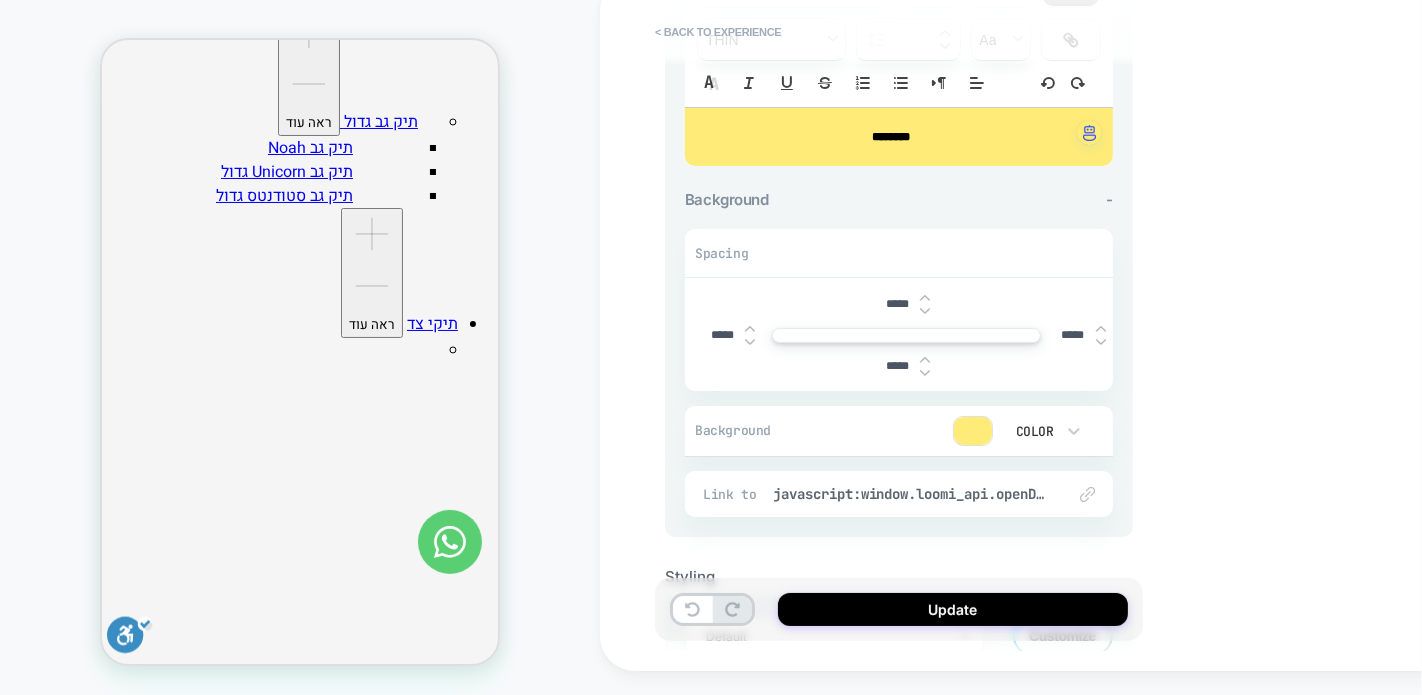 click on "*****" at bounding box center [897, 366] 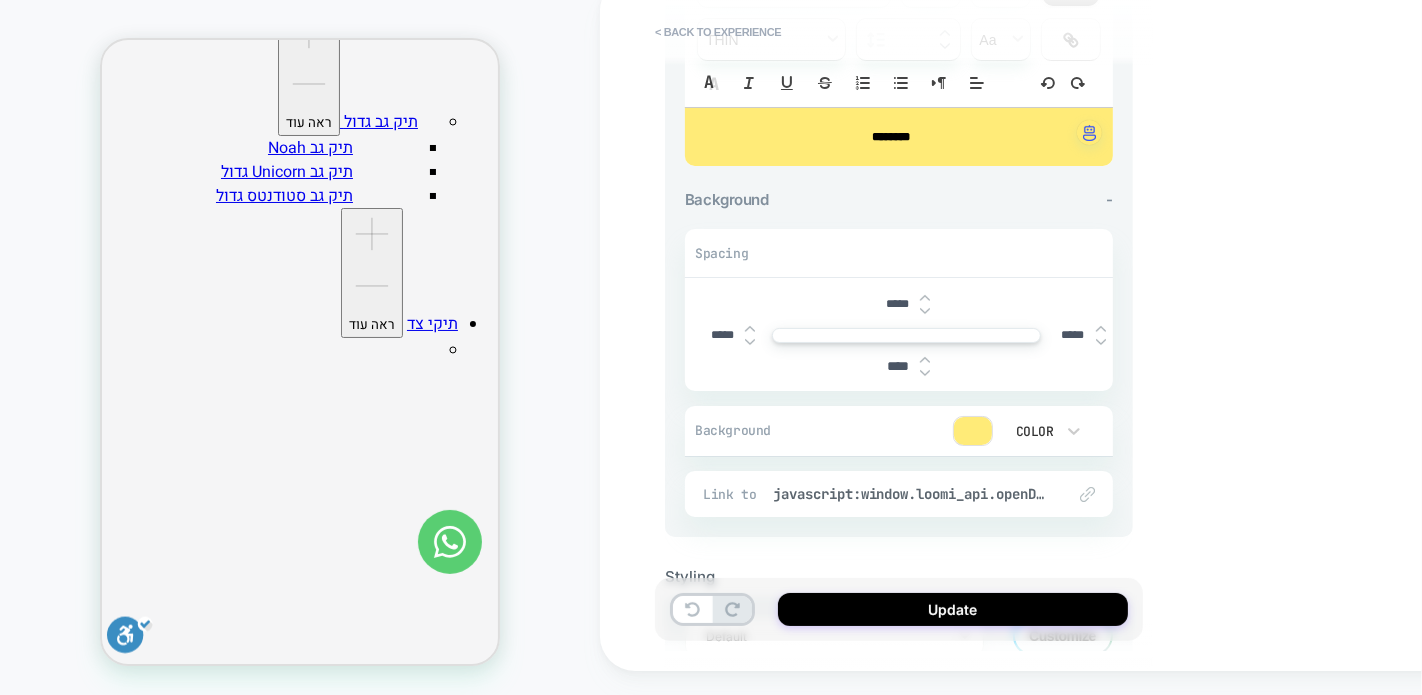 type on "****" 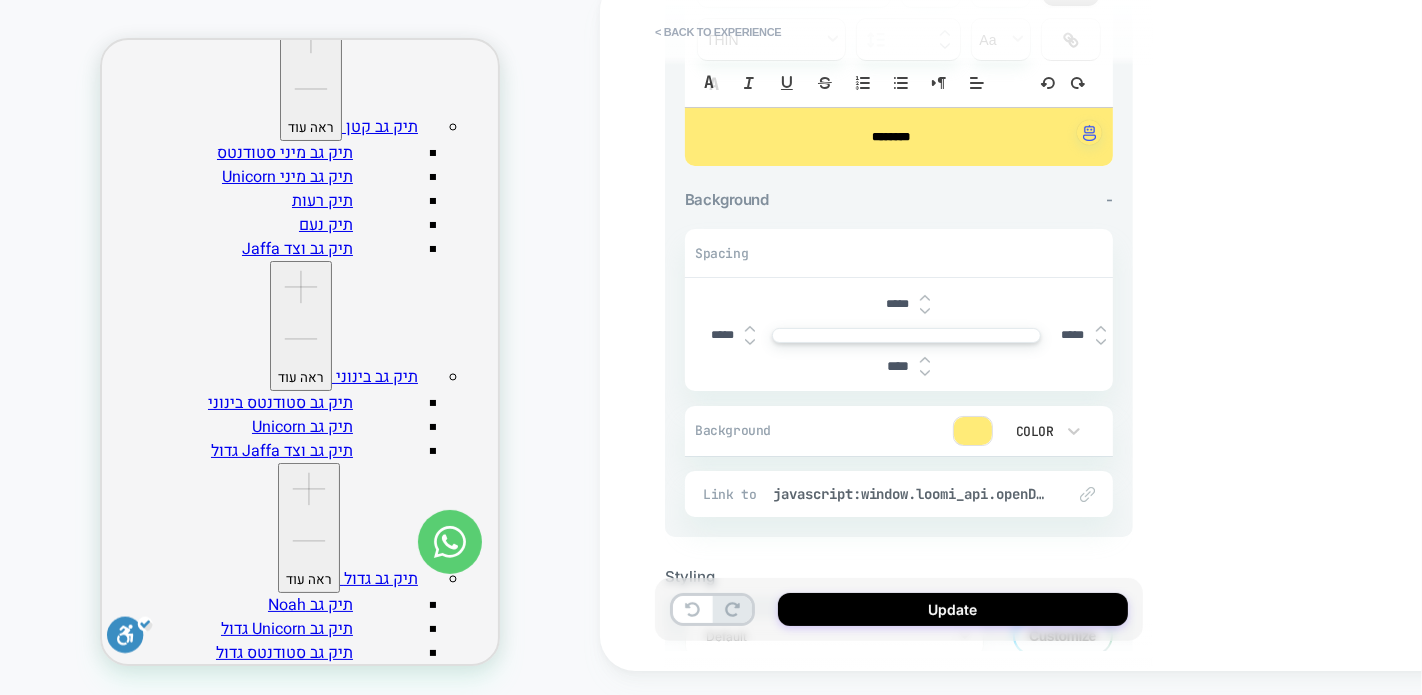 scroll, scrollTop: 566, scrollLeft: 0, axis: vertical 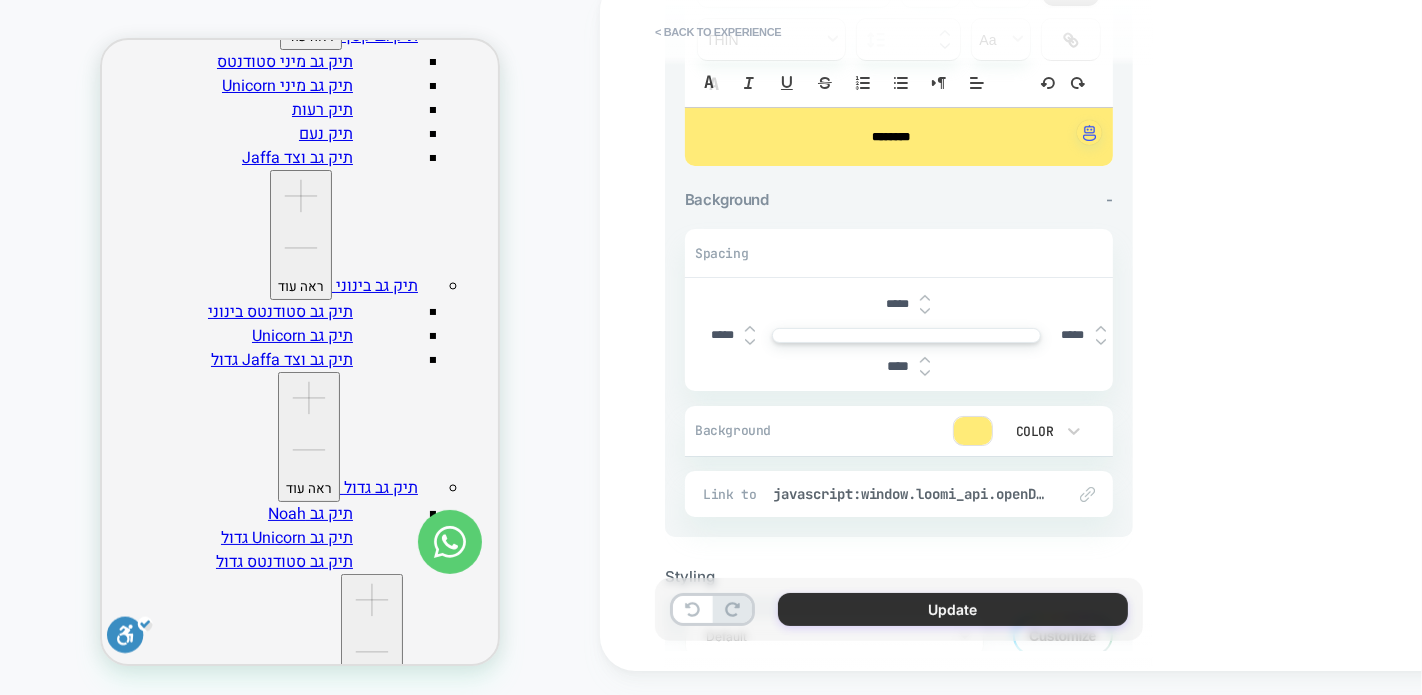 click on "Update" at bounding box center [953, 609] 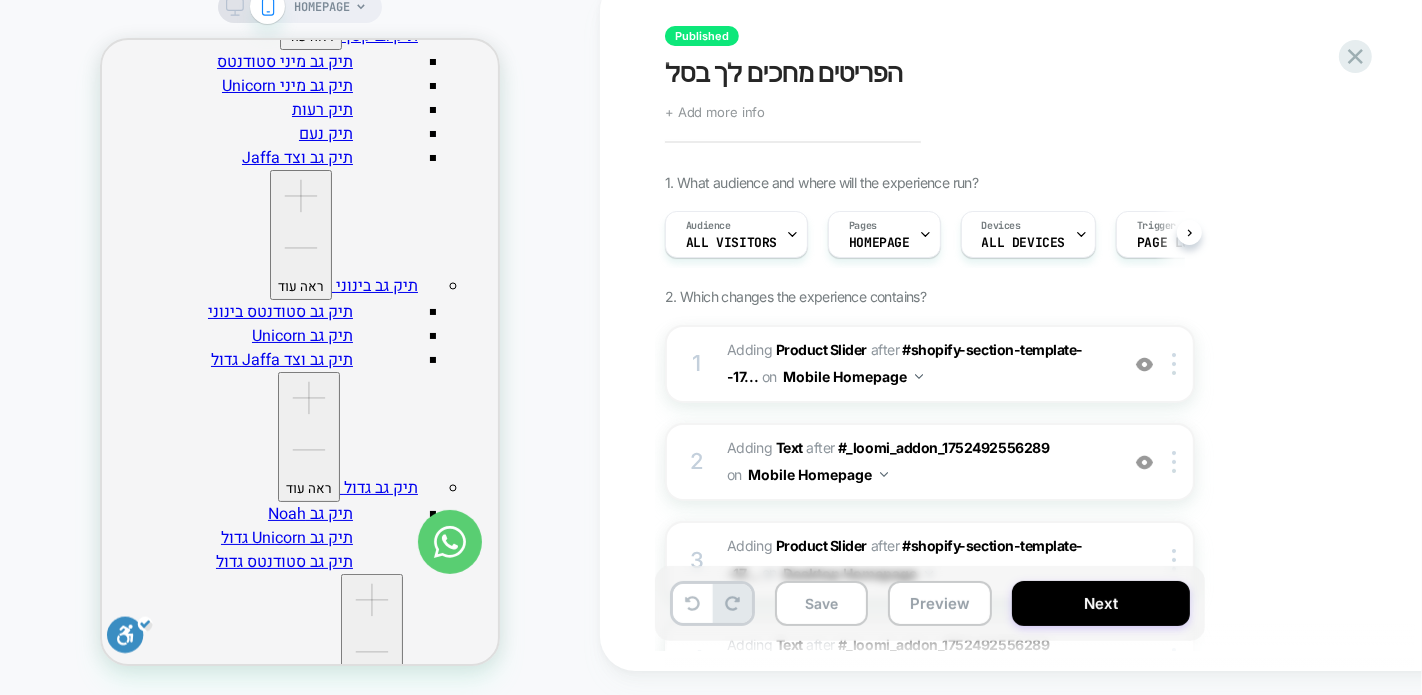 scroll, scrollTop: 0, scrollLeft: 1, axis: horizontal 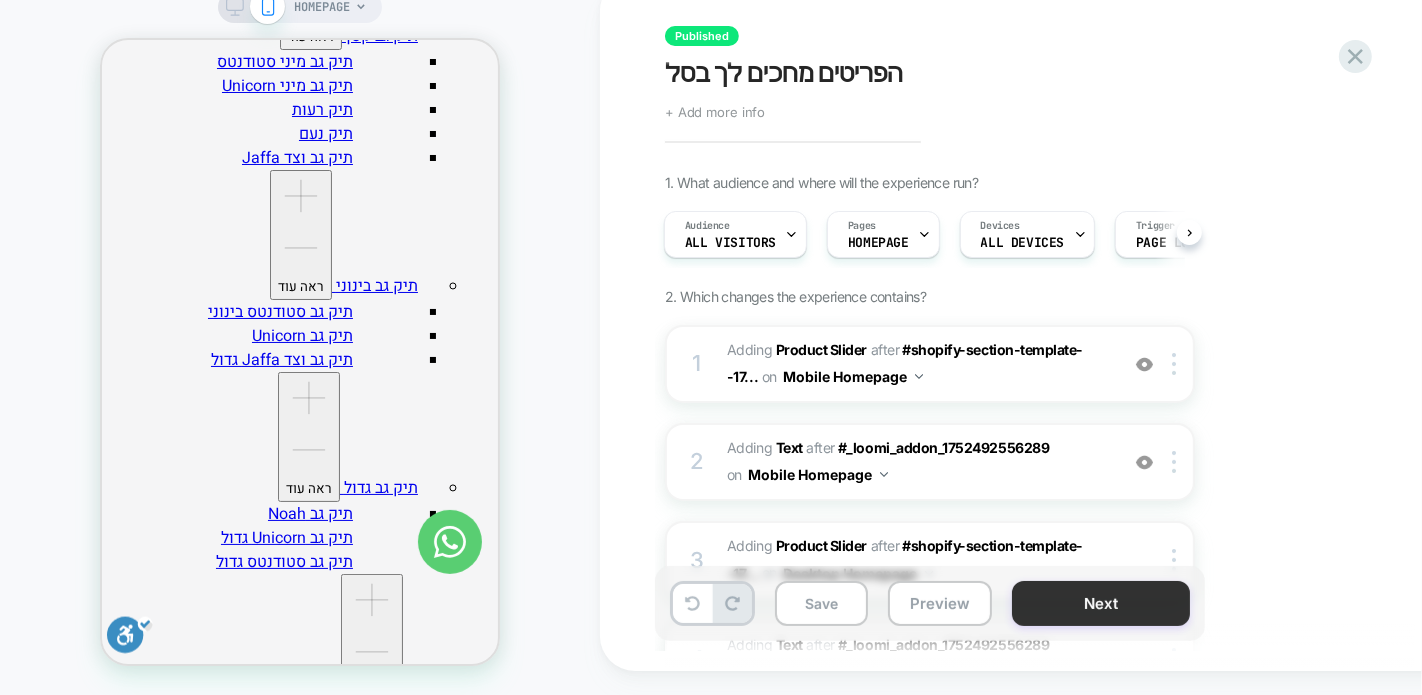 click on "Next" at bounding box center [1101, 603] 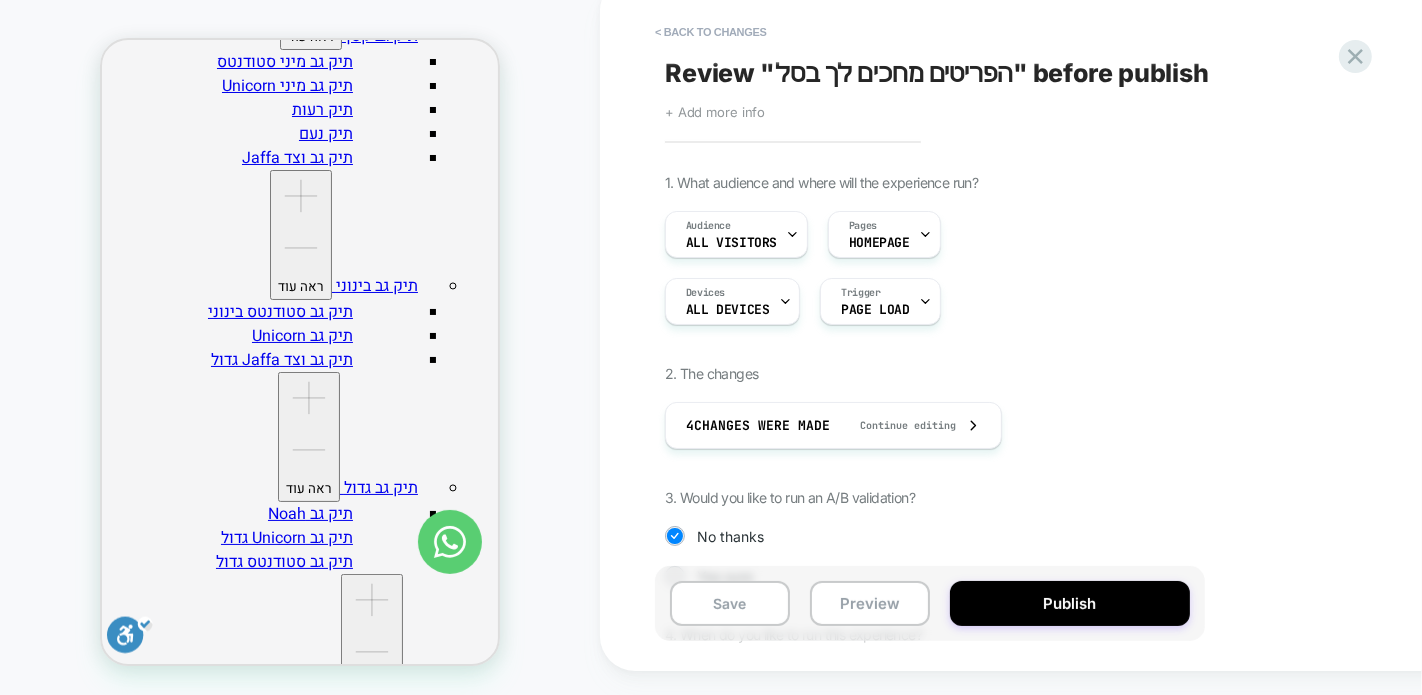 click on "Publish" at bounding box center [1070, 603] 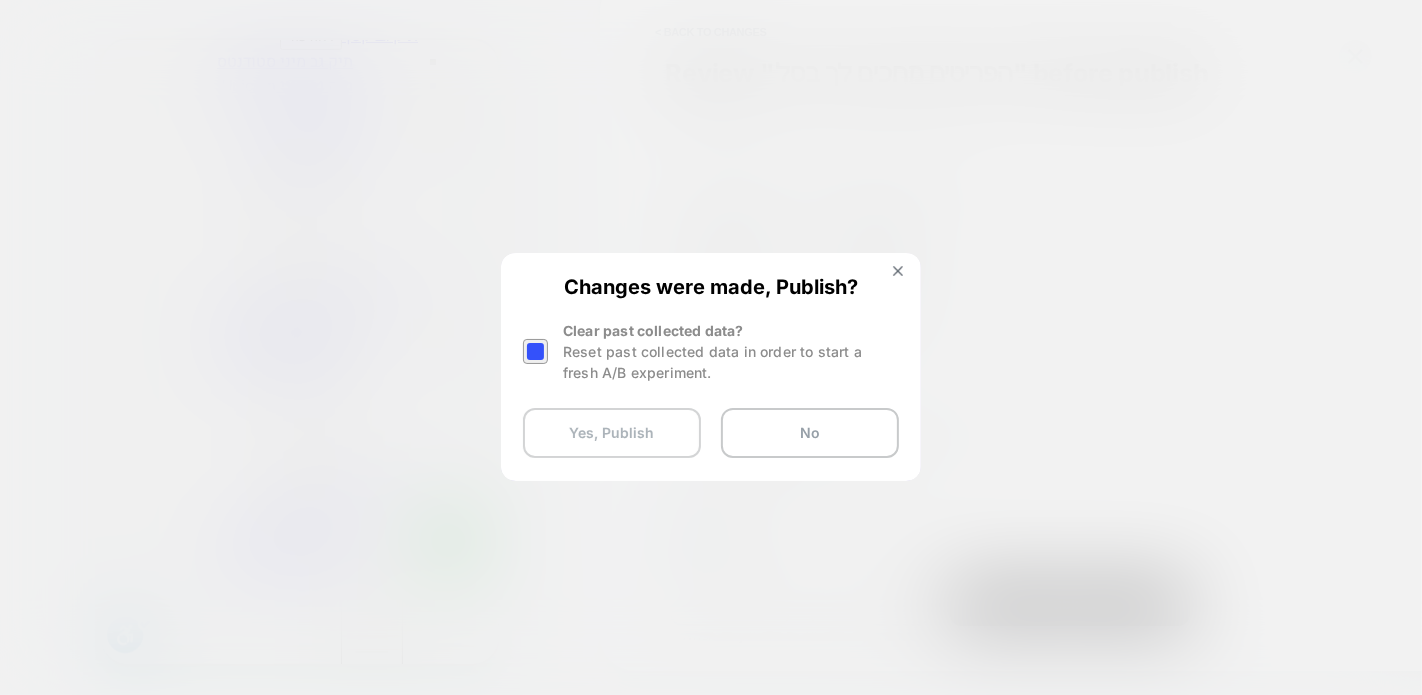 click on "Yes, Publish" at bounding box center [612, 433] 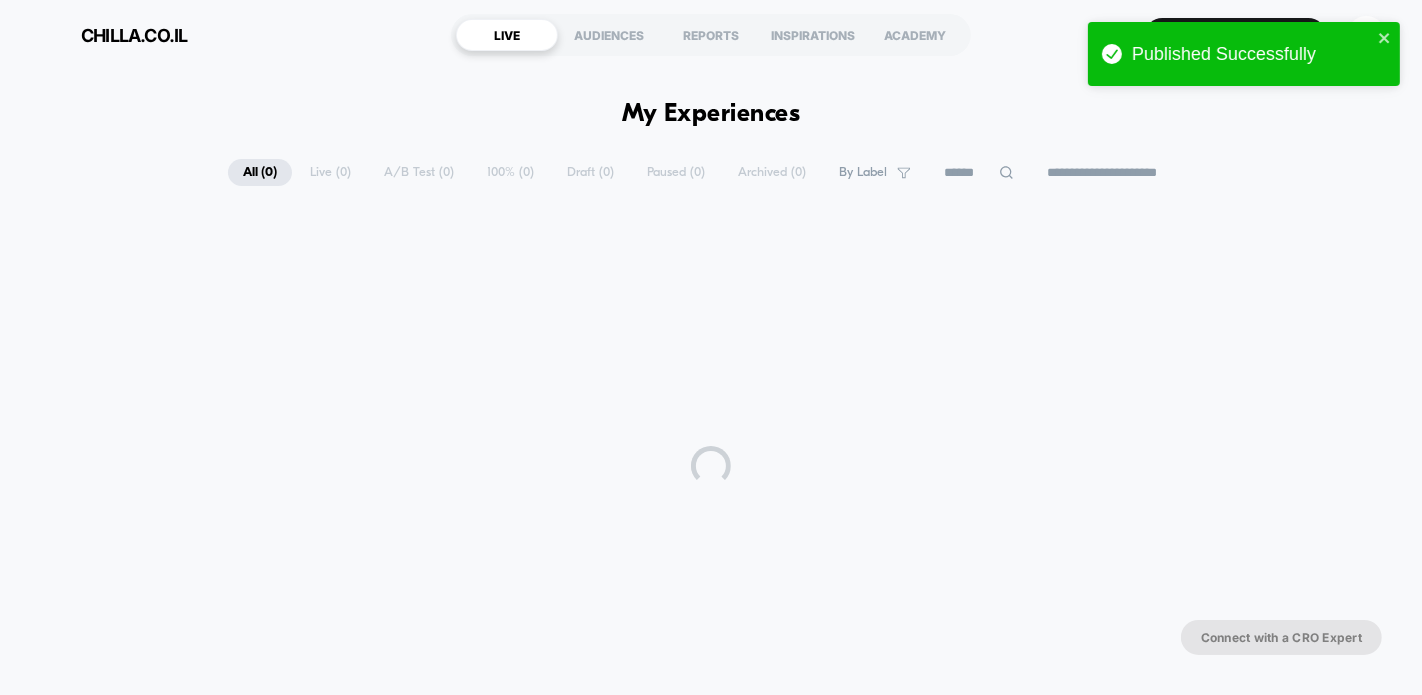scroll, scrollTop: 0, scrollLeft: 0, axis: both 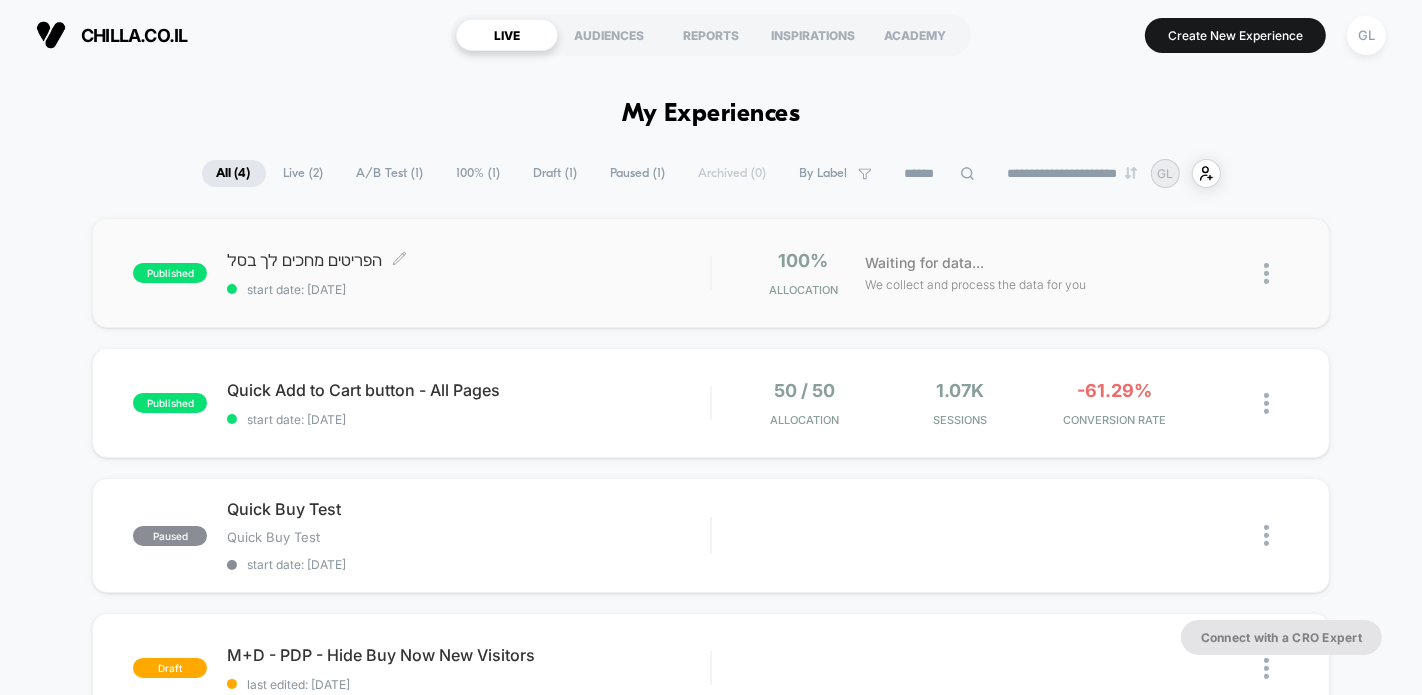 click on "הפריטים מחכים לך בסל Click to edit experience details" at bounding box center [468, 260] 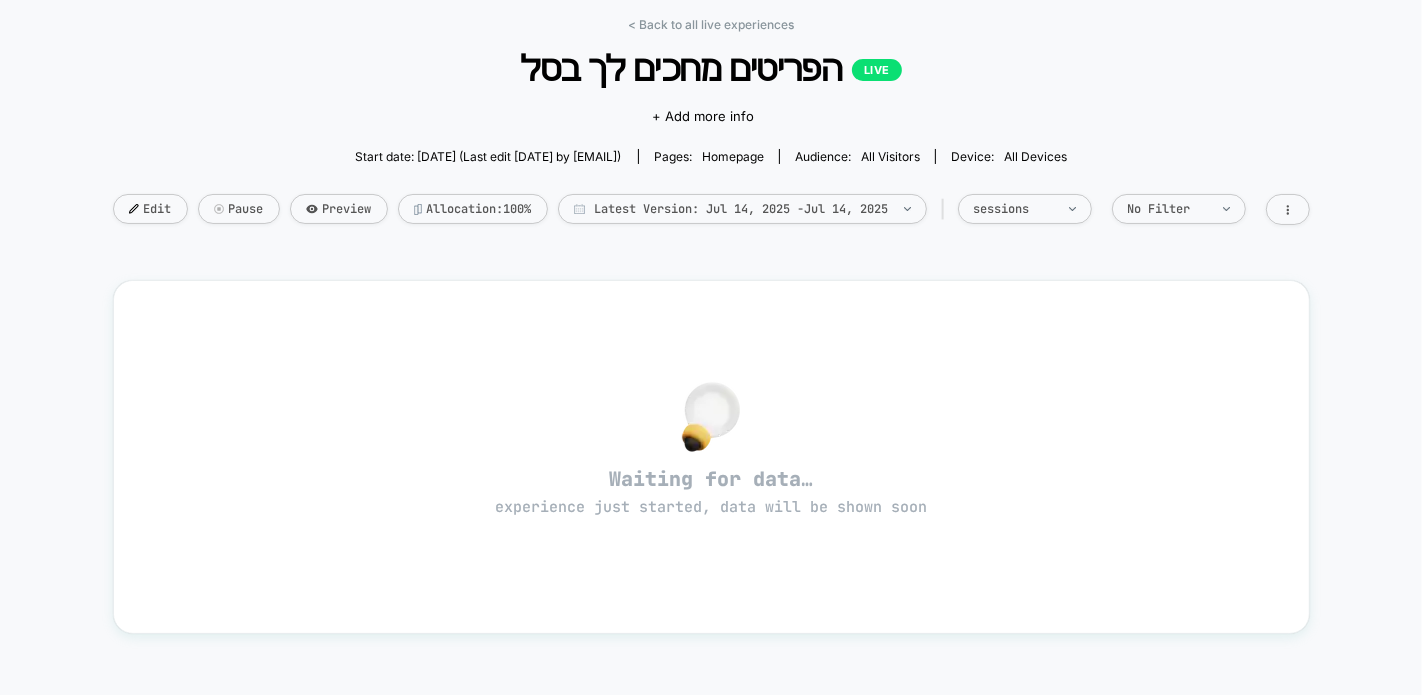 scroll, scrollTop: 0, scrollLeft: 0, axis: both 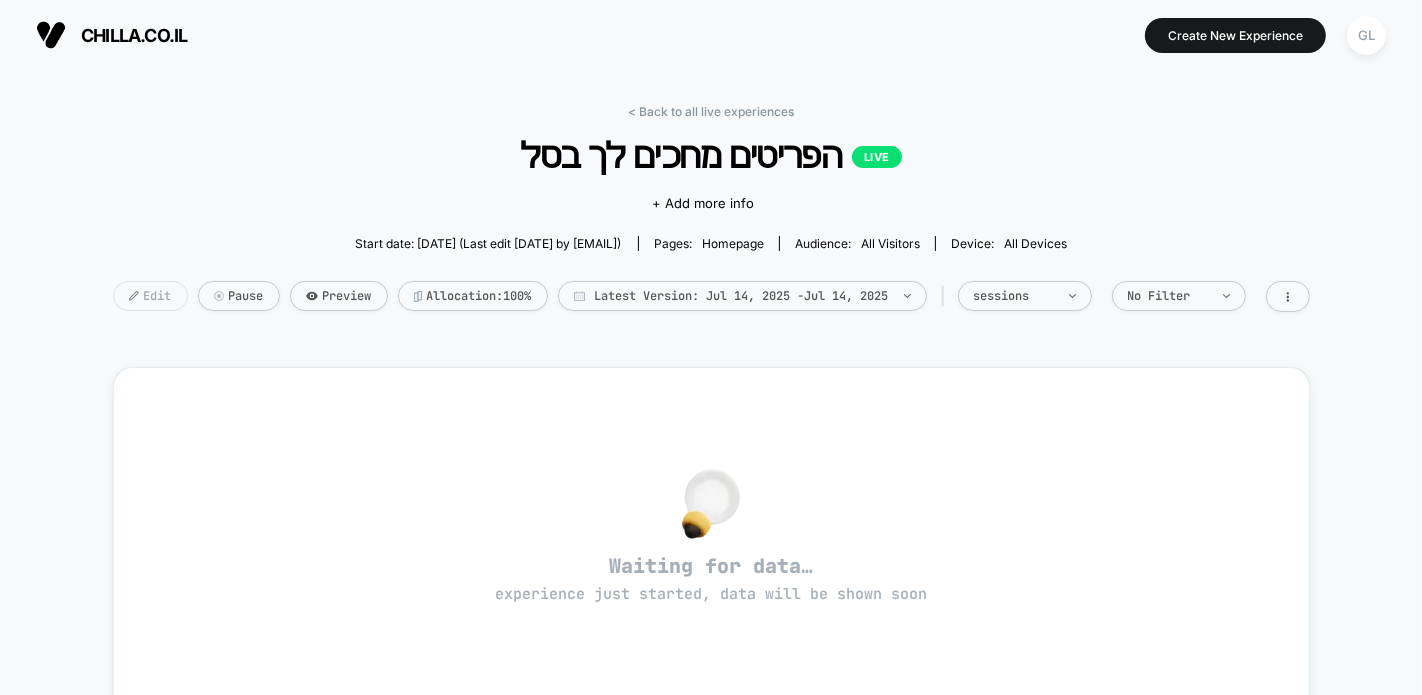 click on "Edit" at bounding box center [150, 296] 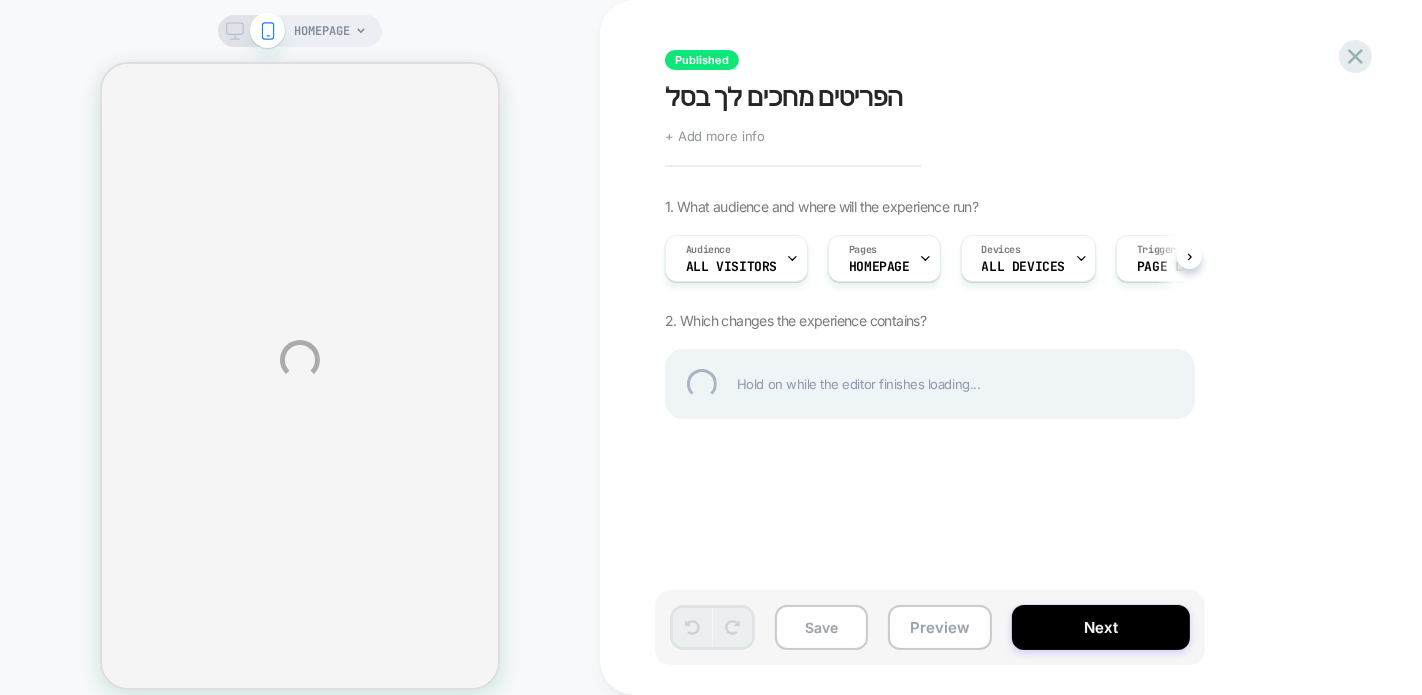 click on "HOMEPAGE Published הפריטים מחכים לך בסל Click to edit experience details + Add more info 1. What audience and where will the experience run? Audience All Visitors Pages HOMEPAGE Devices ALL DEVICES Trigger Page Load 2. Which changes the experience contains? Hold on while the editor finishes loading... Save Preview Next" at bounding box center [711, 360] 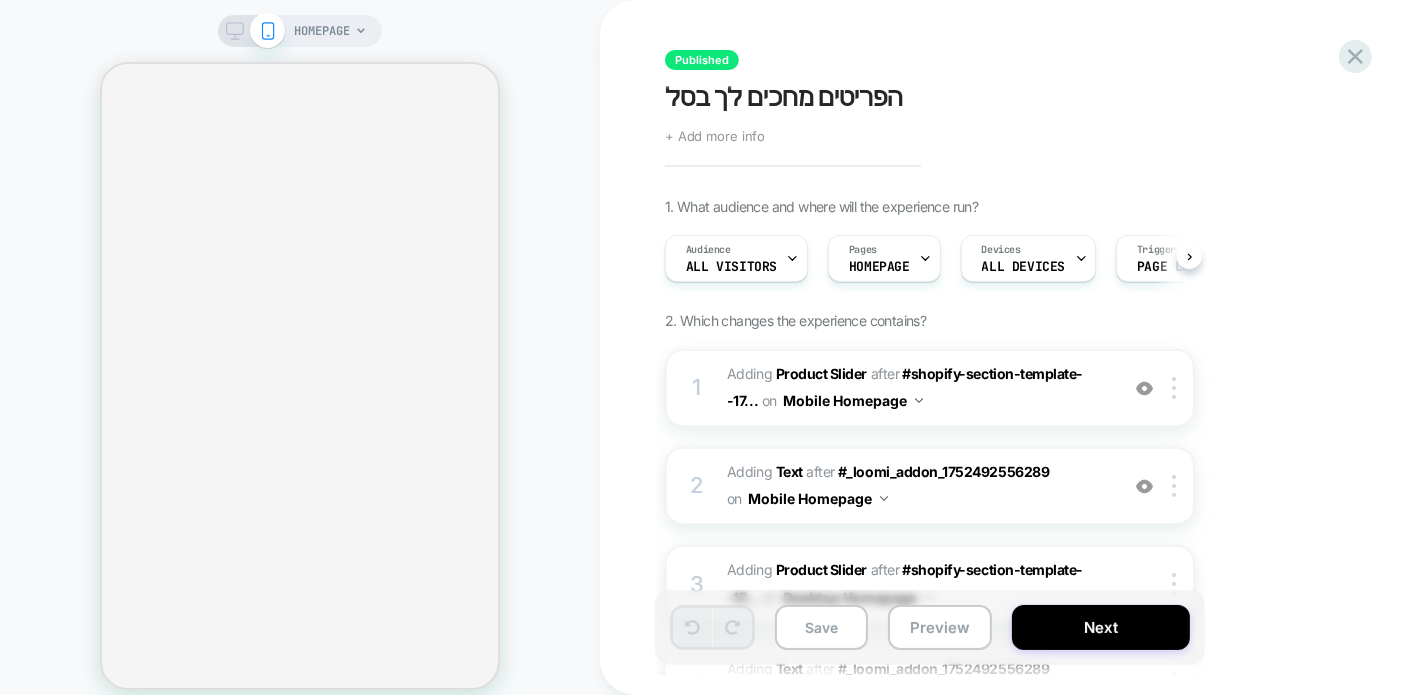 click 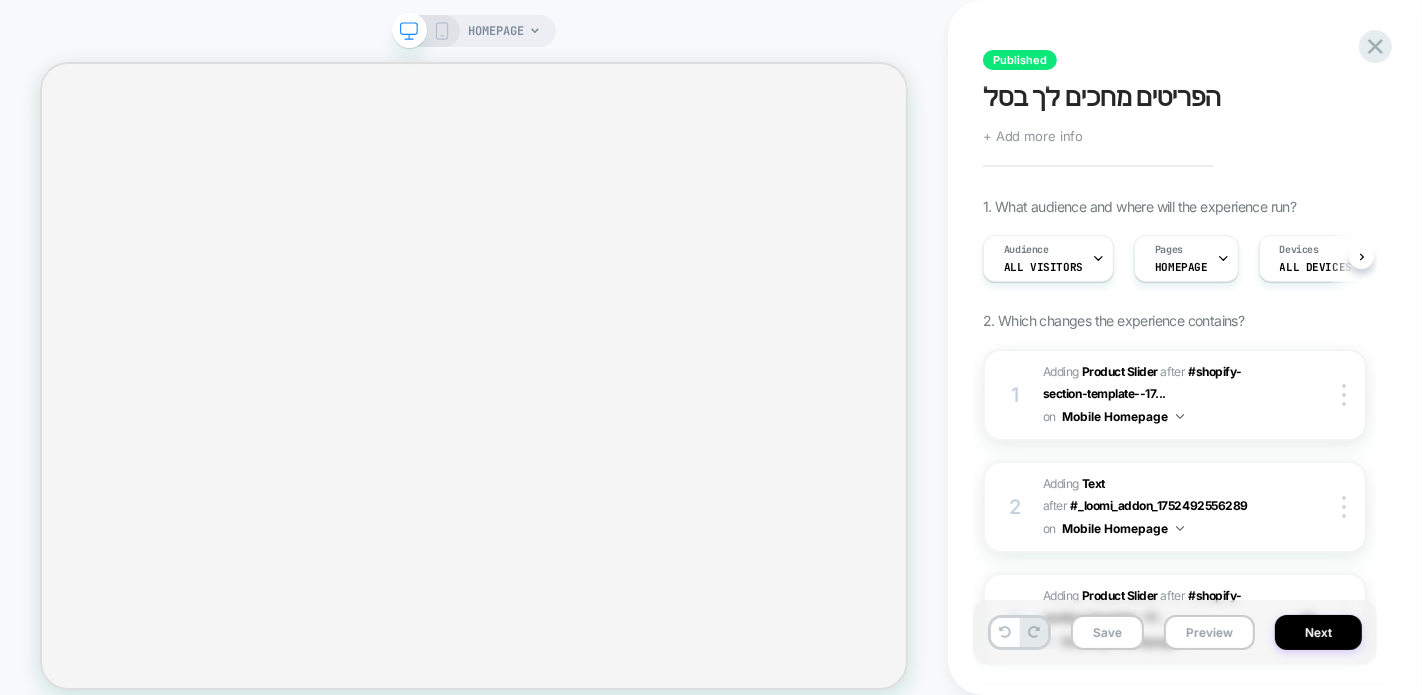 scroll, scrollTop: 0, scrollLeft: 1, axis: horizontal 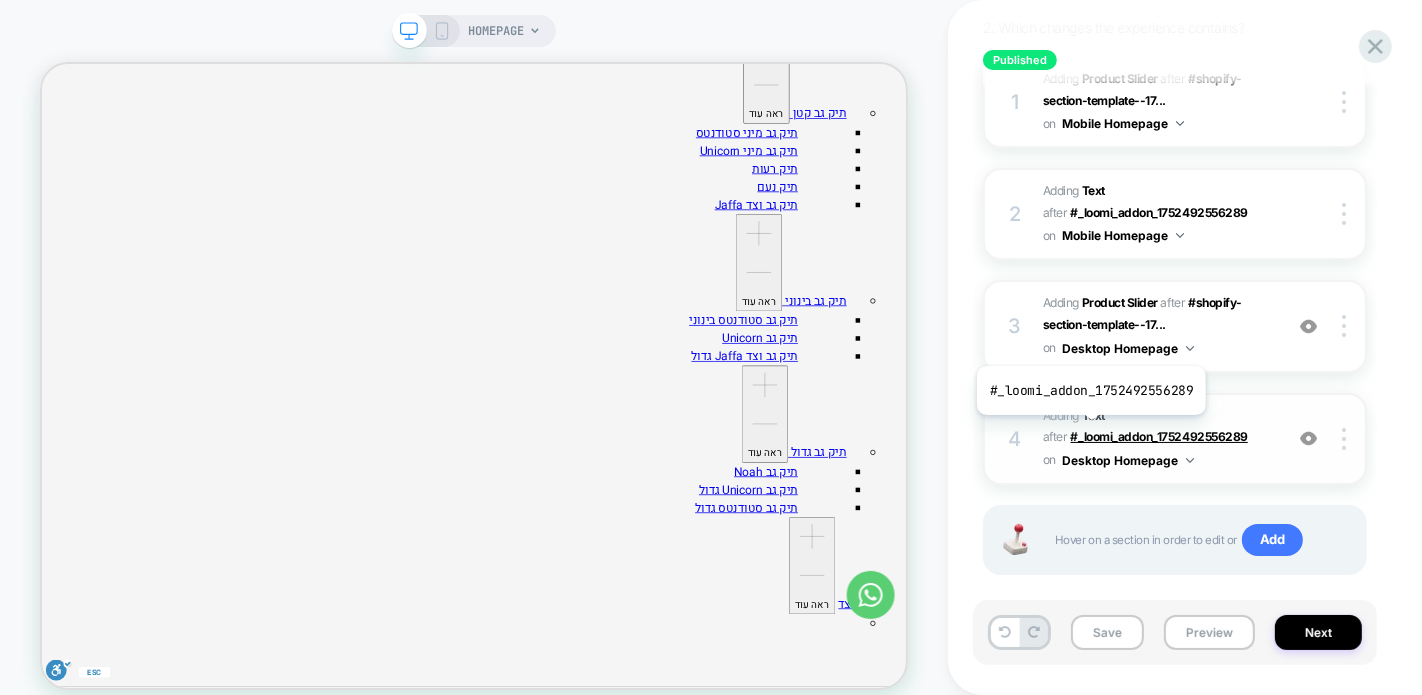 click on "#_loomi_addon_1752492556289" at bounding box center (1159, 436) 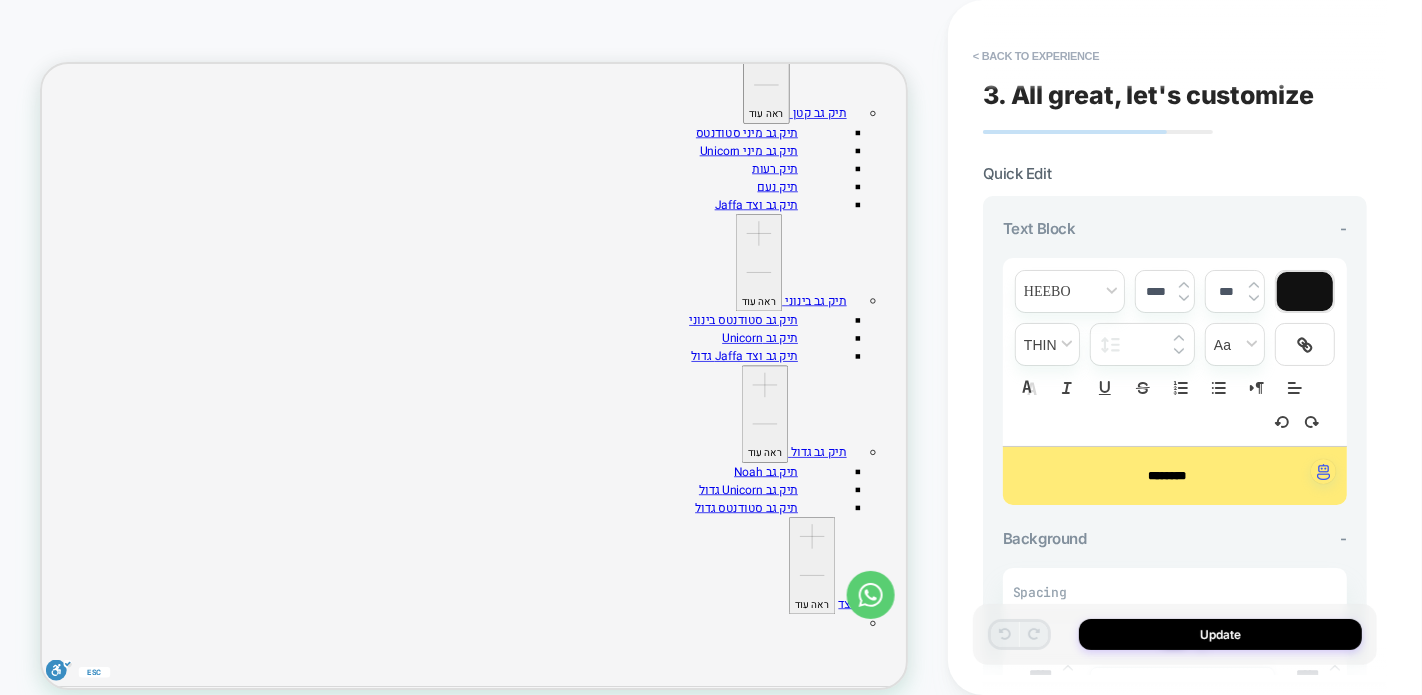 scroll, scrollTop: 537, scrollLeft: 0, axis: vertical 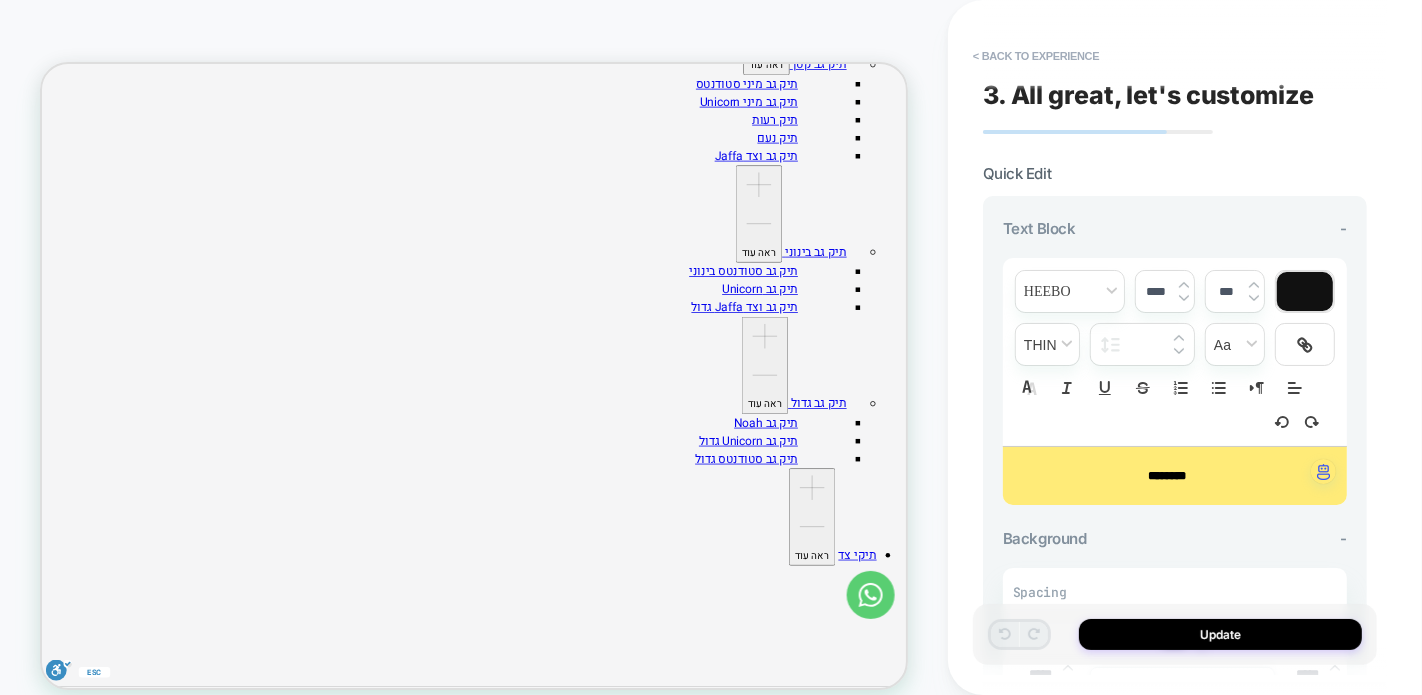 click on "********" at bounding box center (1167, 476) 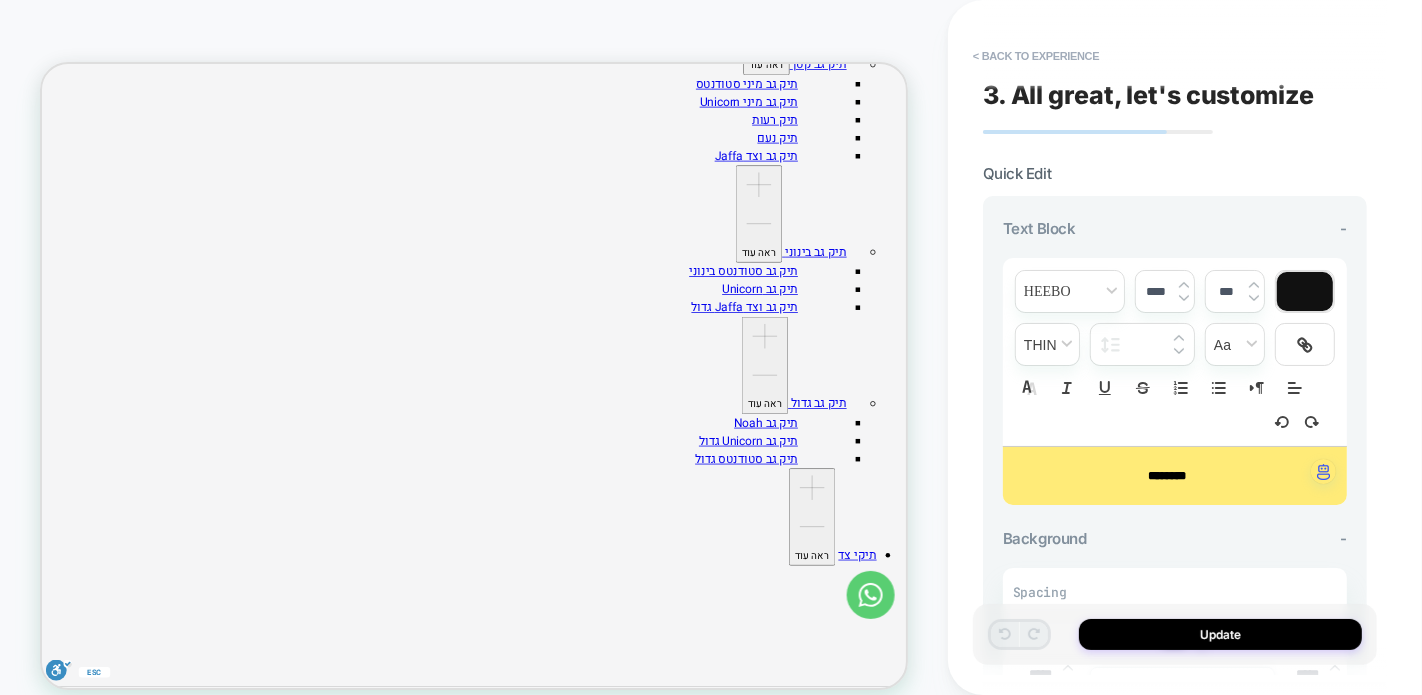 type on "****" 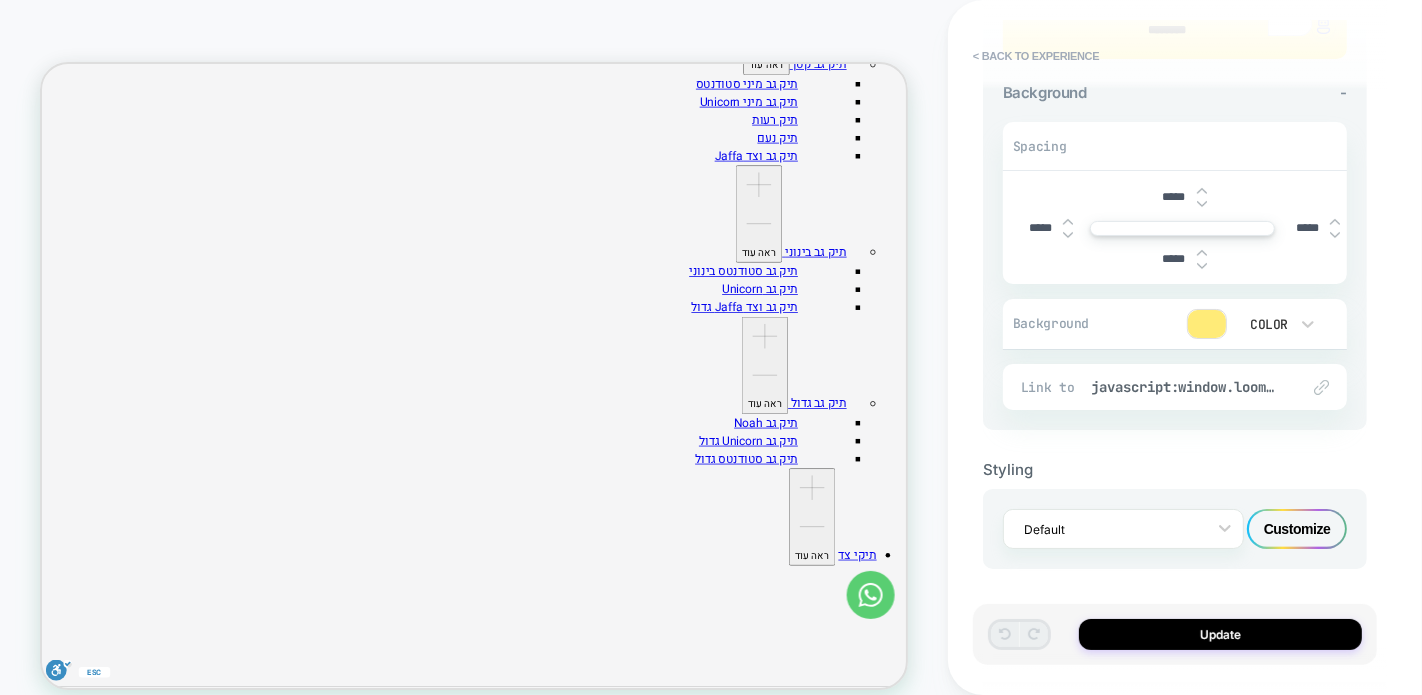 scroll, scrollTop: 0, scrollLeft: 0, axis: both 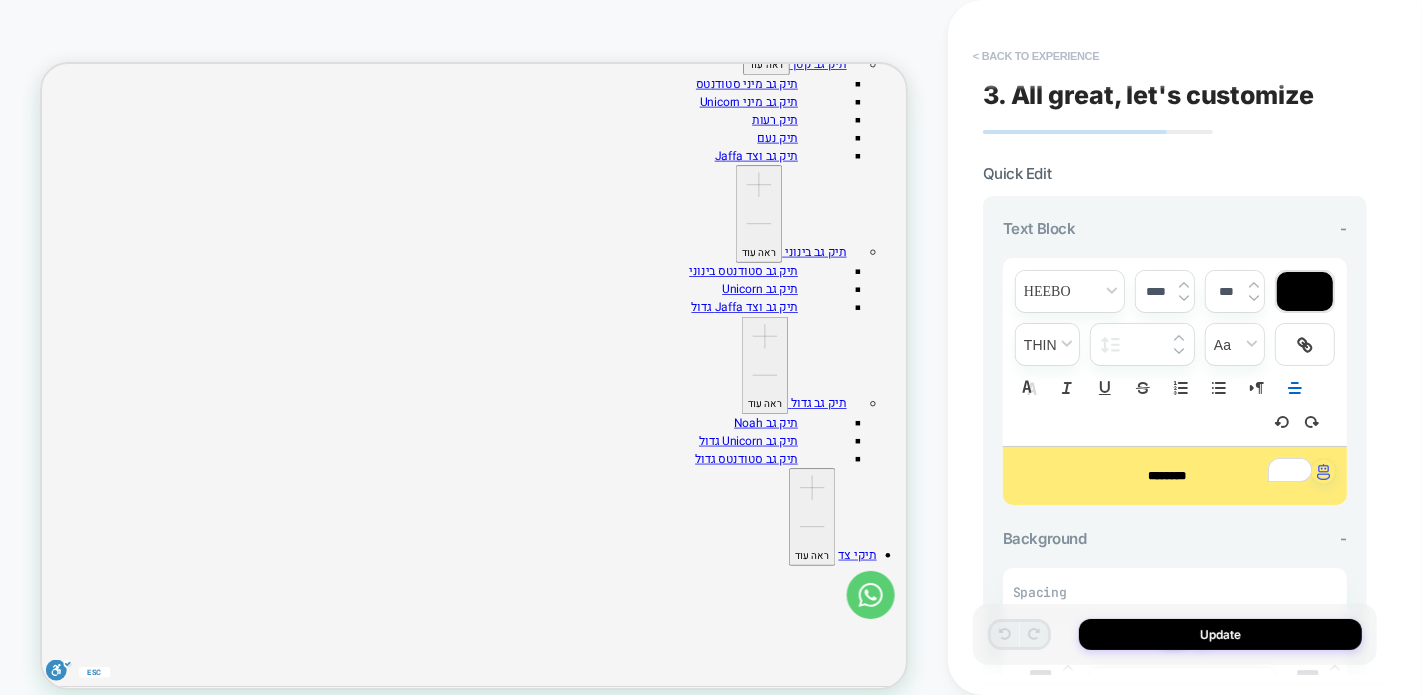 click on "< Back to experience" at bounding box center (1036, 56) 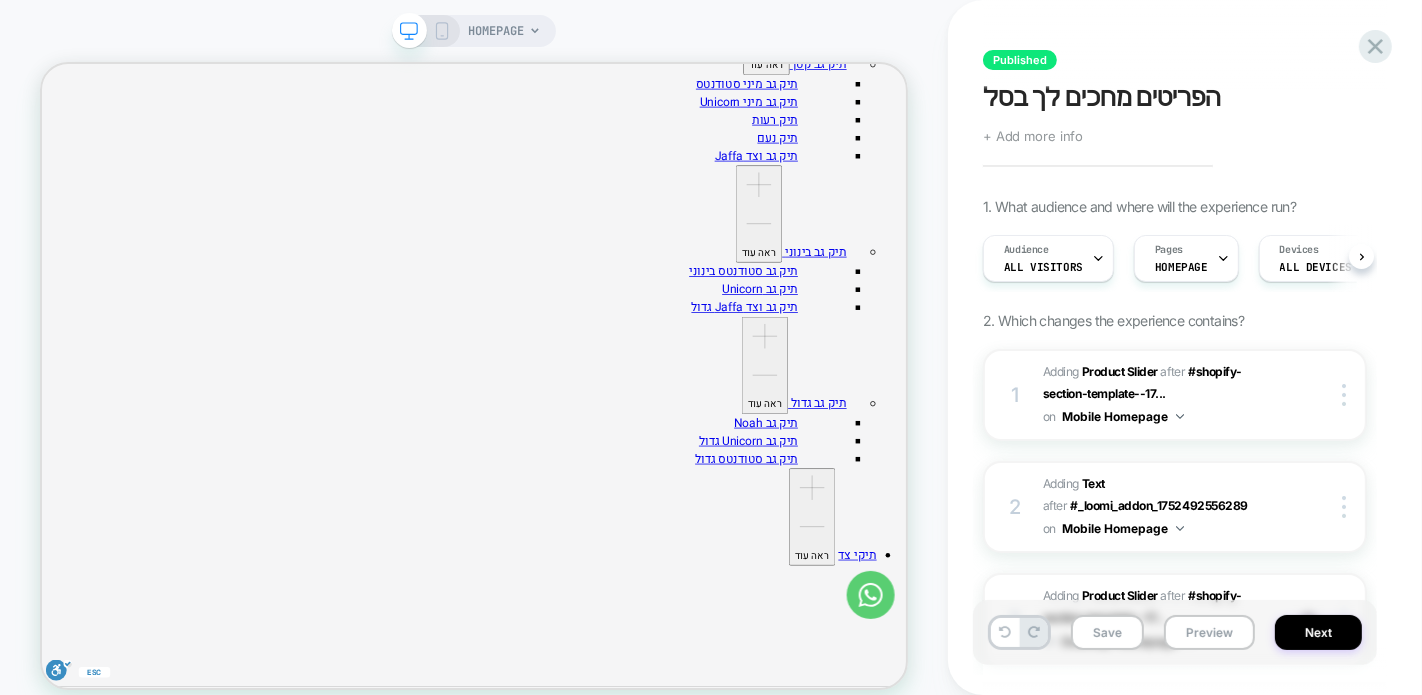 scroll, scrollTop: 315, scrollLeft: 0, axis: vertical 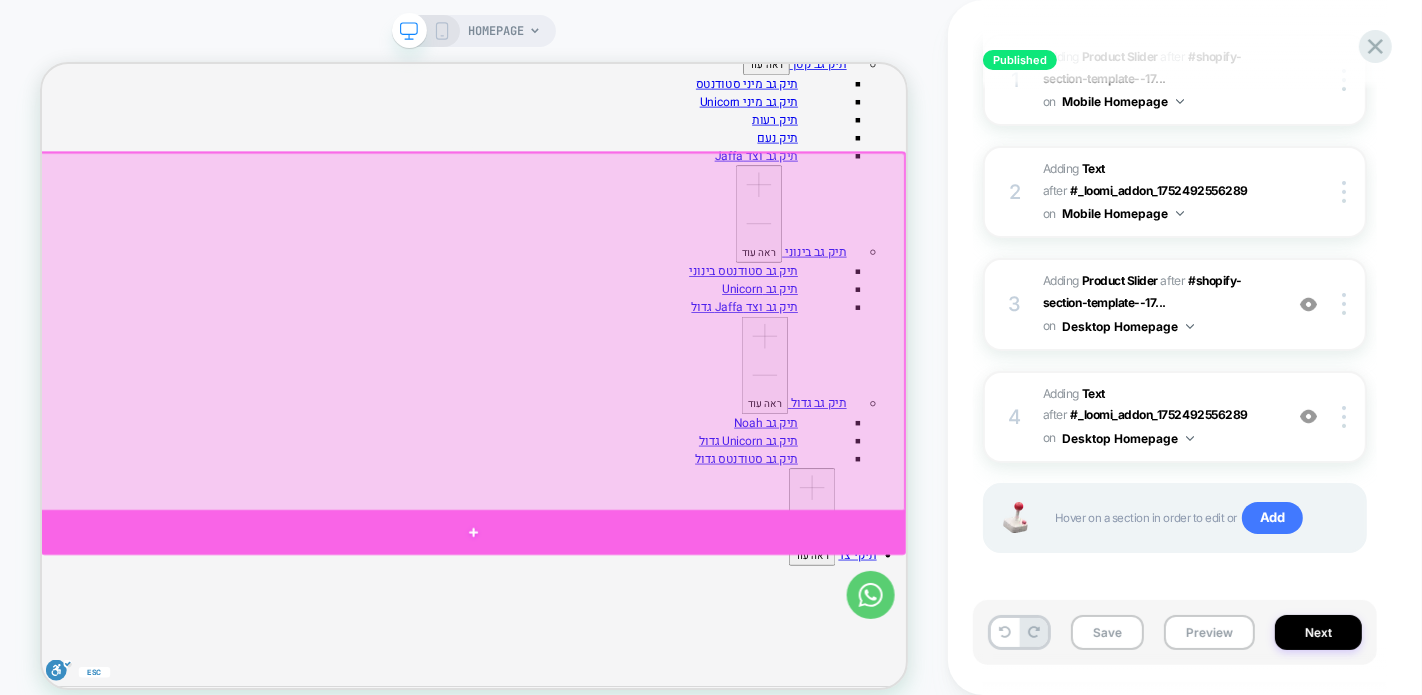 click at bounding box center [618, 688] 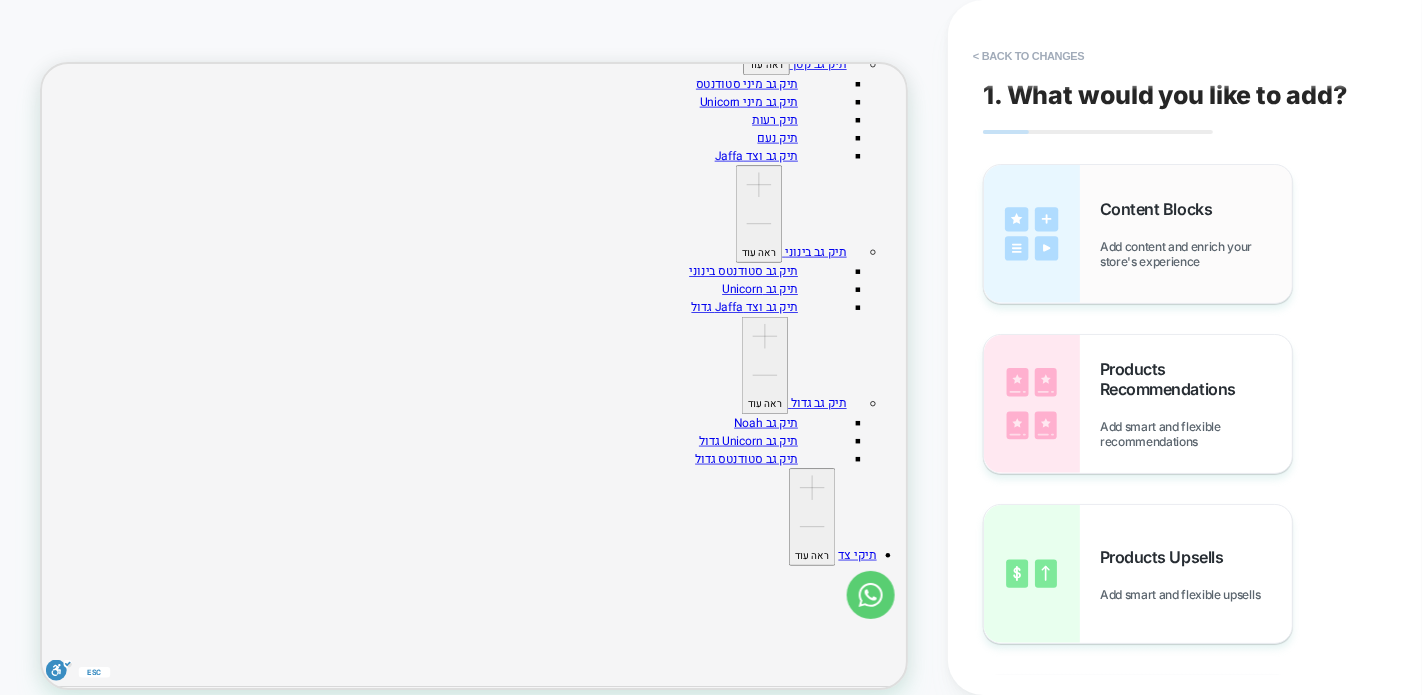 click on "Add content and enrich your store's experience" at bounding box center [1196, 254] 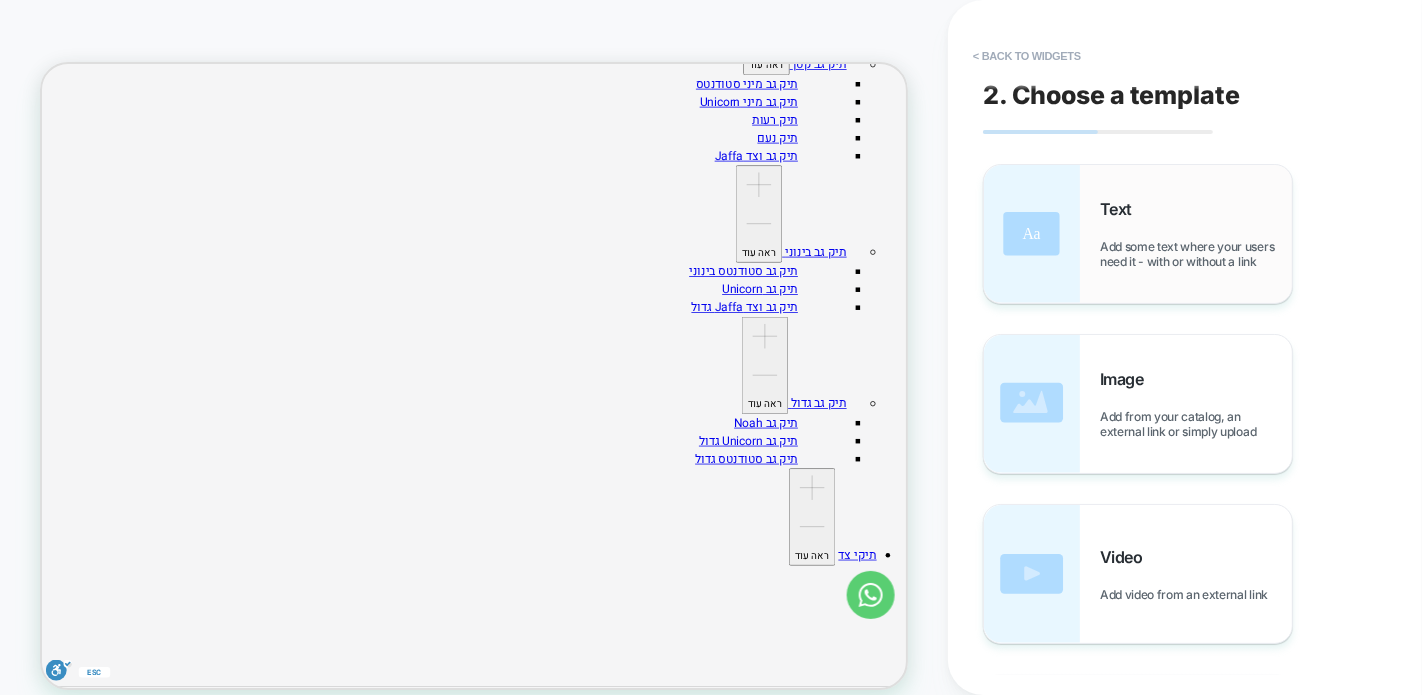 click on "Add some text where your users need it - with or without a link" at bounding box center [1196, 254] 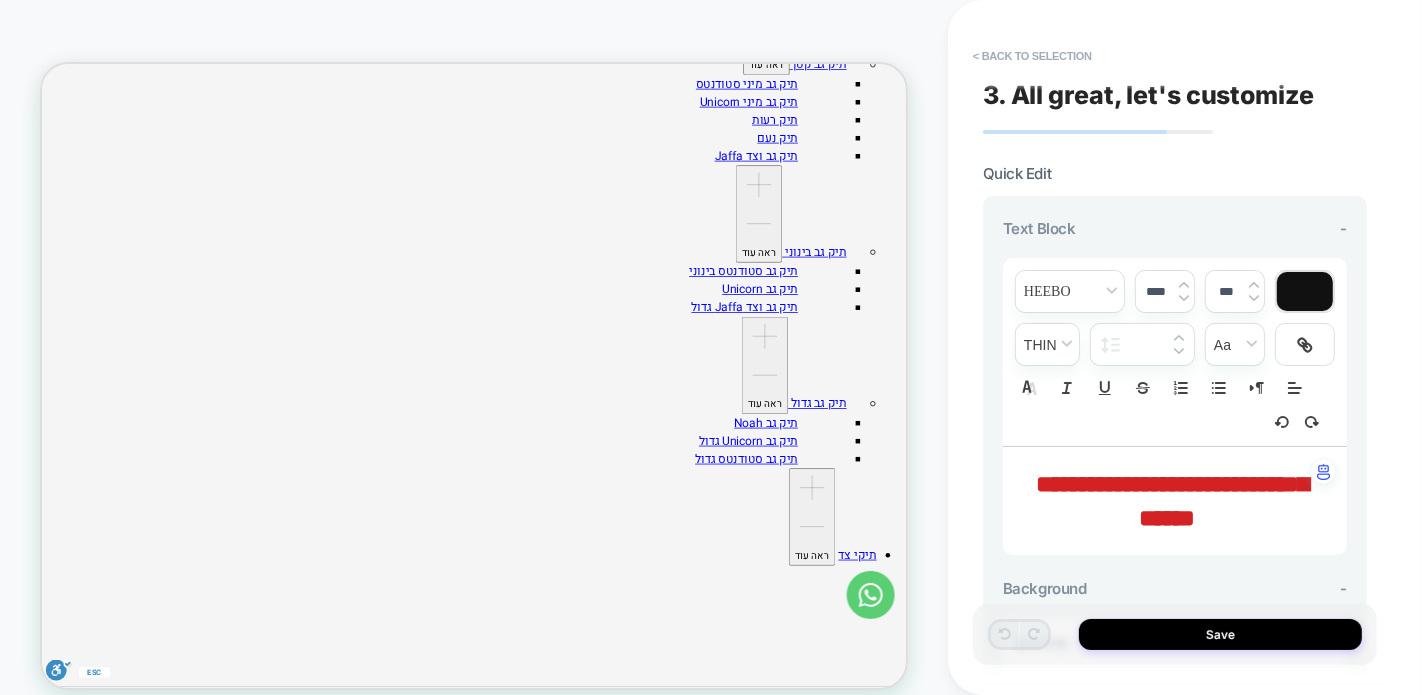 scroll, scrollTop: 24, scrollLeft: 0, axis: vertical 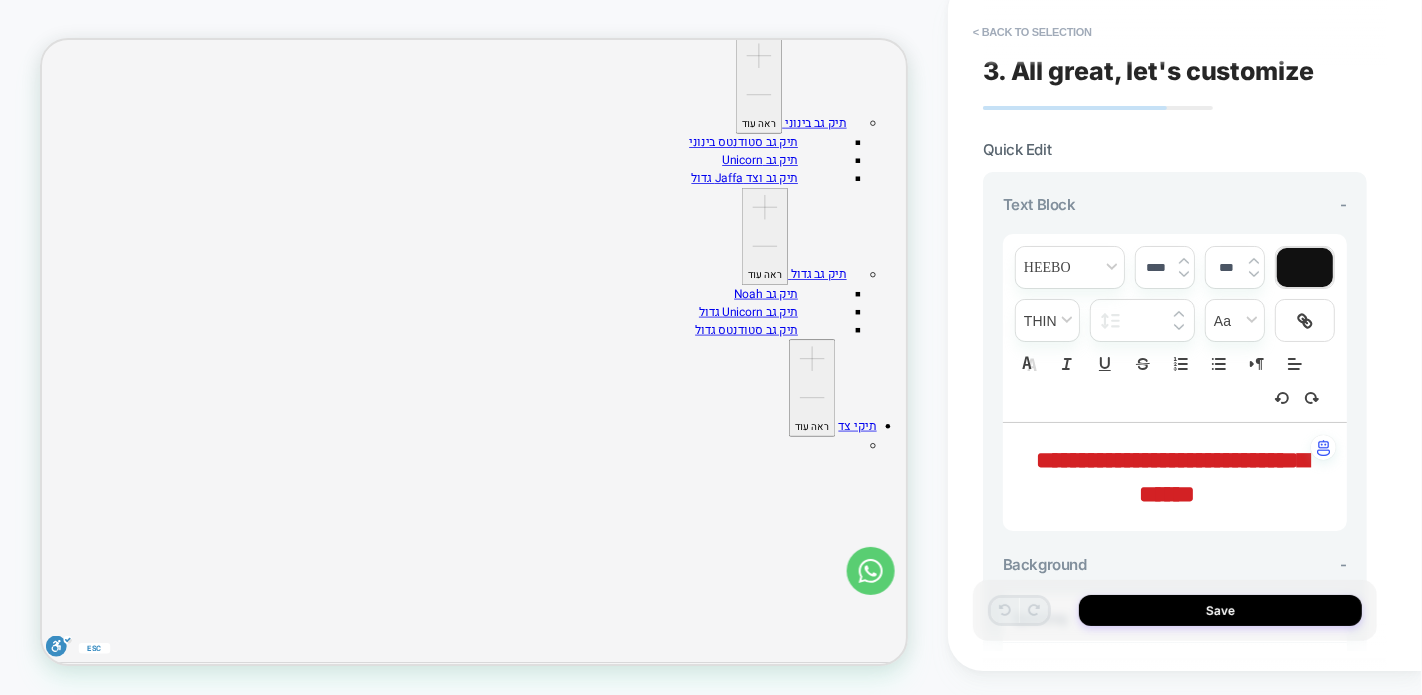click on "**********" at bounding box center (1167, 477) 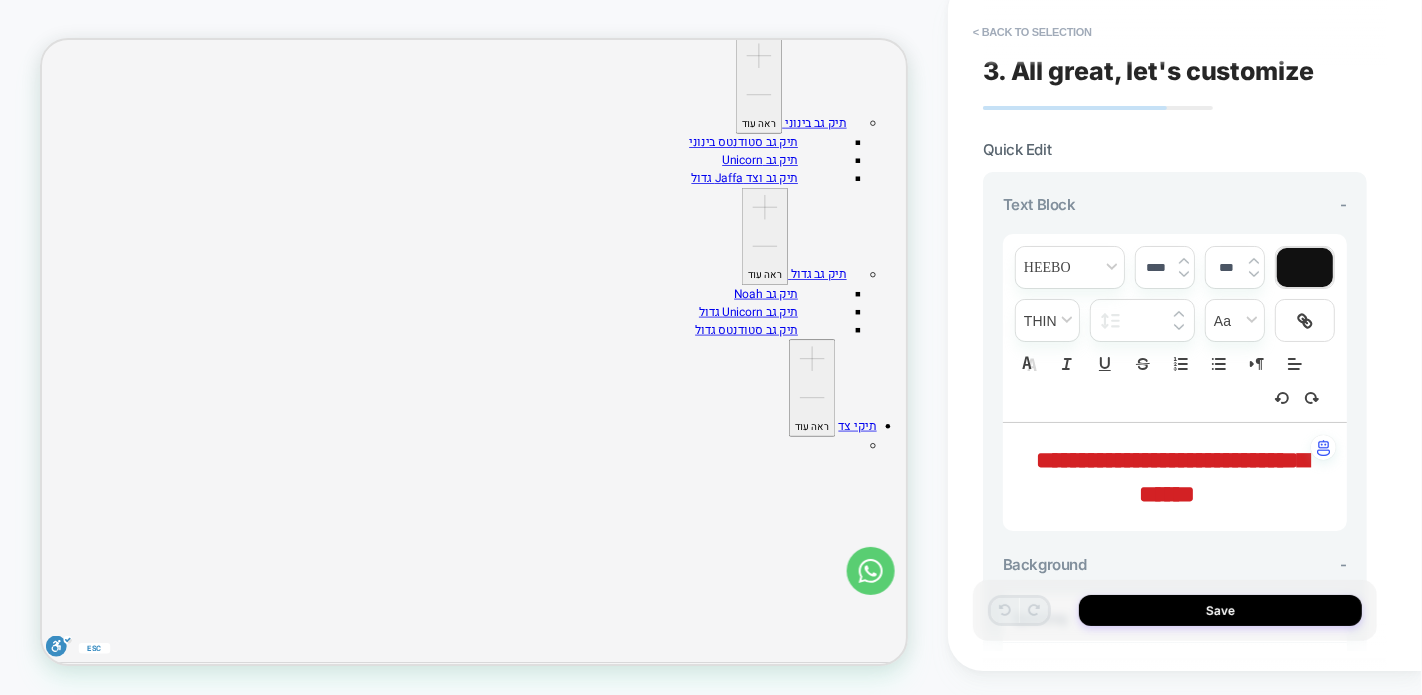 type on "****" 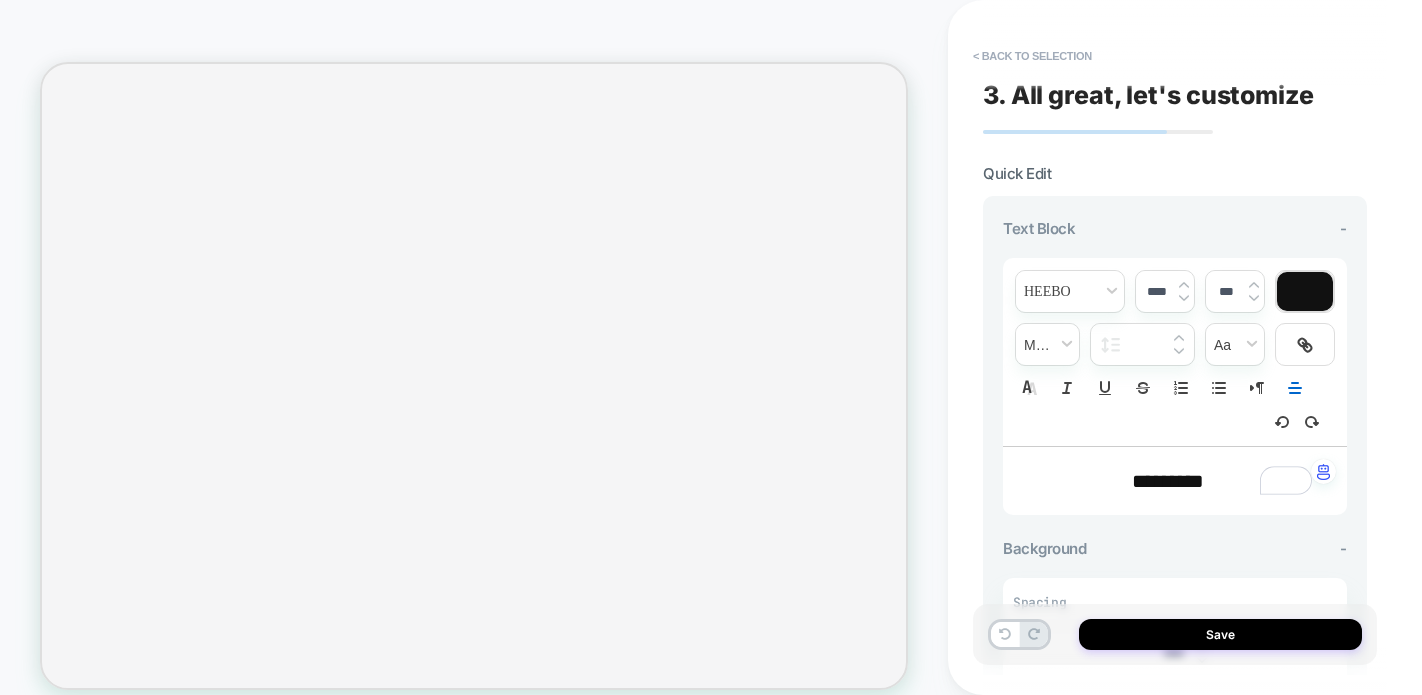 scroll, scrollTop: 0, scrollLeft: 0, axis: both 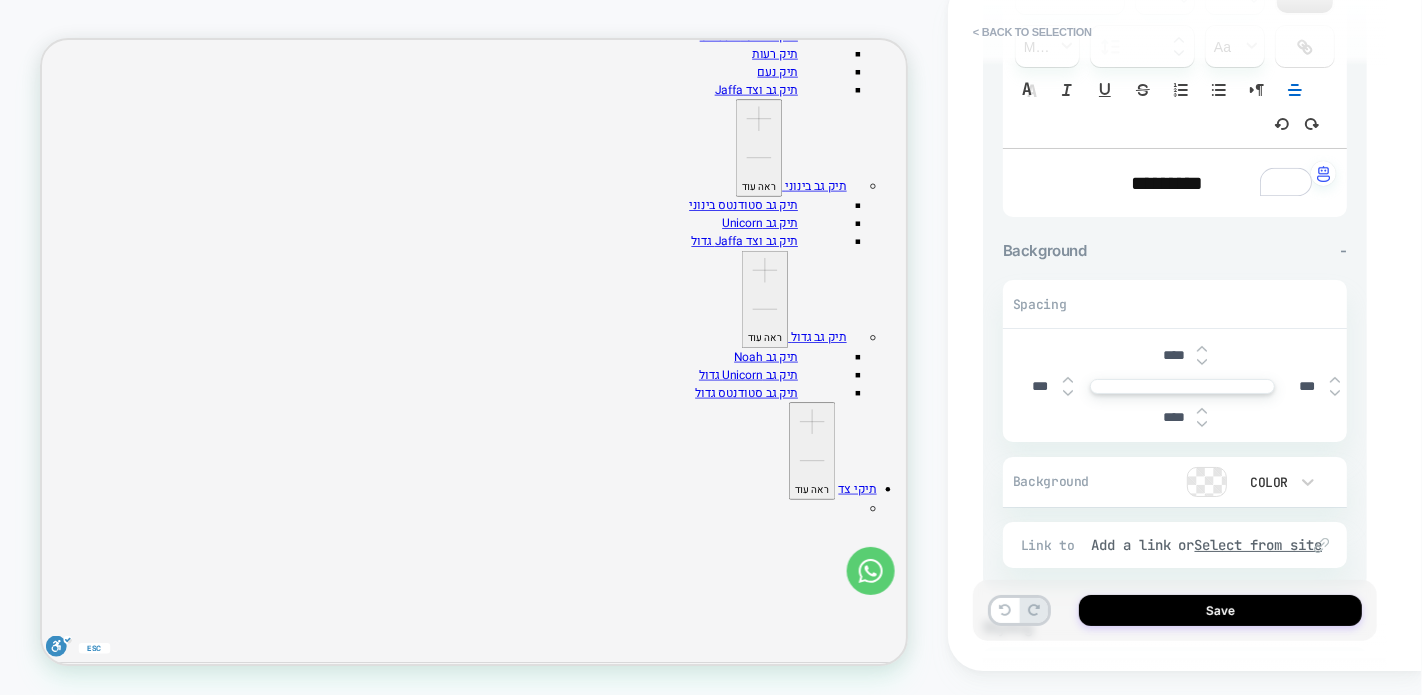 click on "****" at bounding box center [1174, 355] 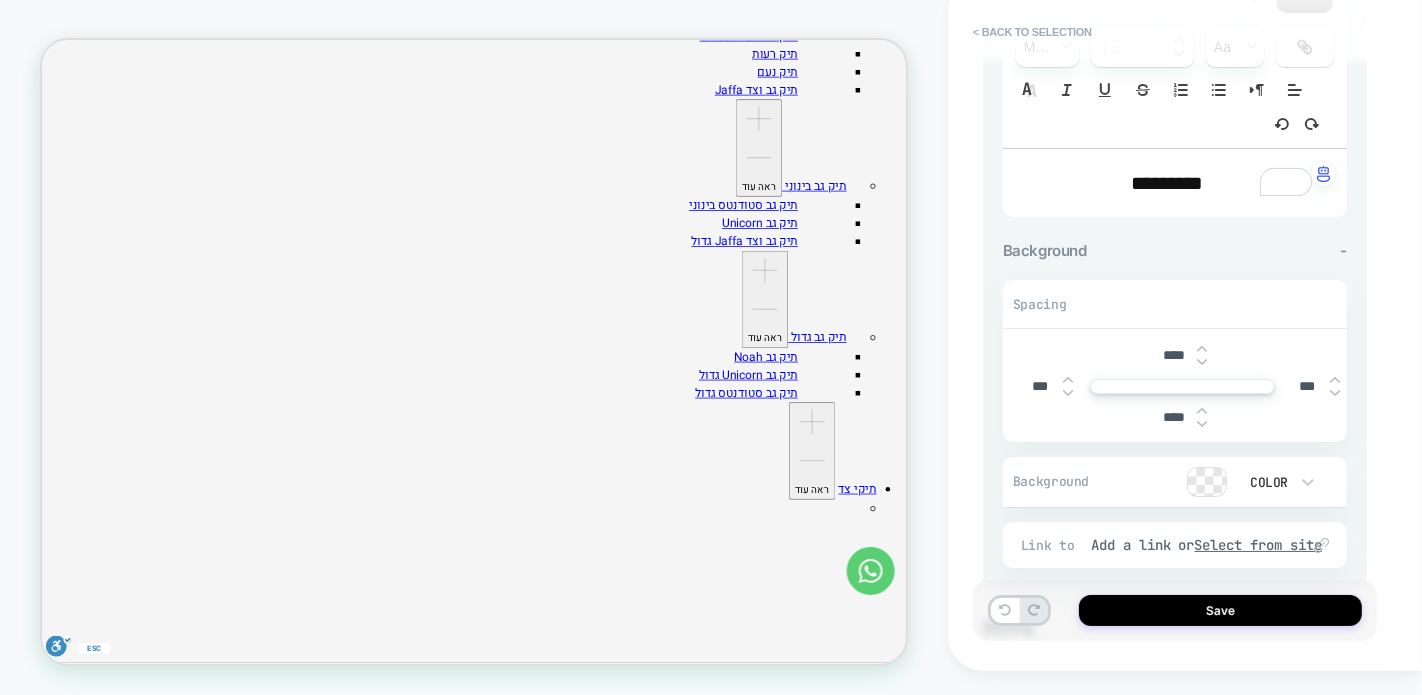 click on "****" at bounding box center (1183, 355) 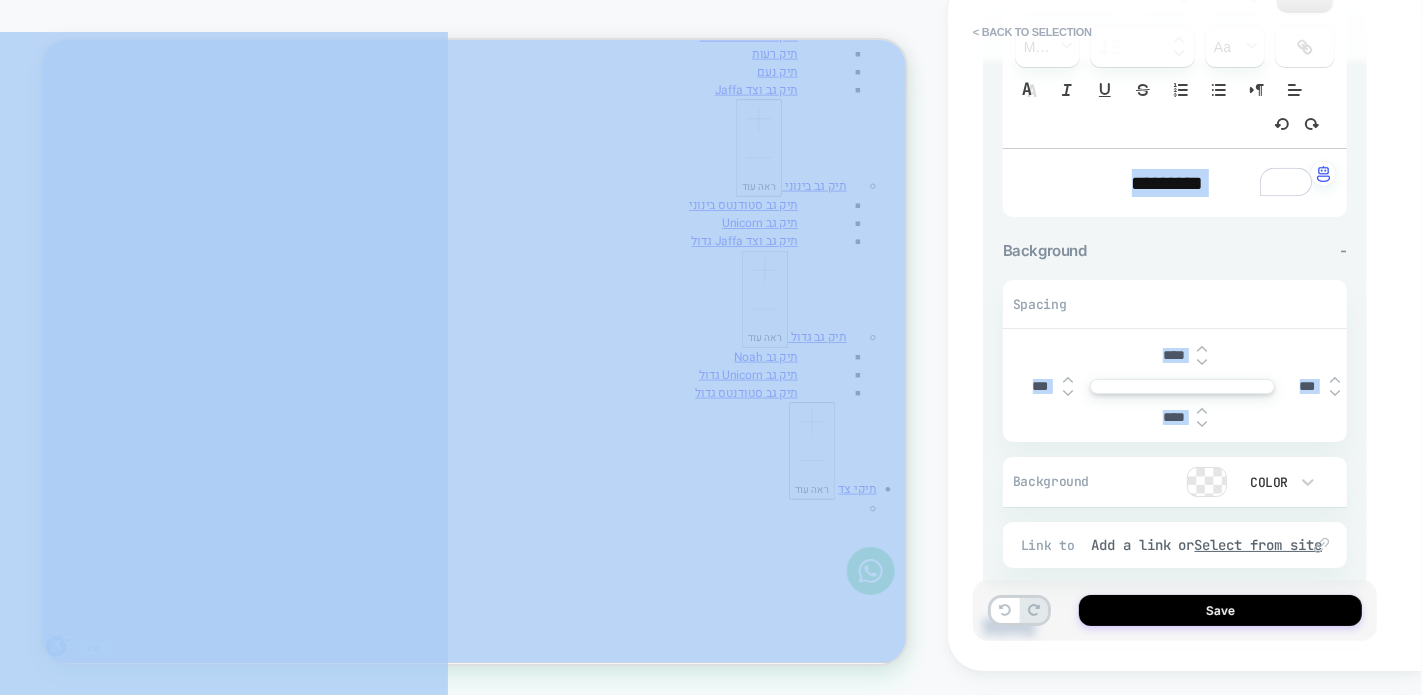 click on "****" at bounding box center [1183, 355] 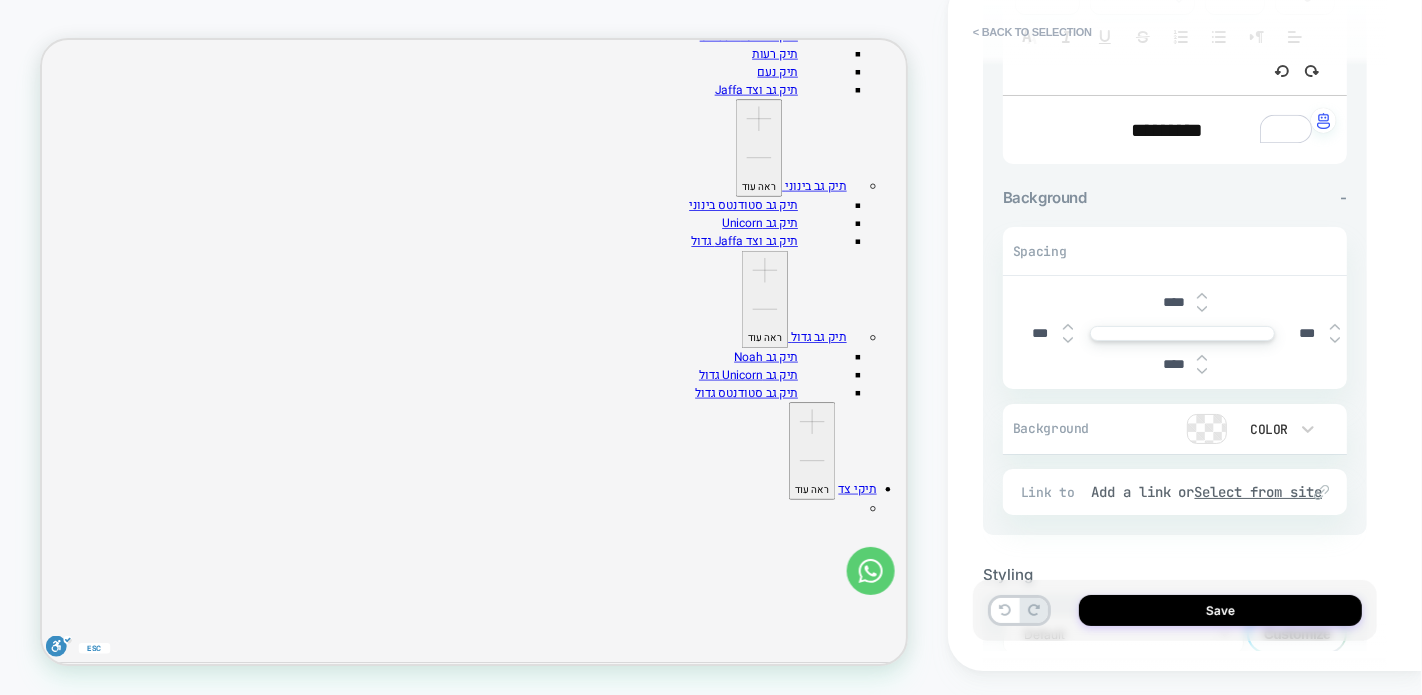 scroll, scrollTop: 328, scrollLeft: 0, axis: vertical 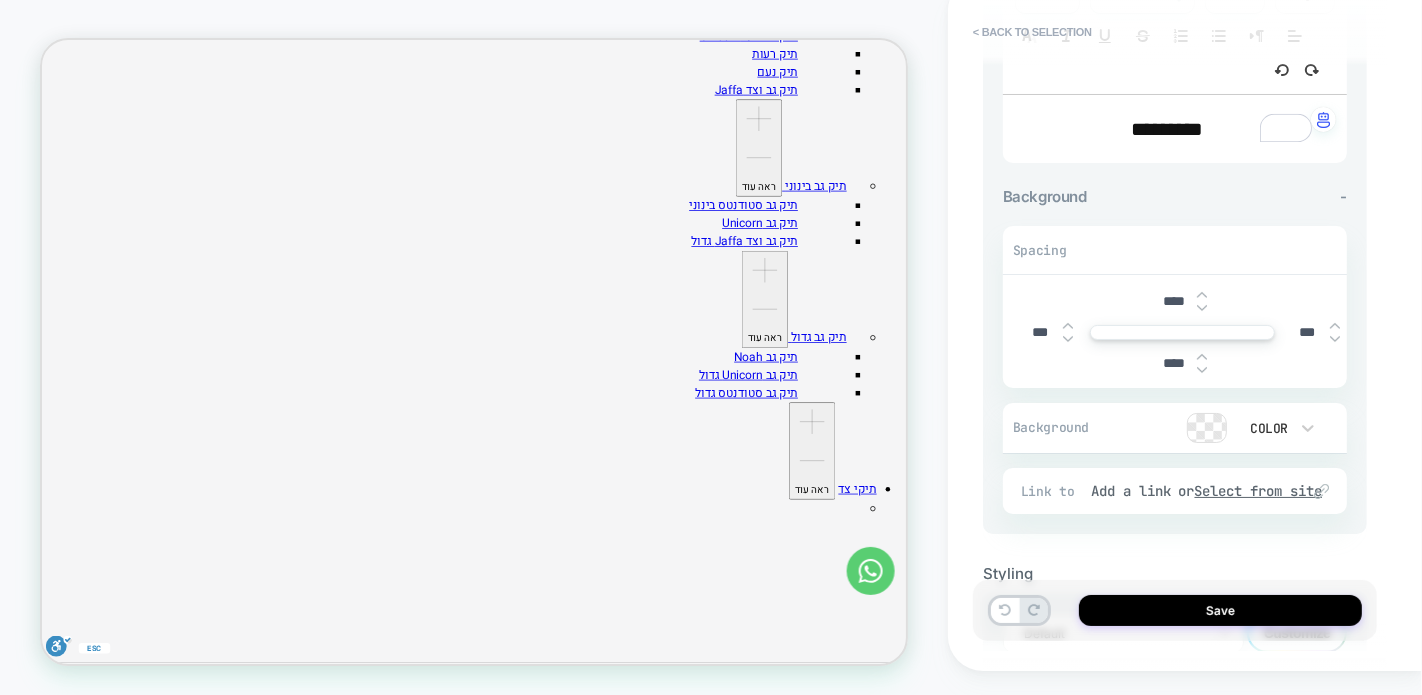 click at bounding box center [1207, 428] 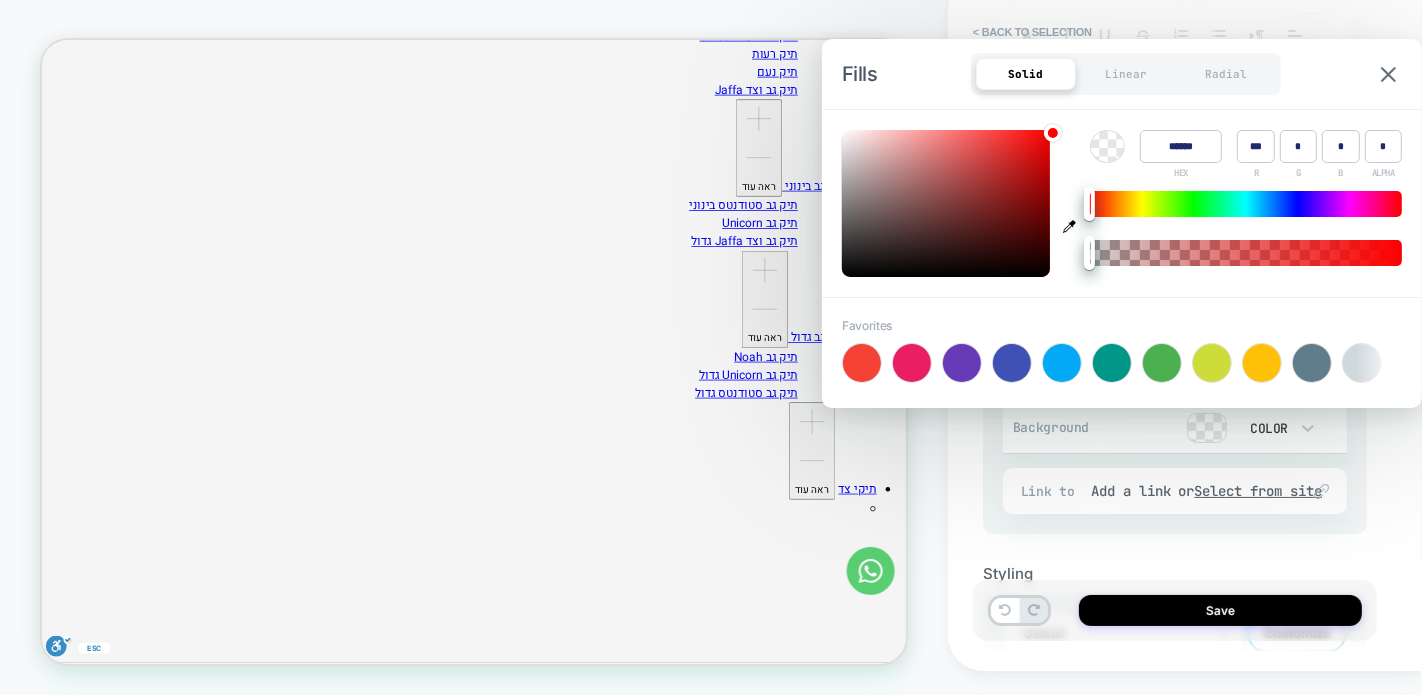 click on "Styling Default Customize" at bounding box center (1175, 603) 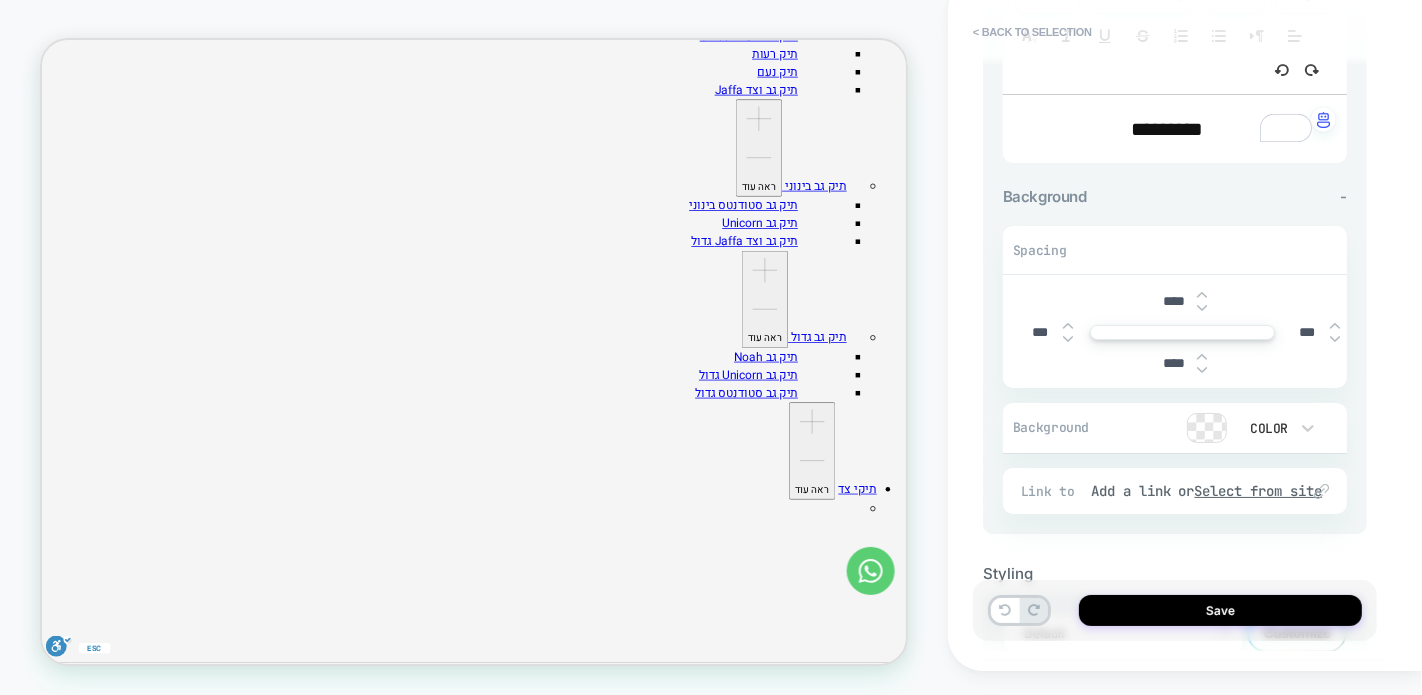 click at bounding box center [1207, 428] 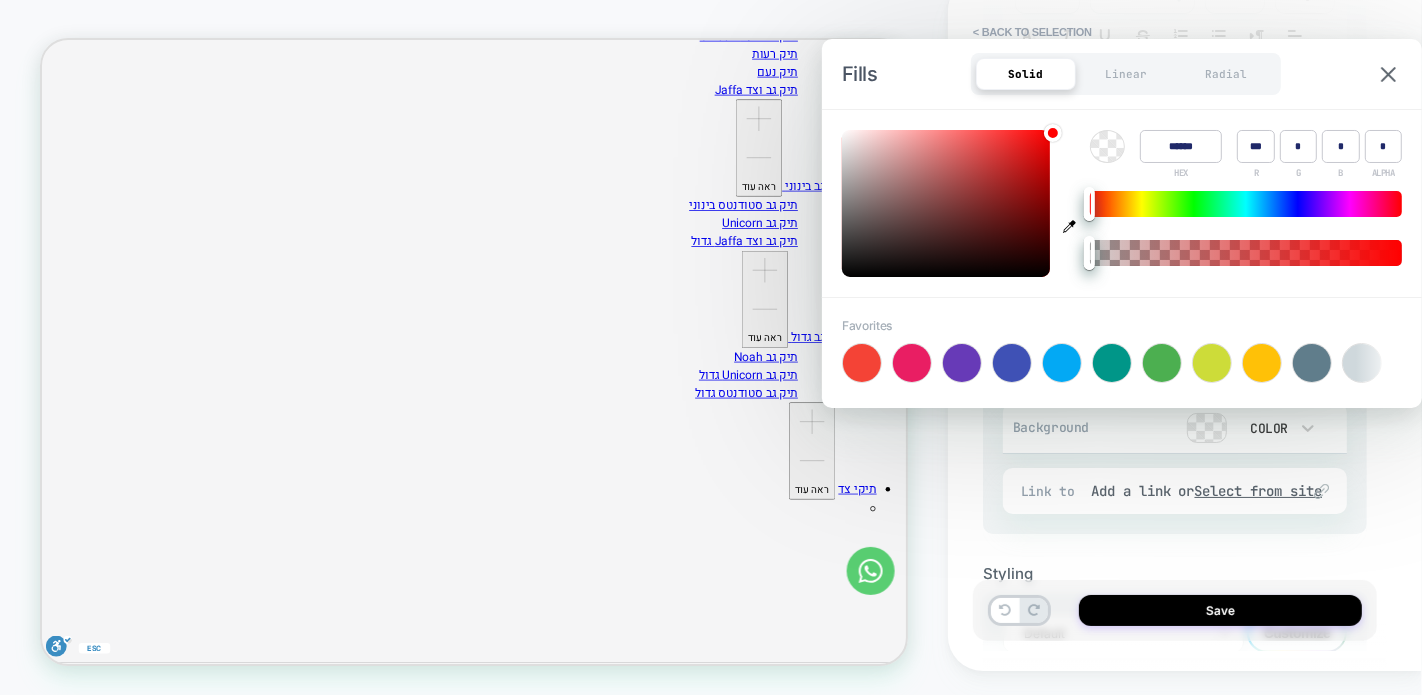 click on "******" at bounding box center [1181, 146] 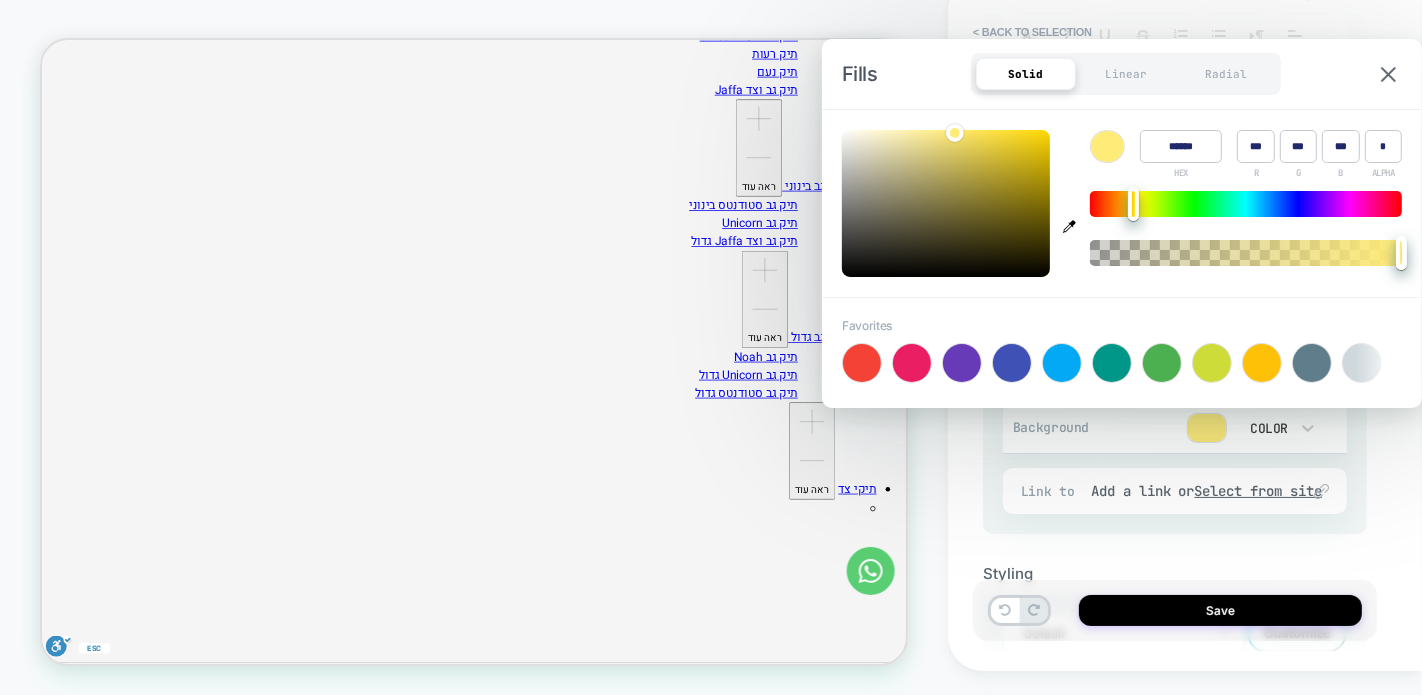 click on "**********" at bounding box center [1185, 323] 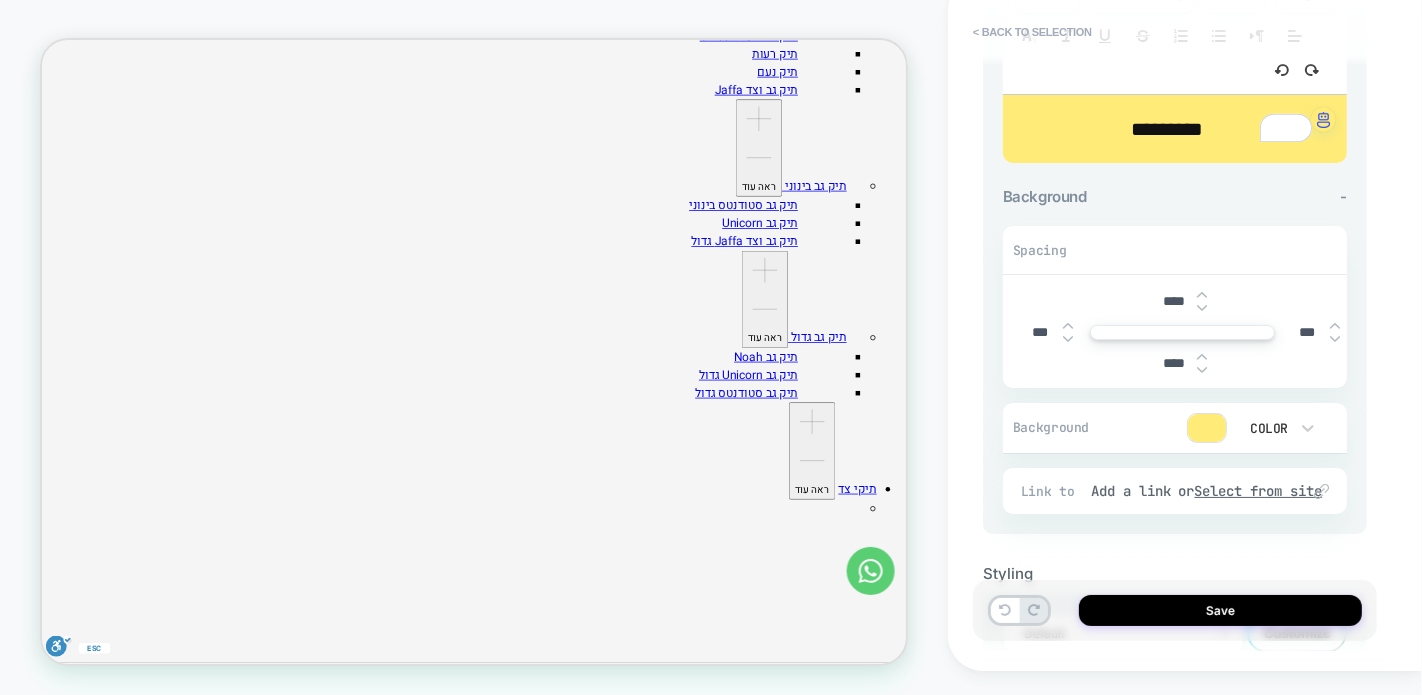 click on "***" at bounding box center (1040, 332) 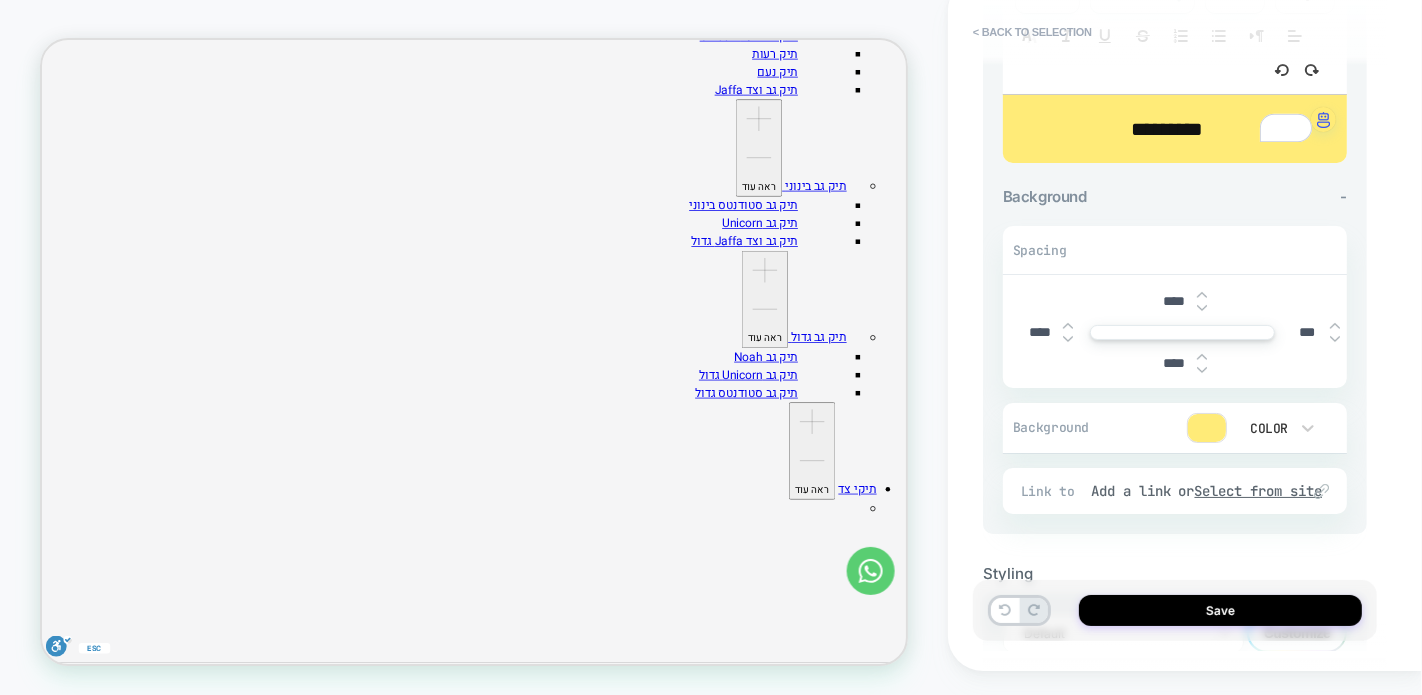 type on "*****" 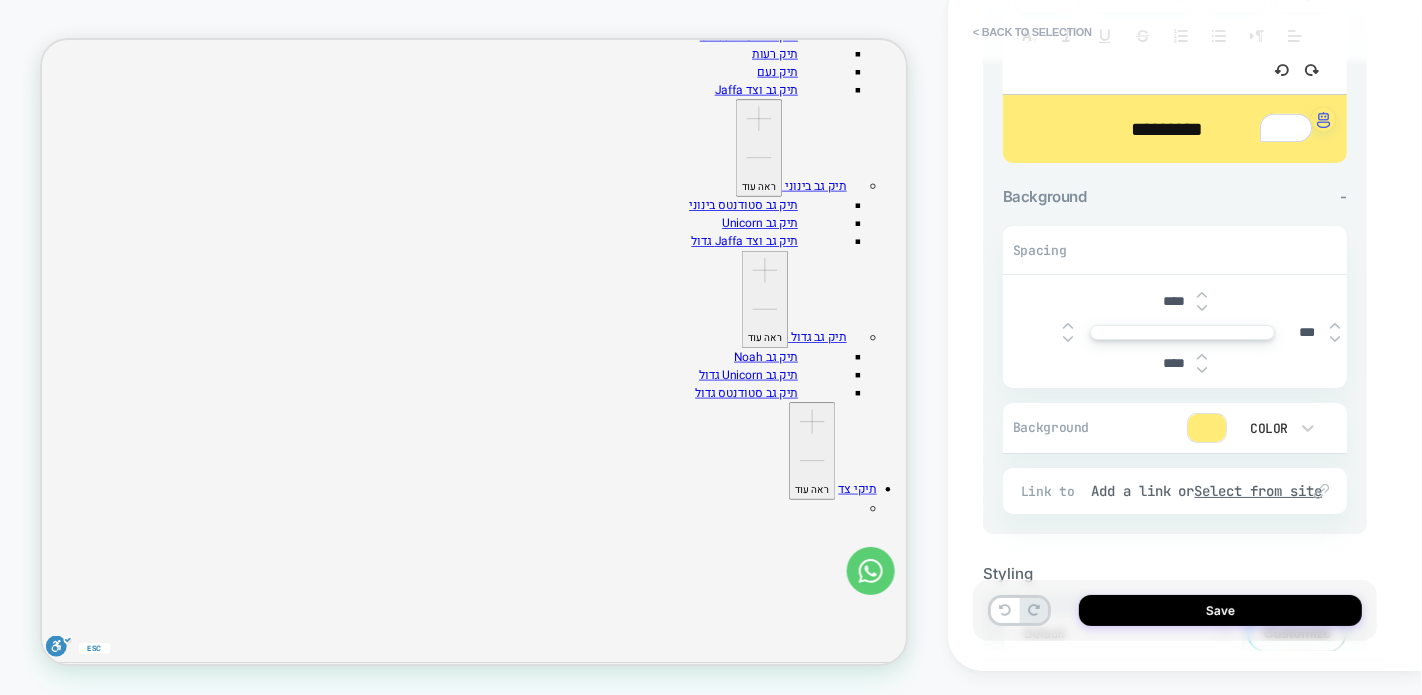 scroll, scrollTop: 456, scrollLeft: 0, axis: vertical 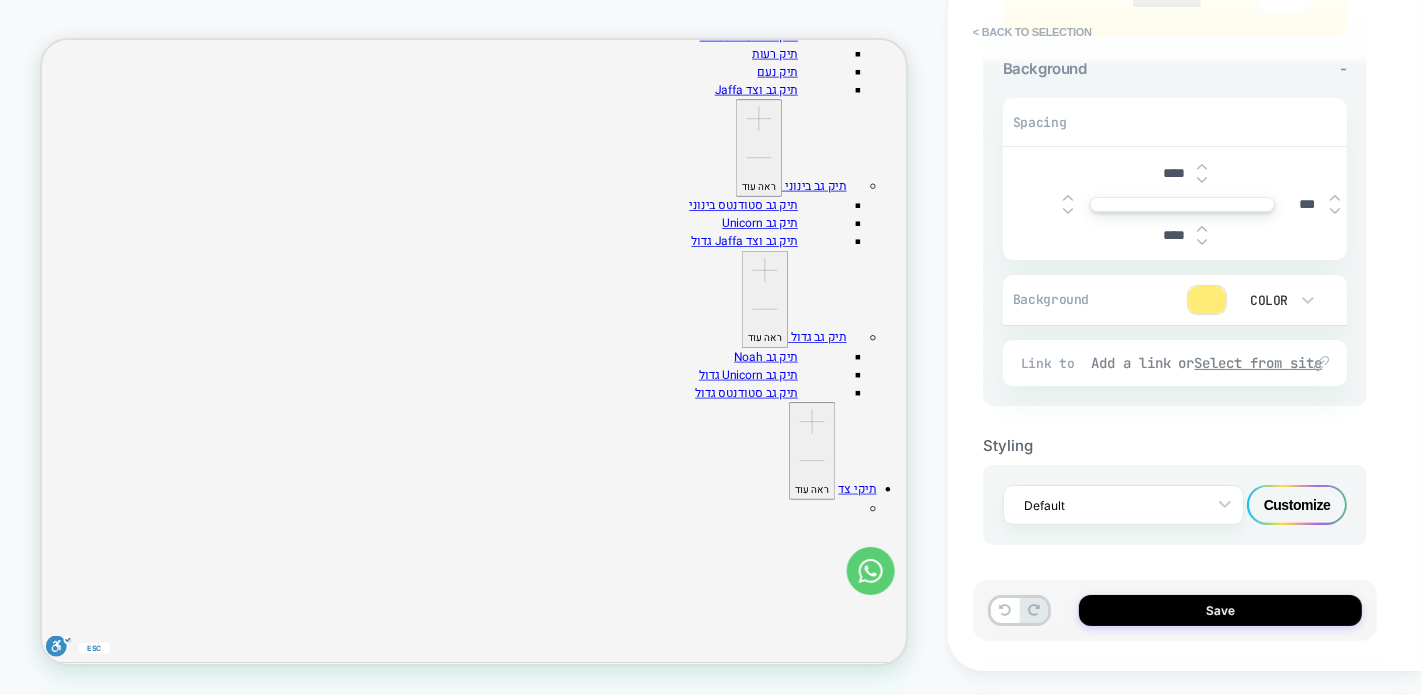 type 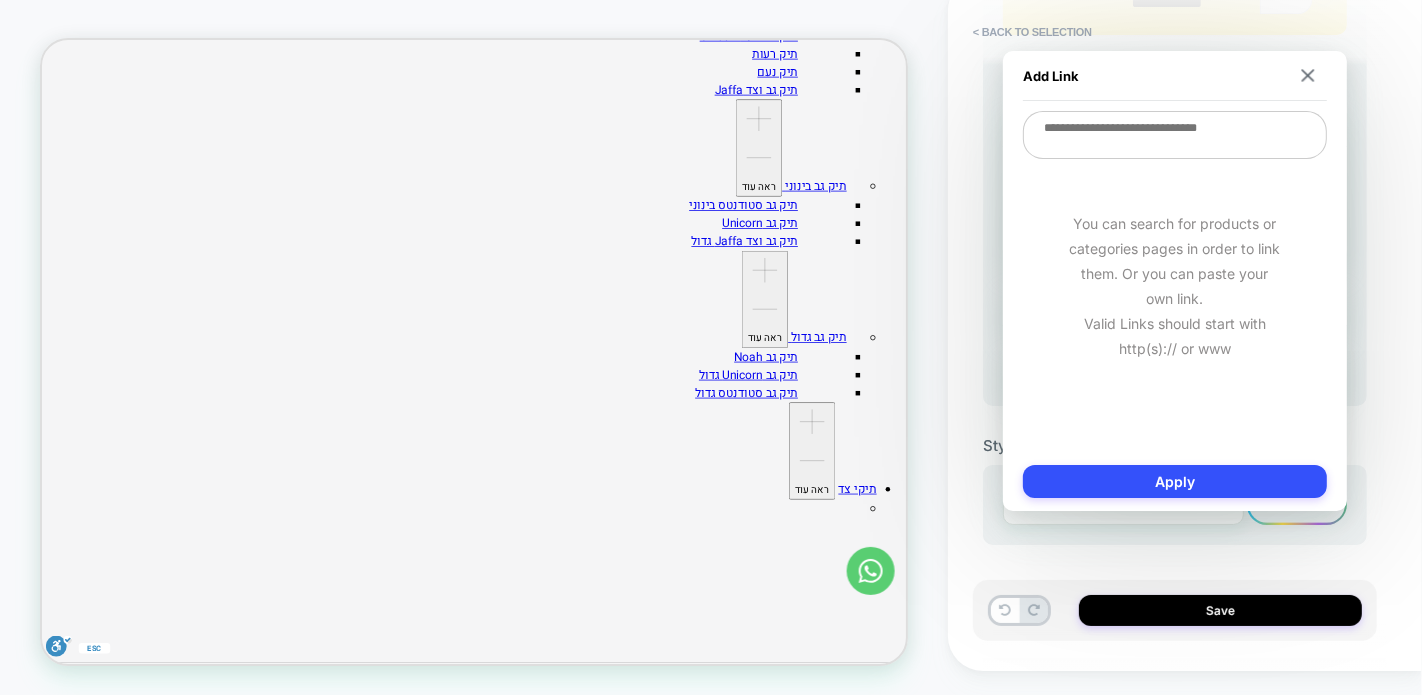 click at bounding box center (1175, 135) 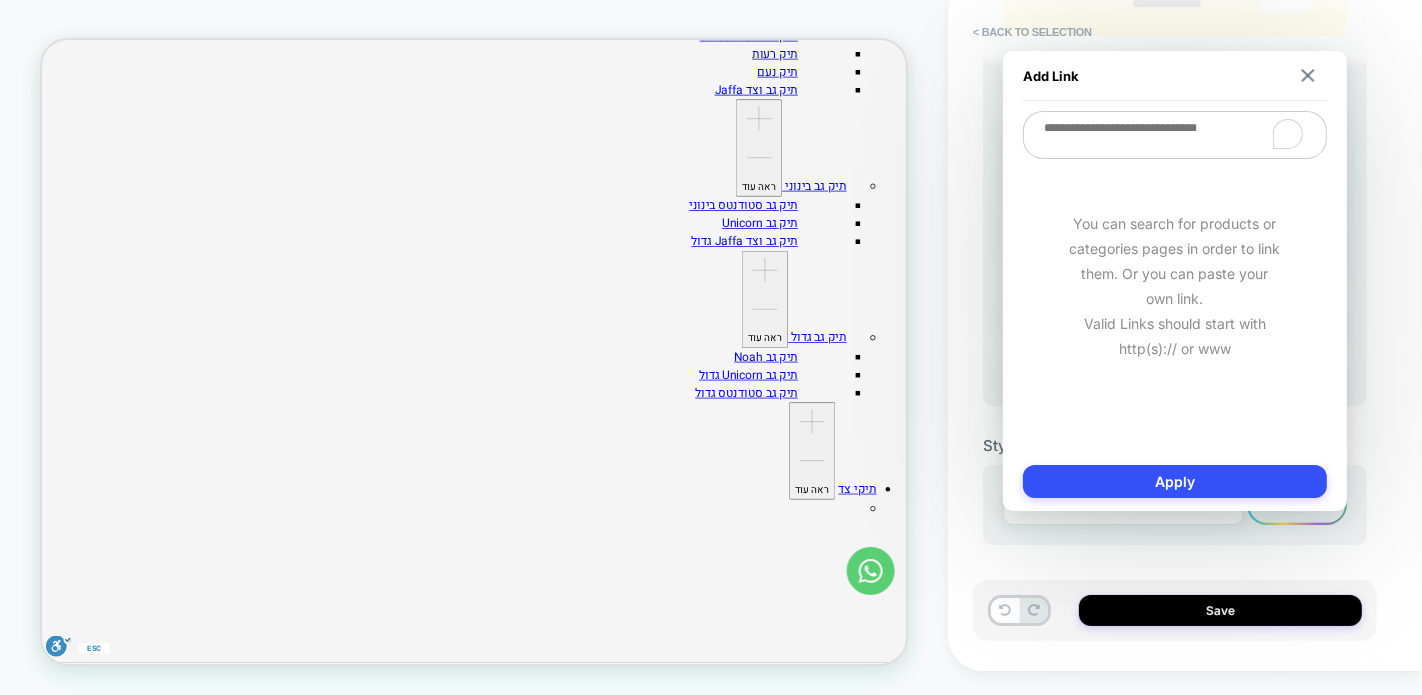 type on "*" 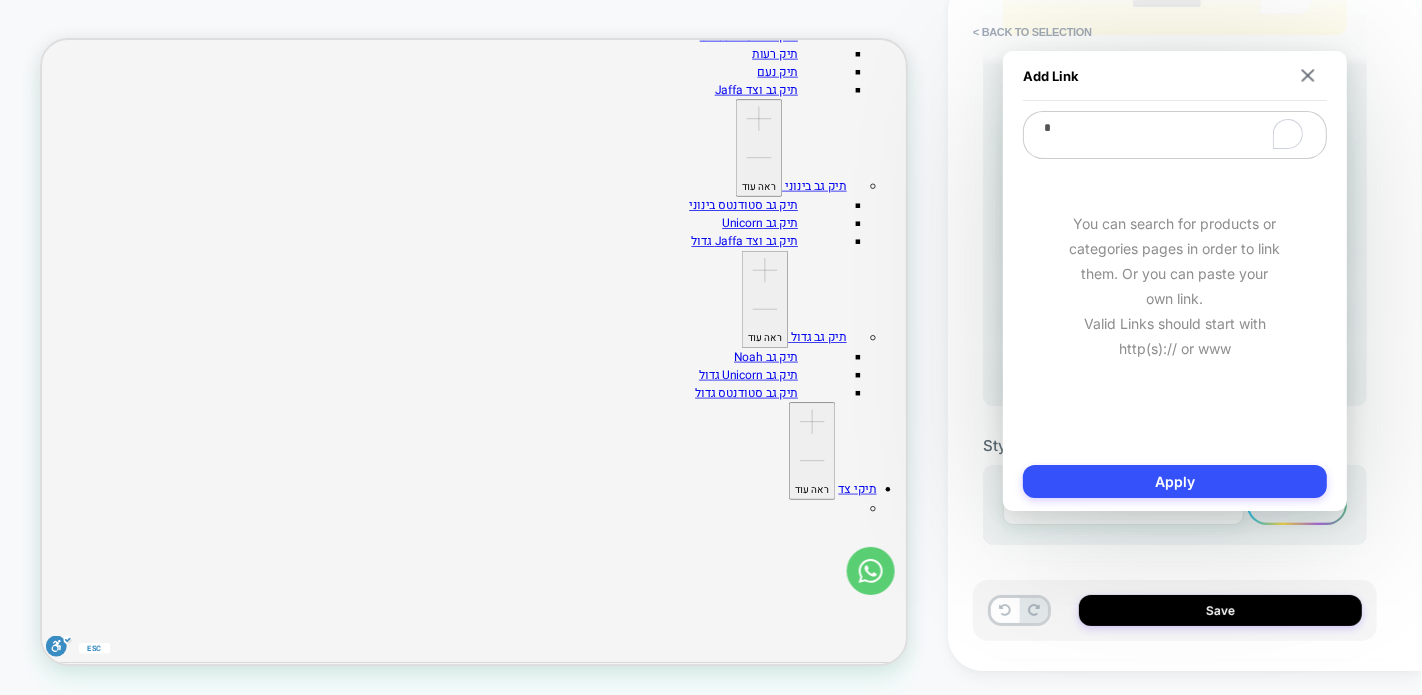 type on "*" 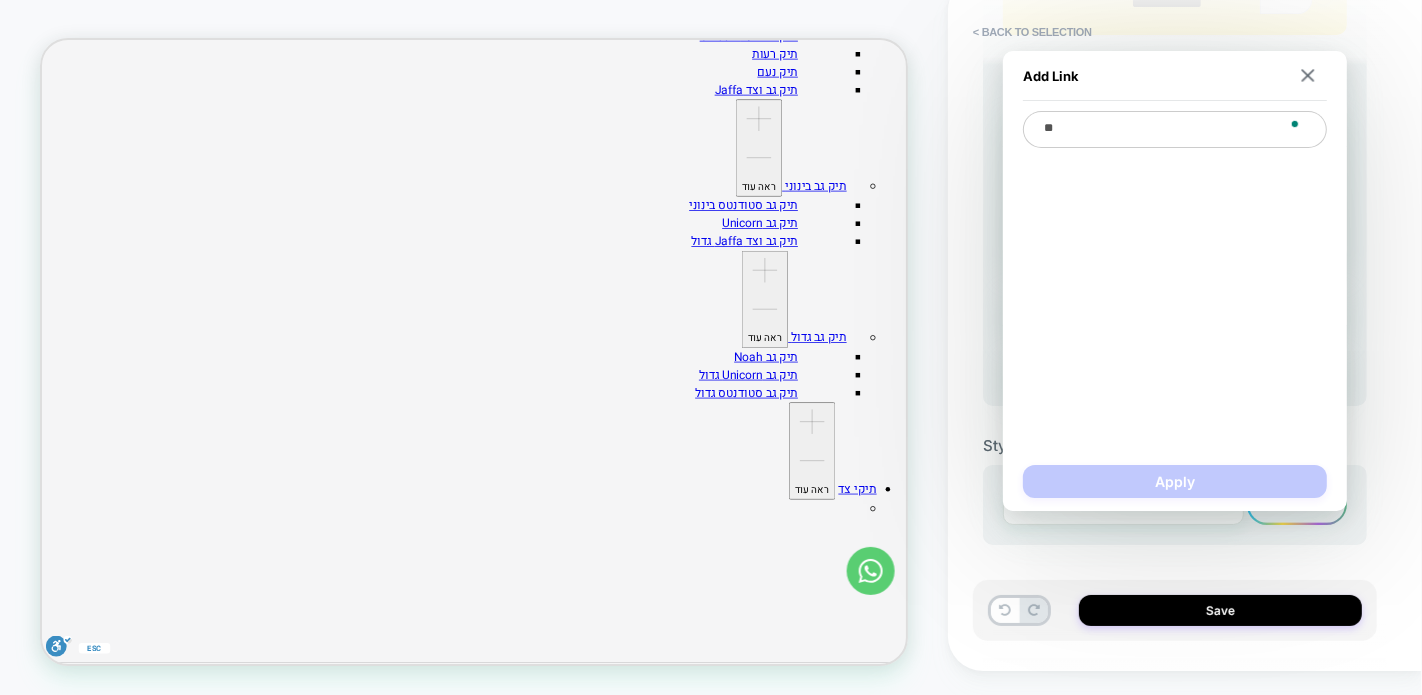 type on "*" 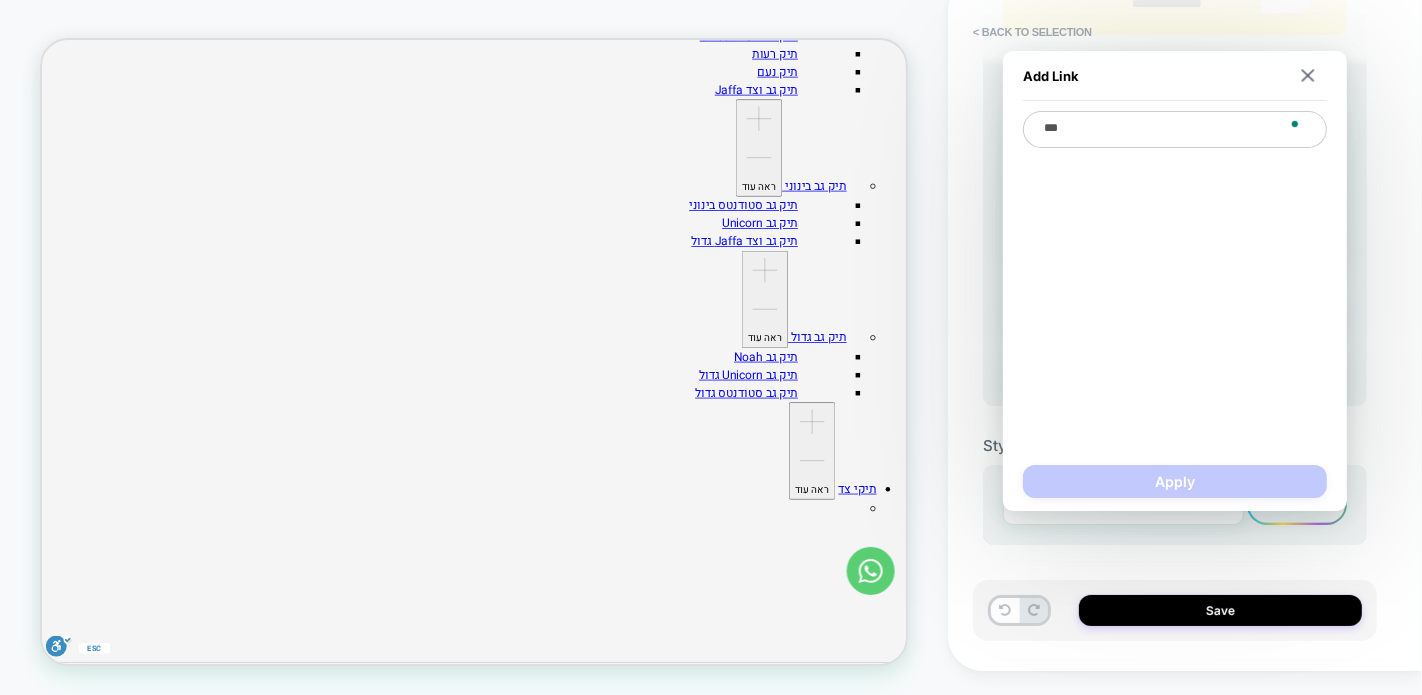 type on "*" 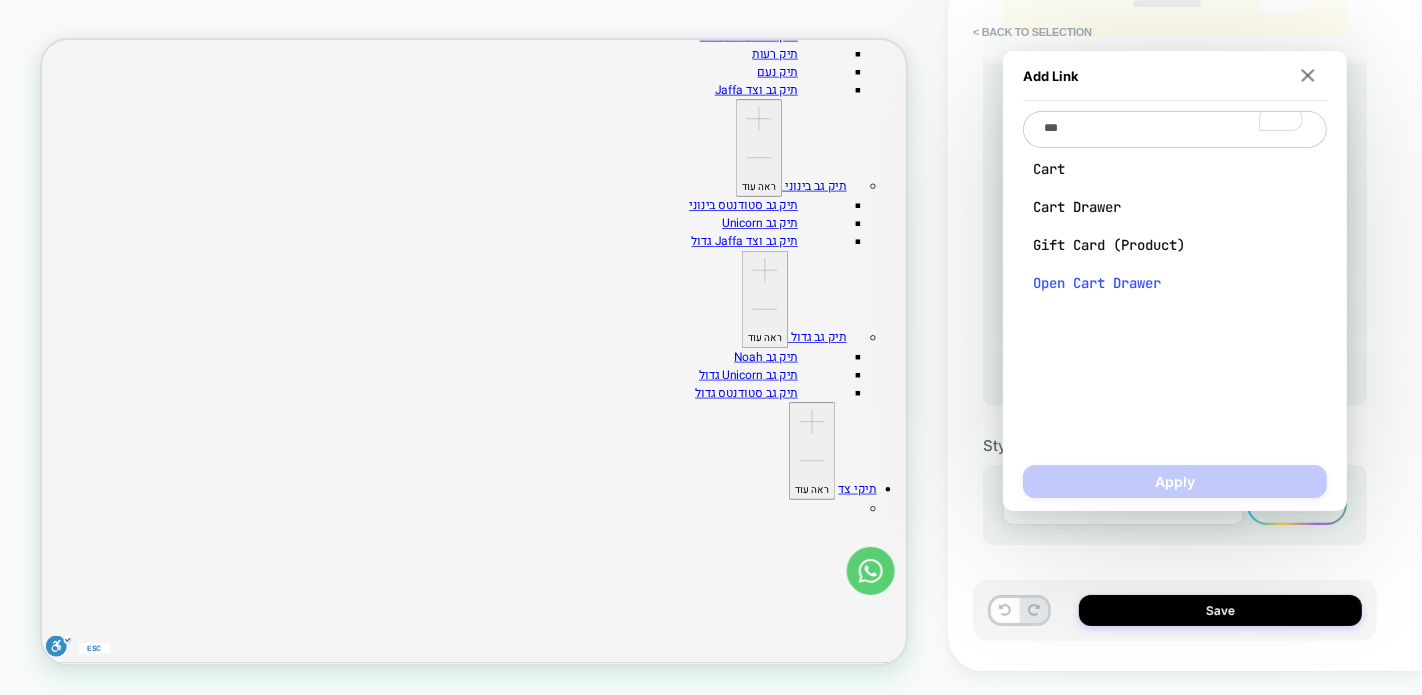 type on "***" 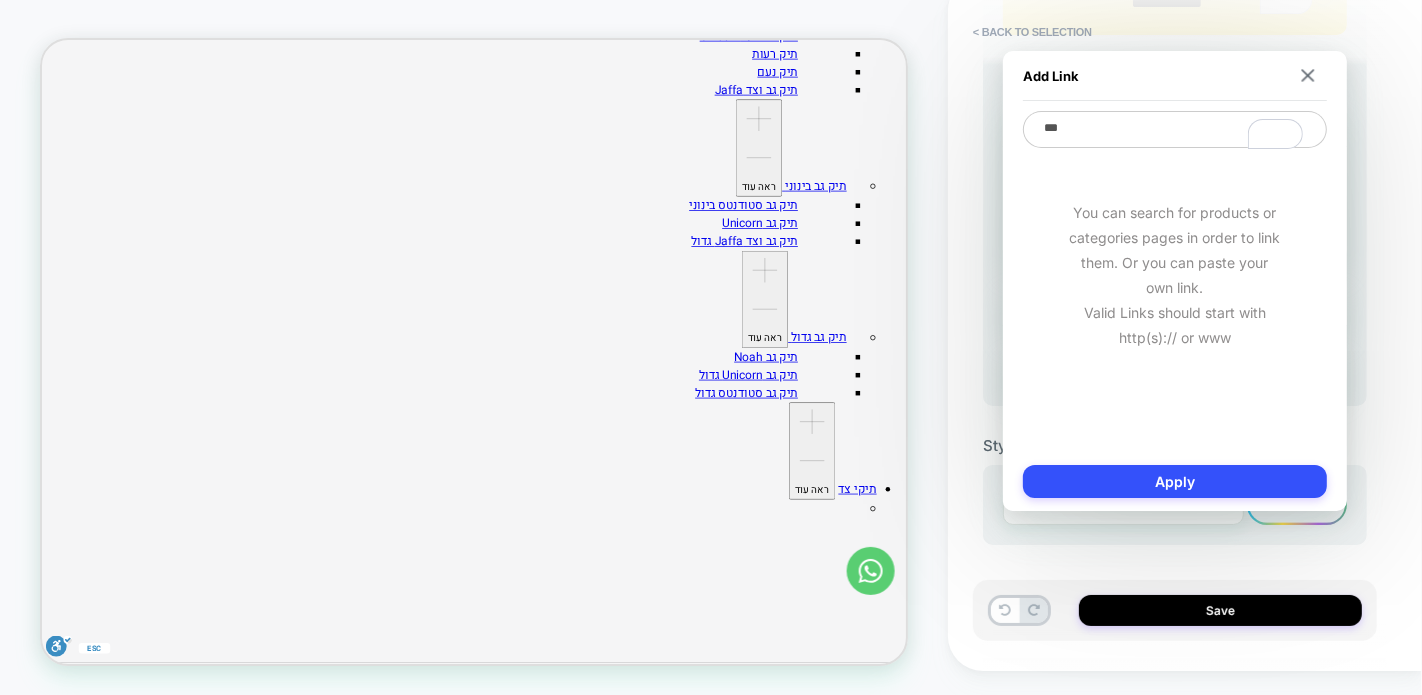 type on "*" 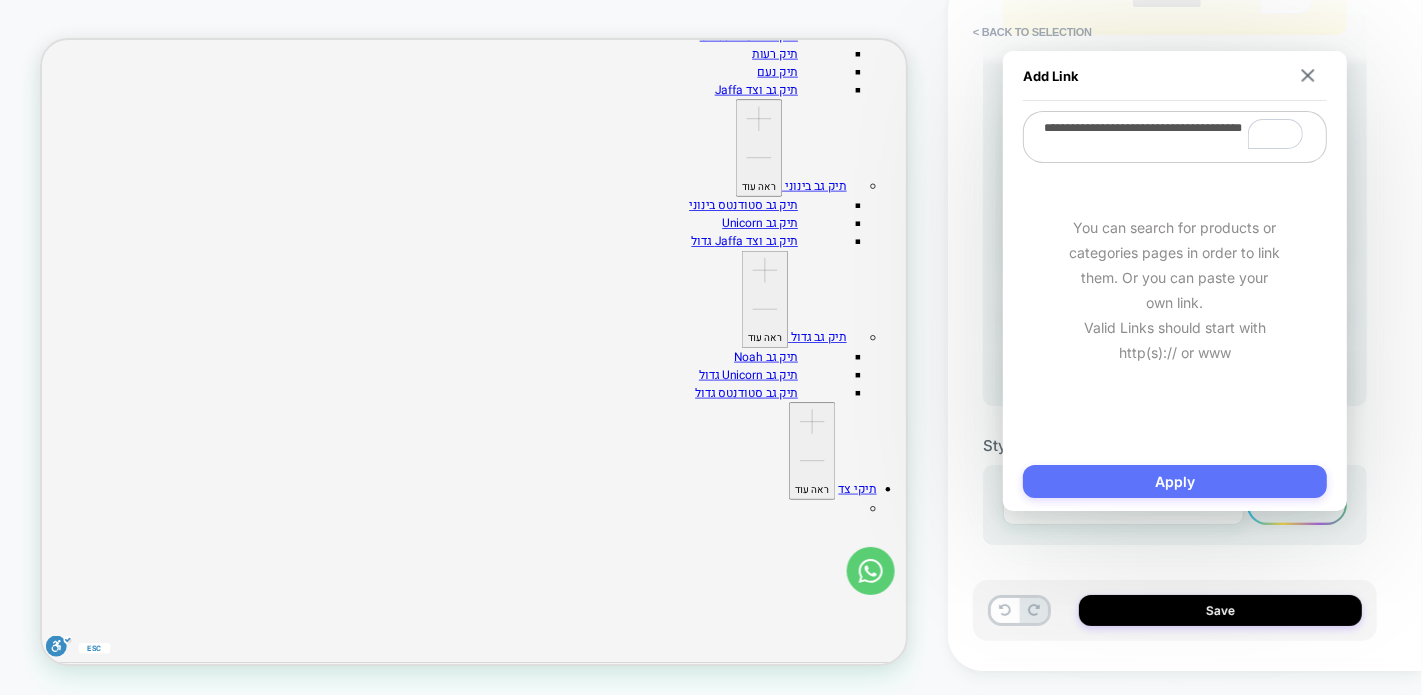click on "Apply" at bounding box center (1175, 481) 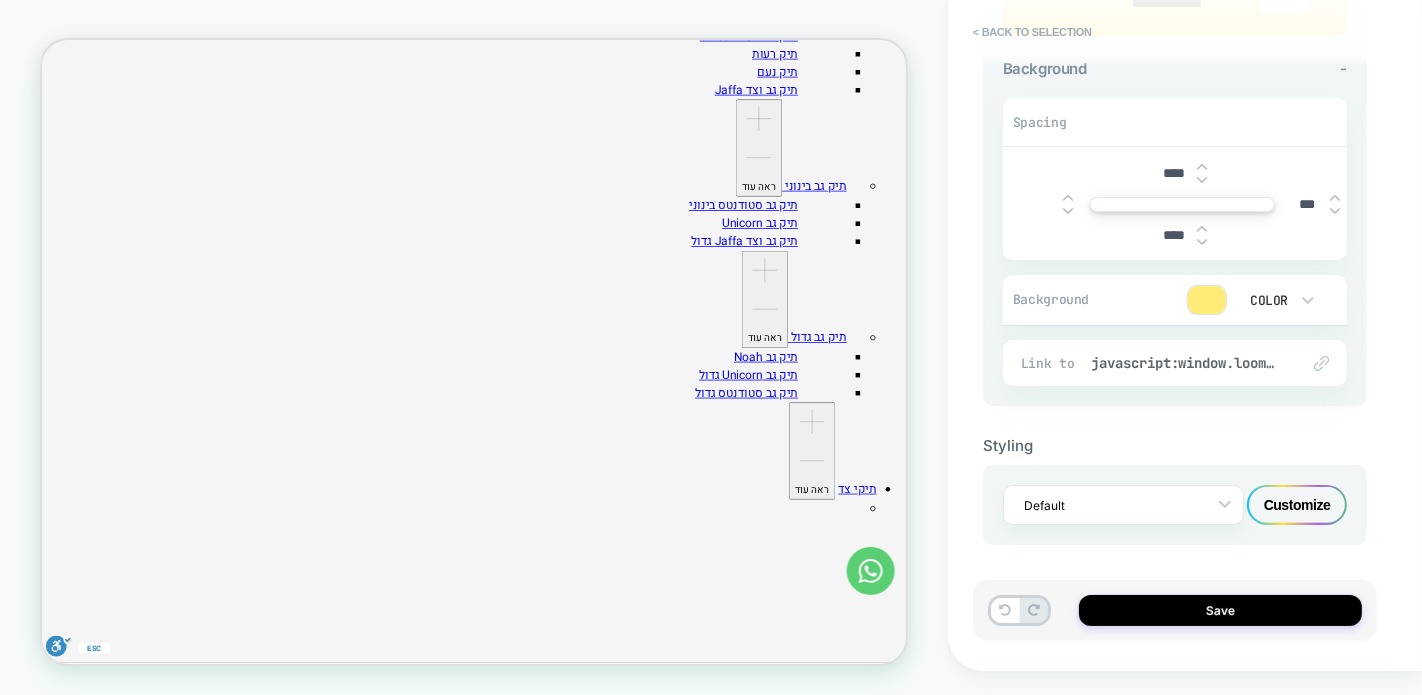 click on "Customize" at bounding box center [1297, 505] 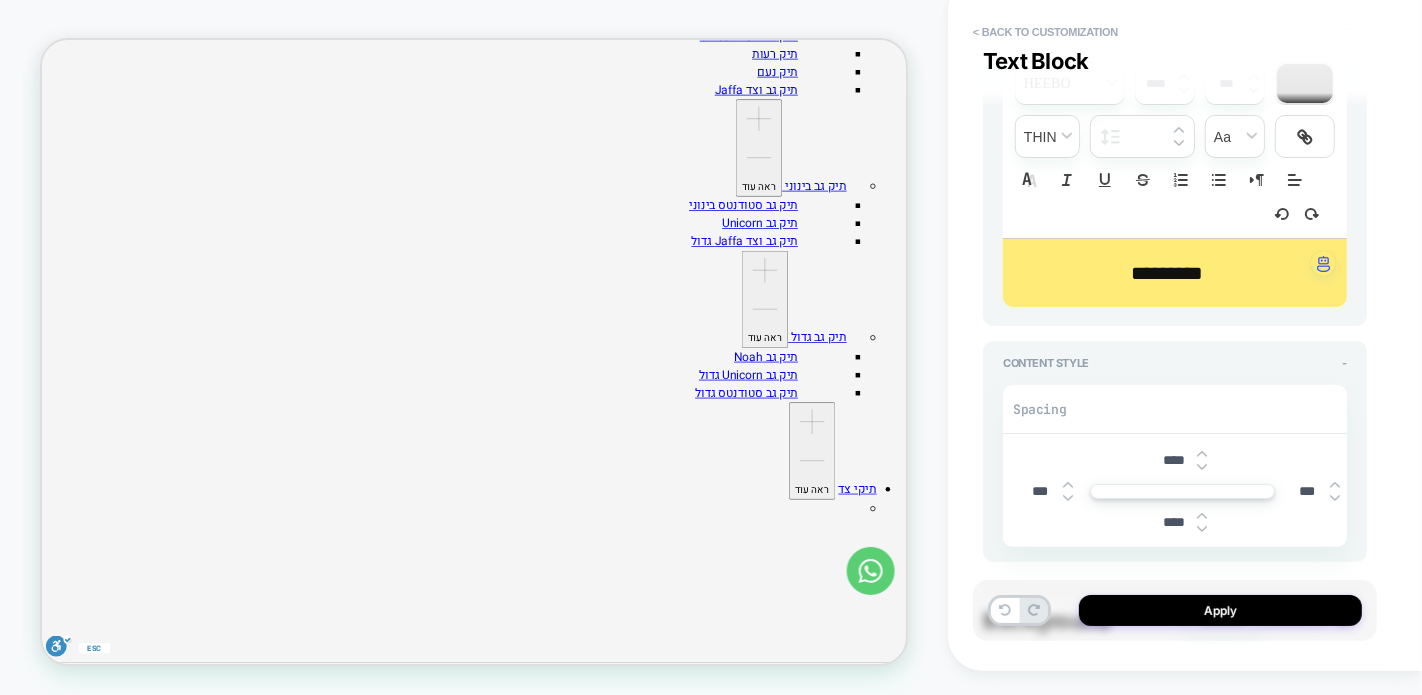 scroll, scrollTop: 338, scrollLeft: 0, axis: vertical 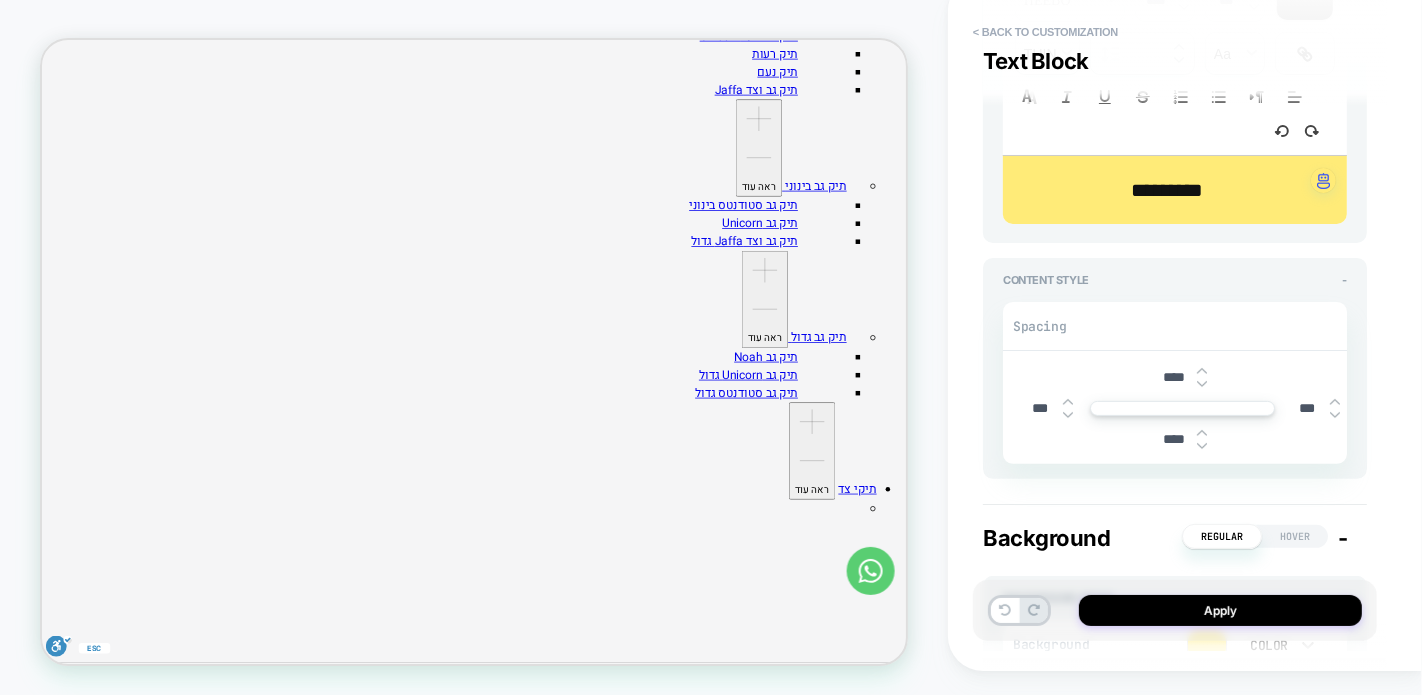 click on "****" at bounding box center [1174, 377] 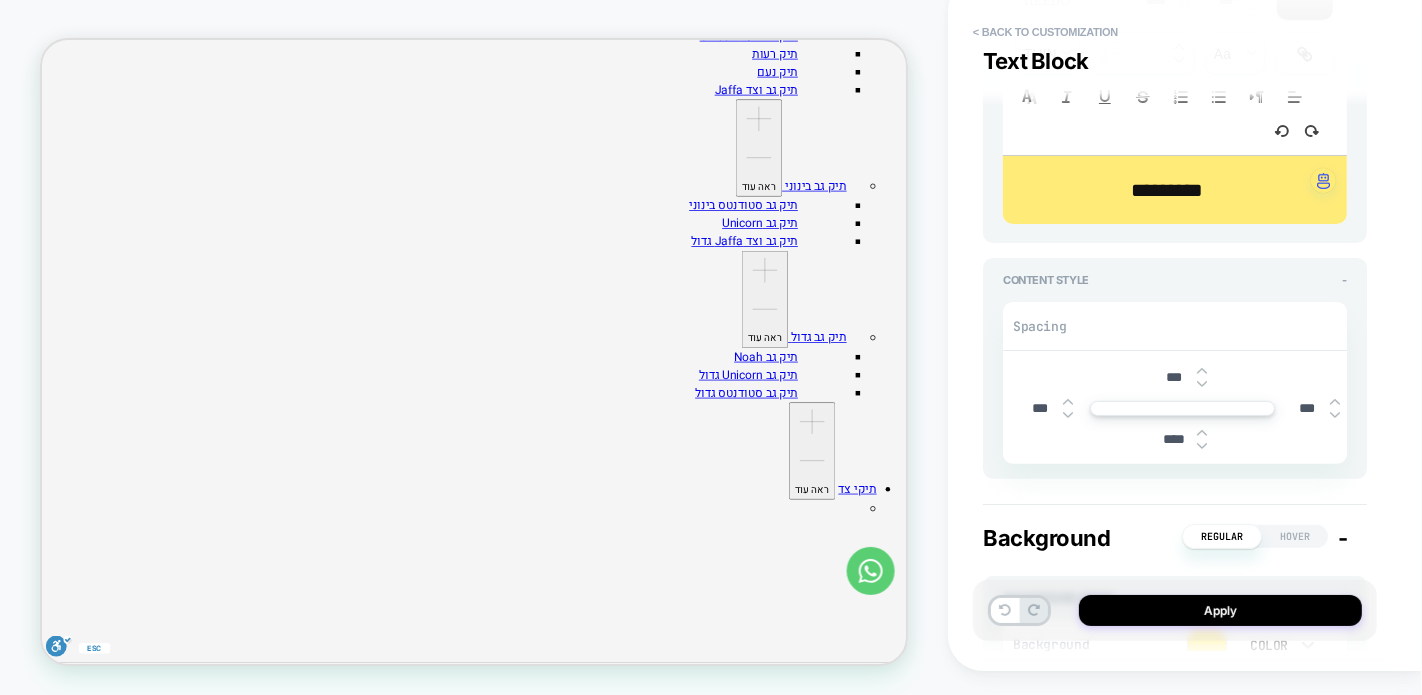 type on "****" 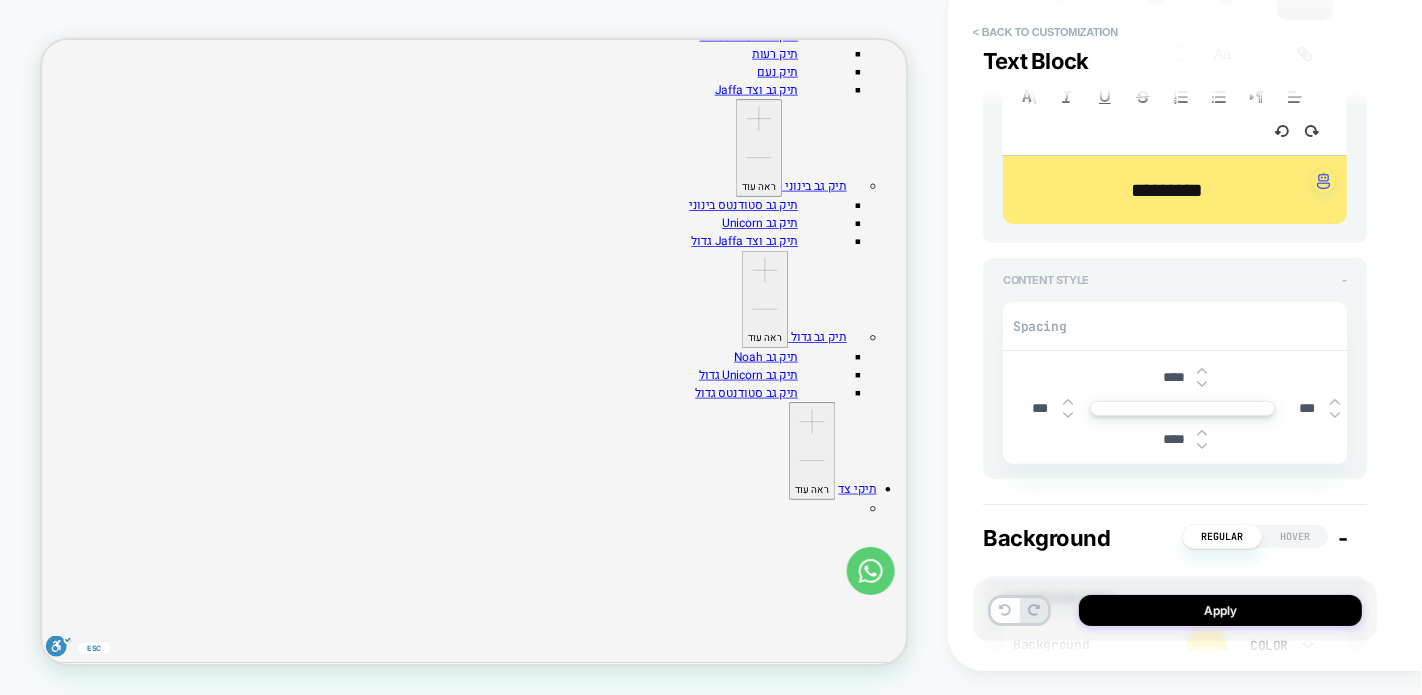 click on "Content Style -" at bounding box center [1175, 280] 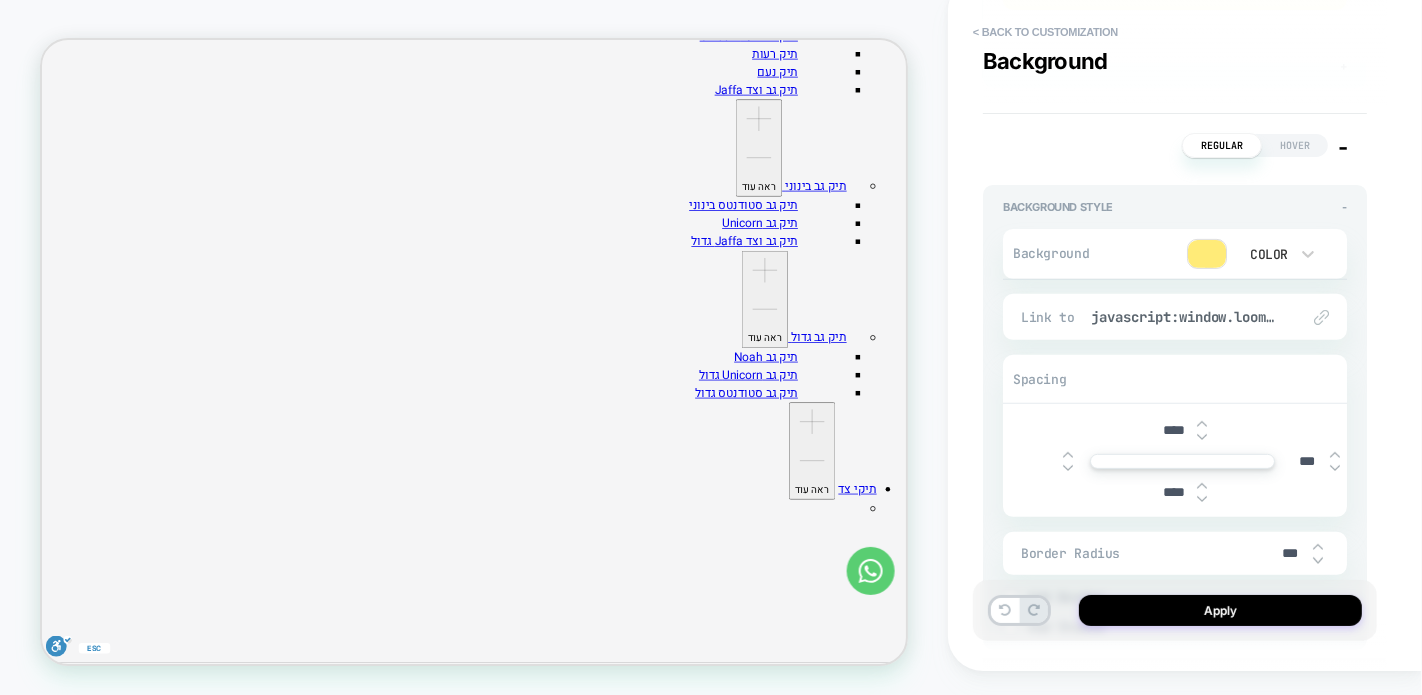 scroll, scrollTop: 674, scrollLeft: 0, axis: vertical 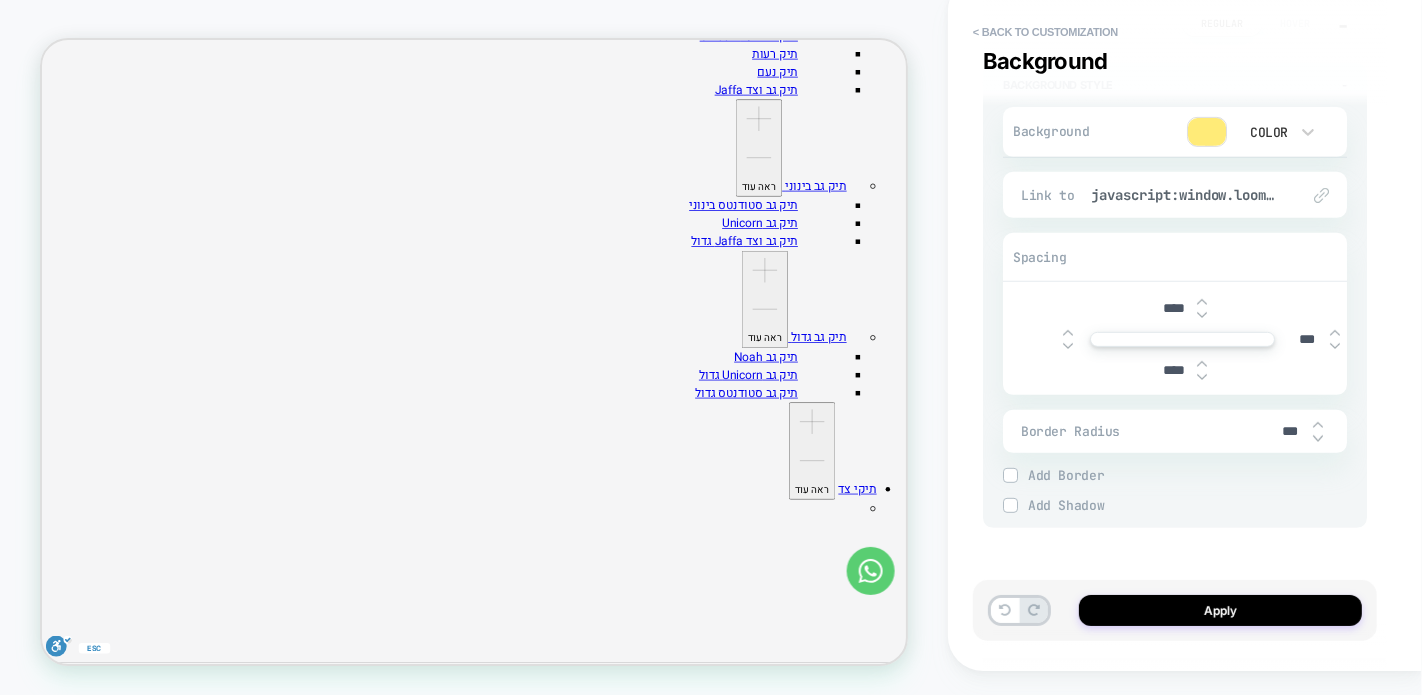 click at bounding box center [1068, 339] 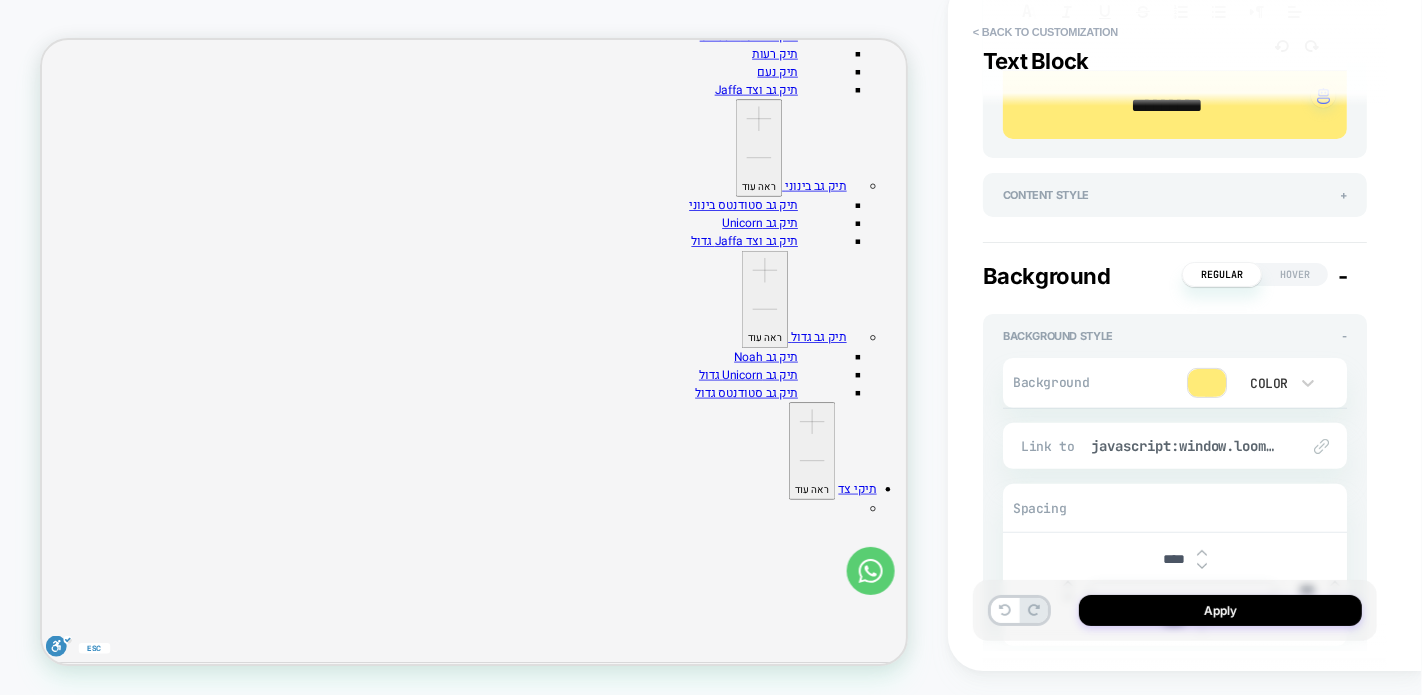 scroll, scrollTop: 161, scrollLeft: 0, axis: vertical 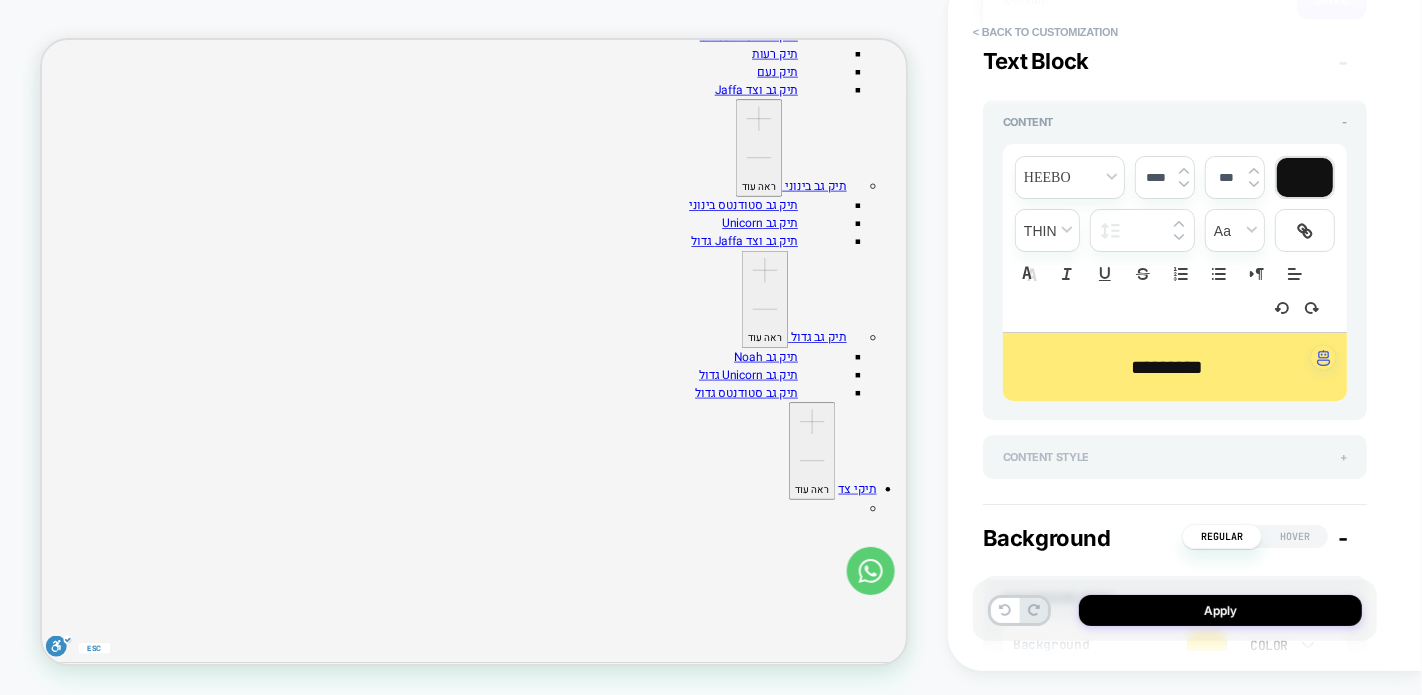 click on "Content Style +" at bounding box center [1175, 457] 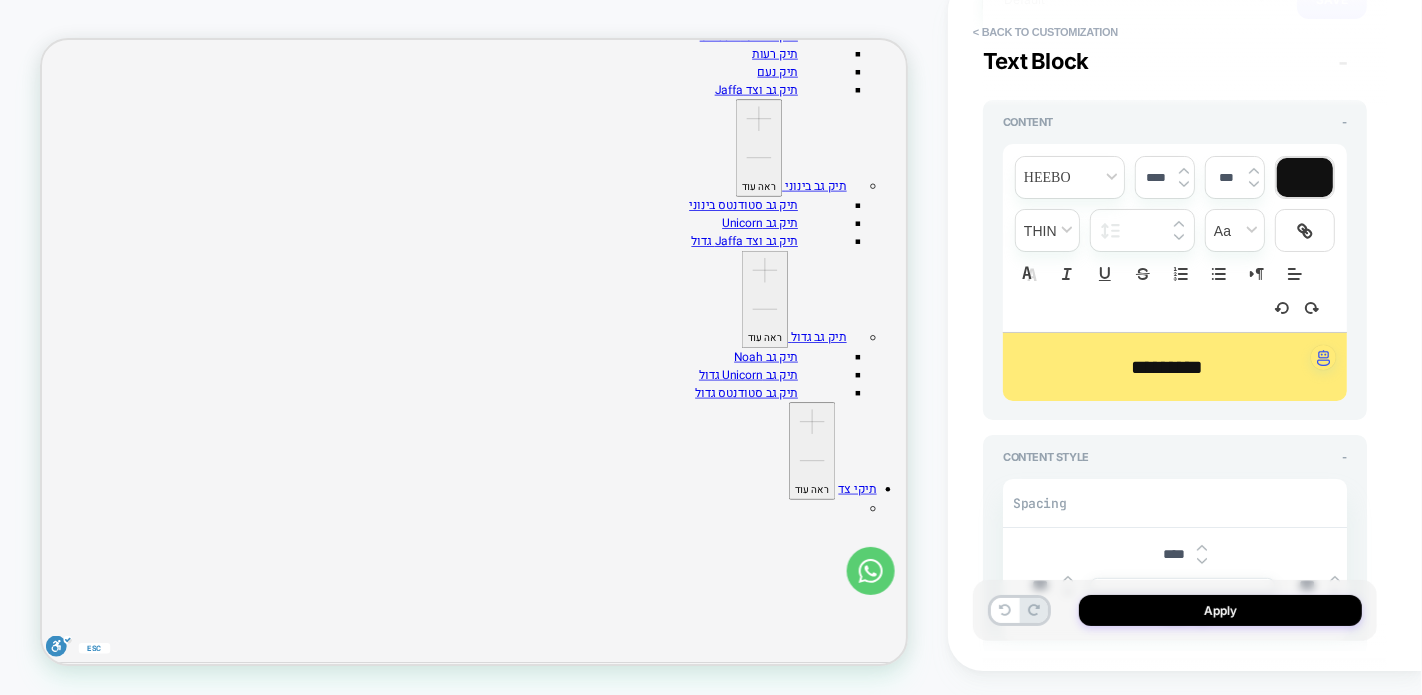 scroll, scrollTop: 347, scrollLeft: 0, axis: vertical 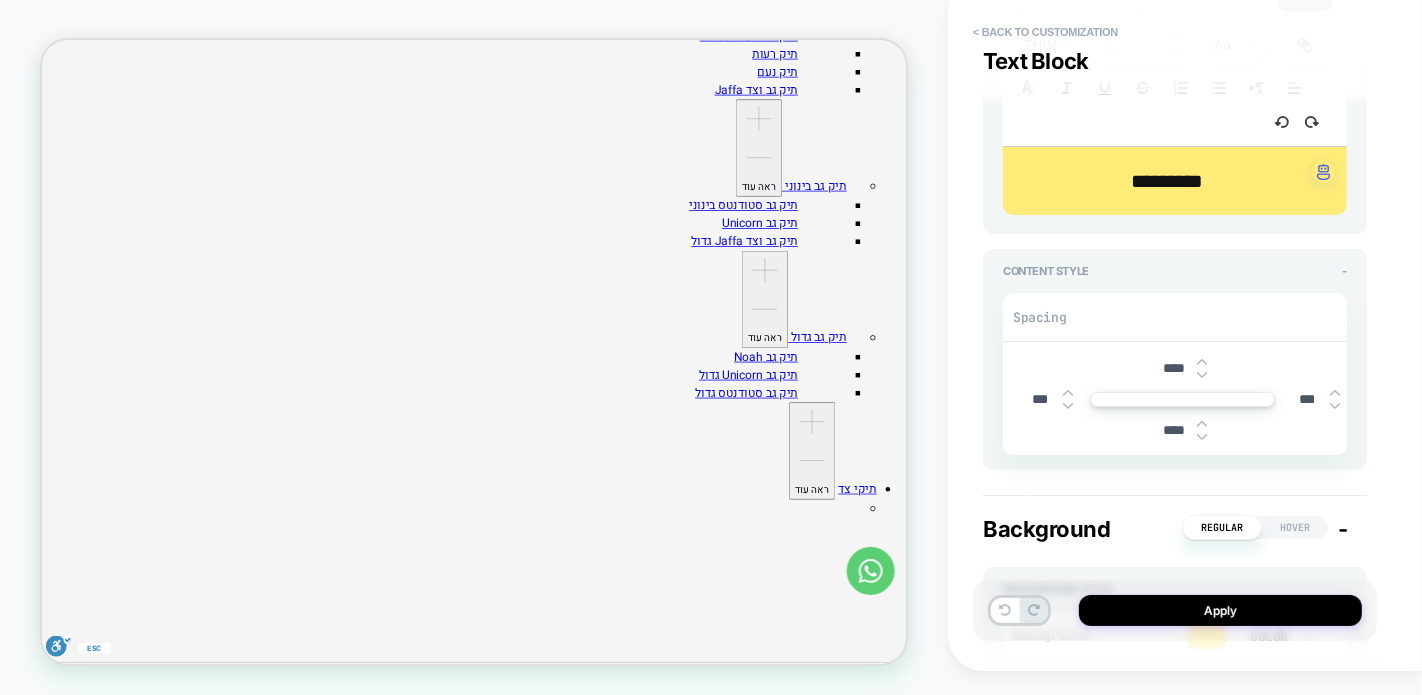 click on "****" at bounding box center [1174, 368] 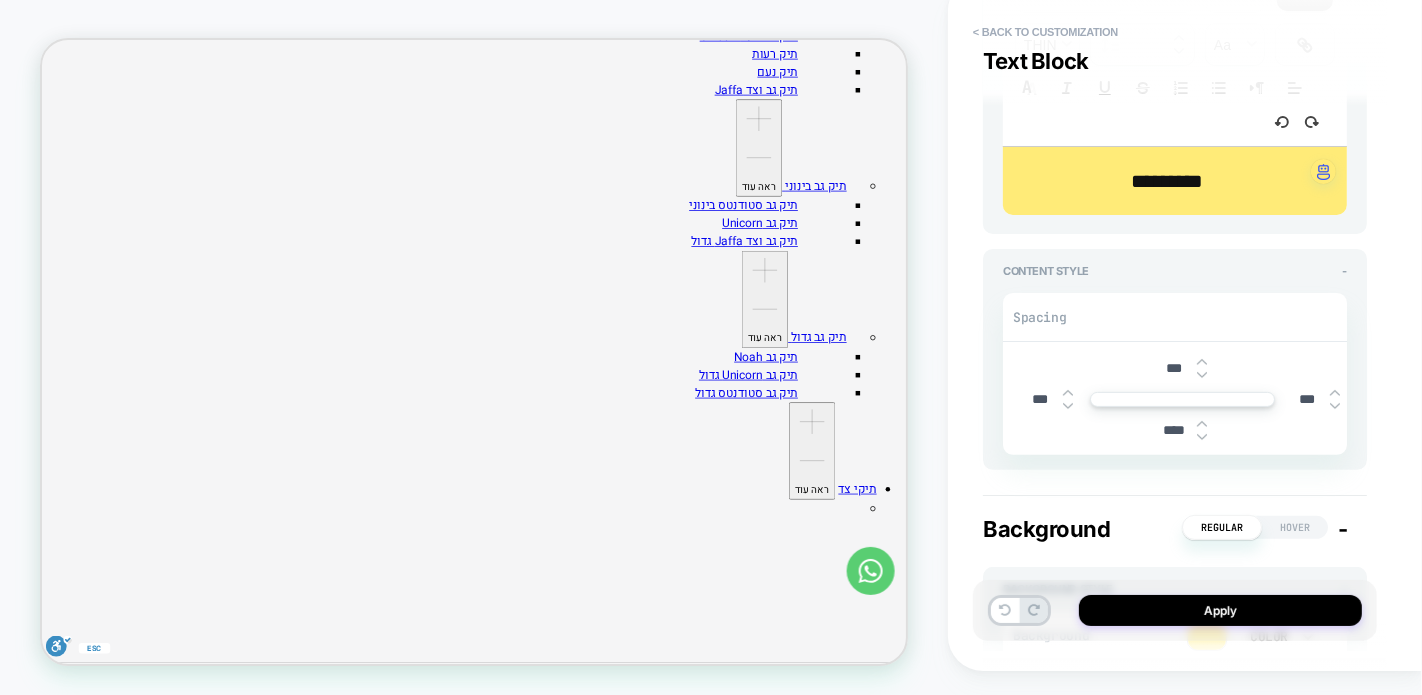 type on "****" 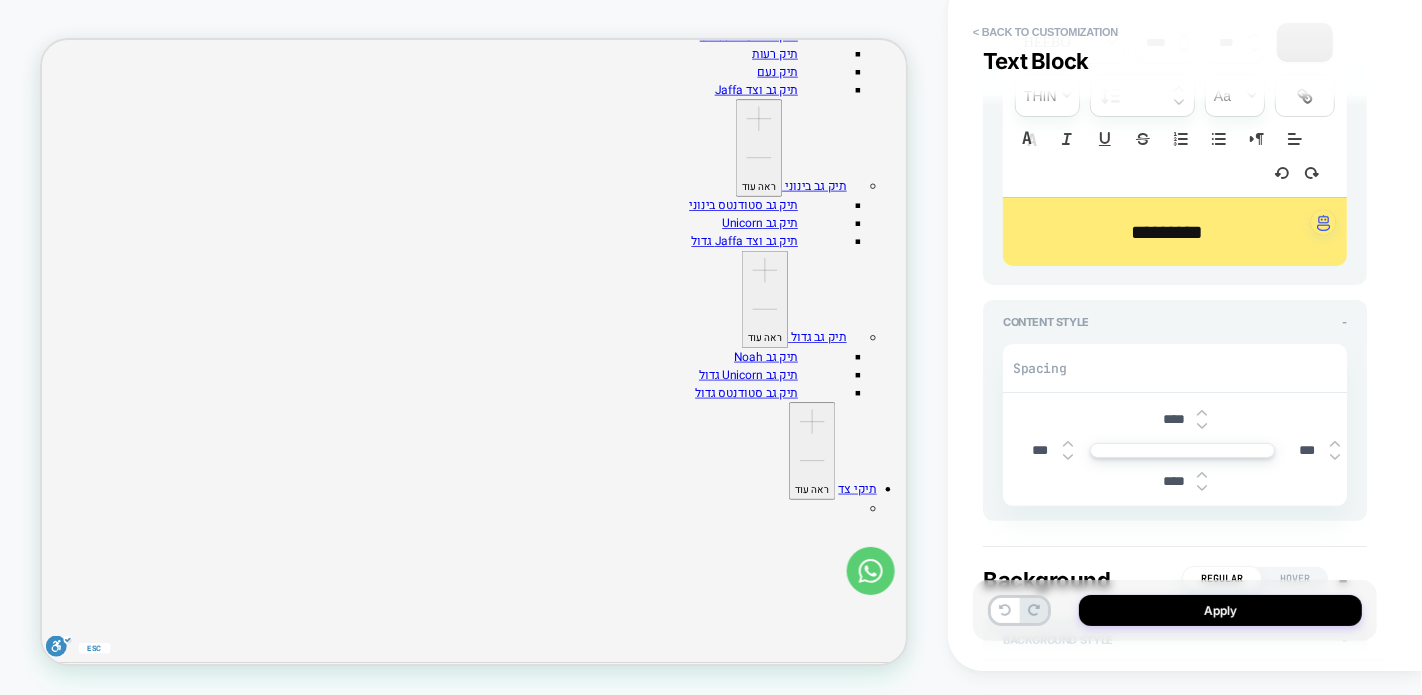 scroll, scrollTop: 297, scrollLeft: 0, axis: vertical 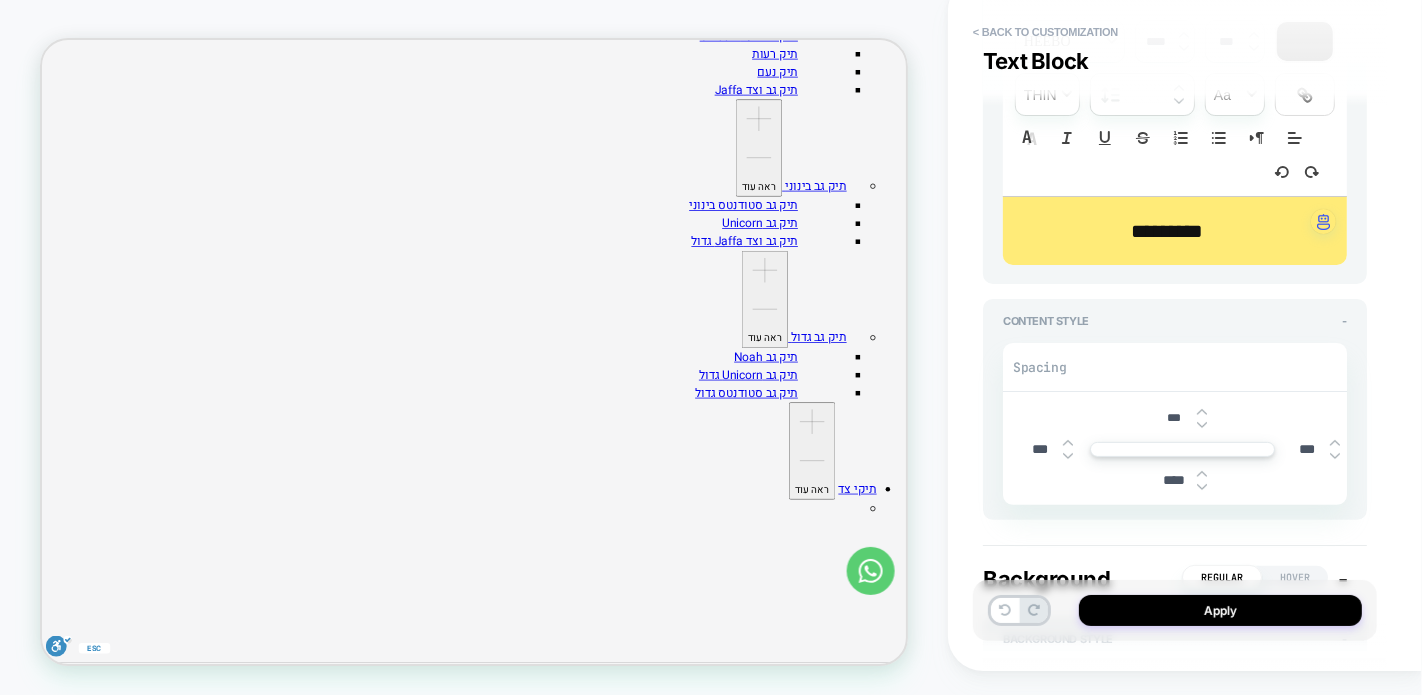 type on "****" 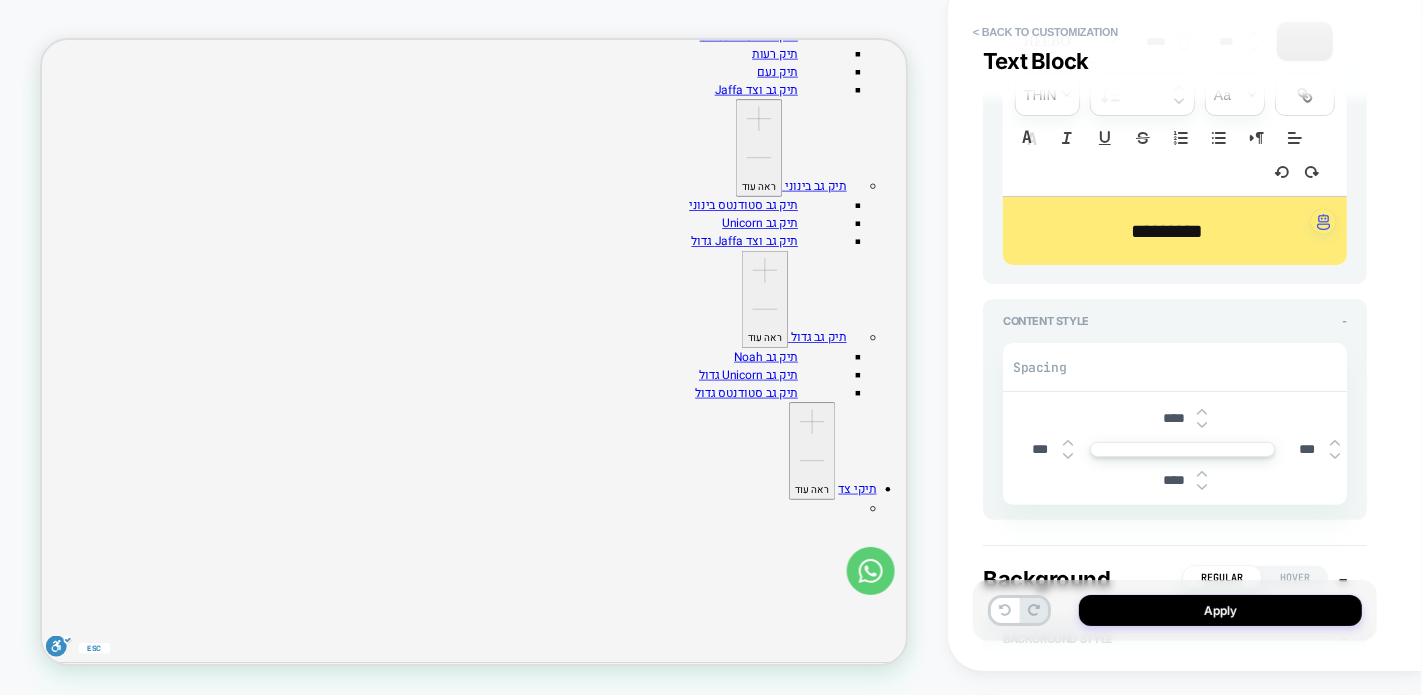 click on "Content Style - Spacing **** *** *** ****" at bounding box center [1175, 409] 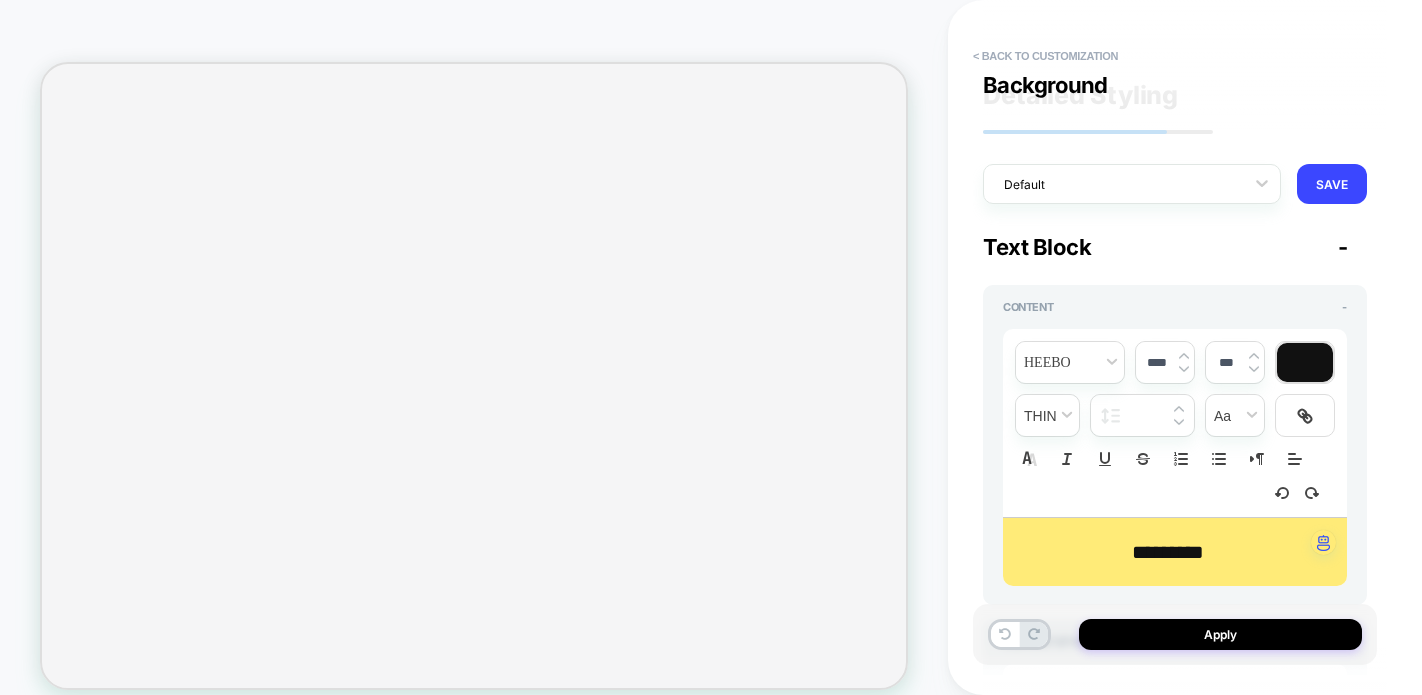 scroll, scrollTop: 0, scrollLeft: 0, axis: both 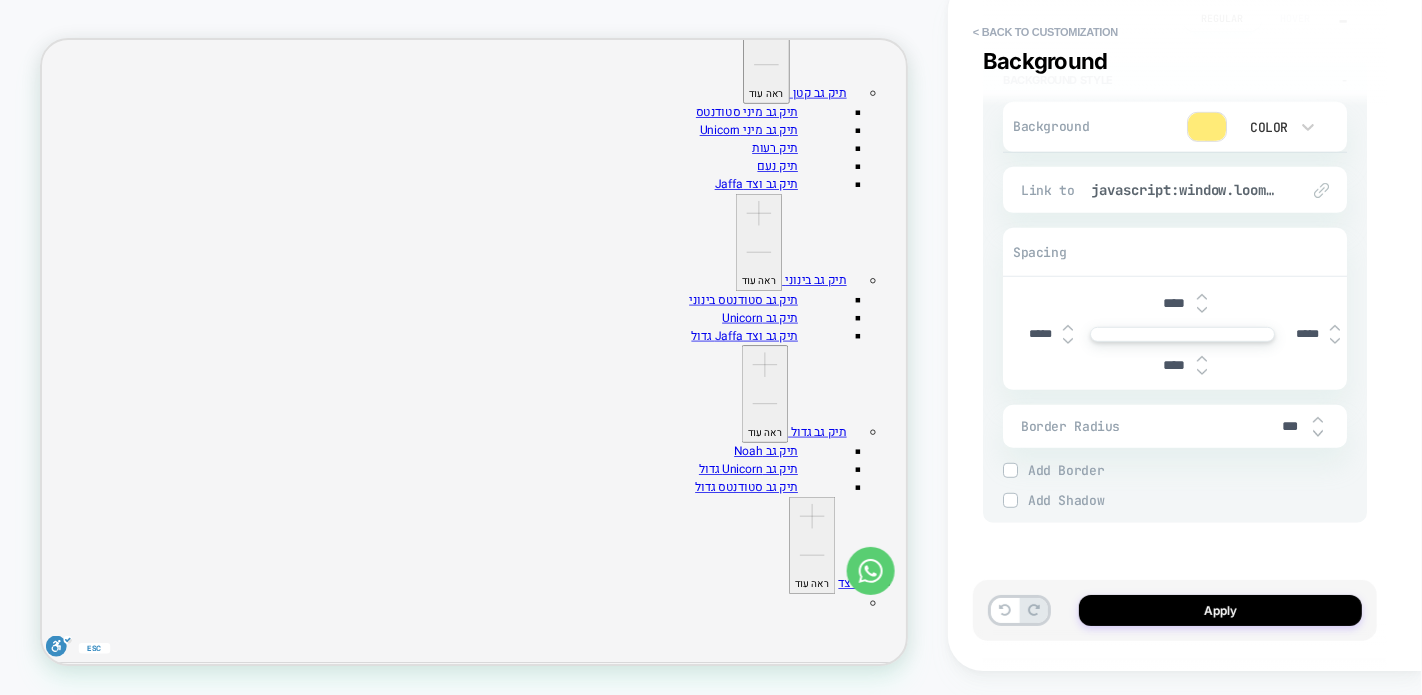 type on "*****" 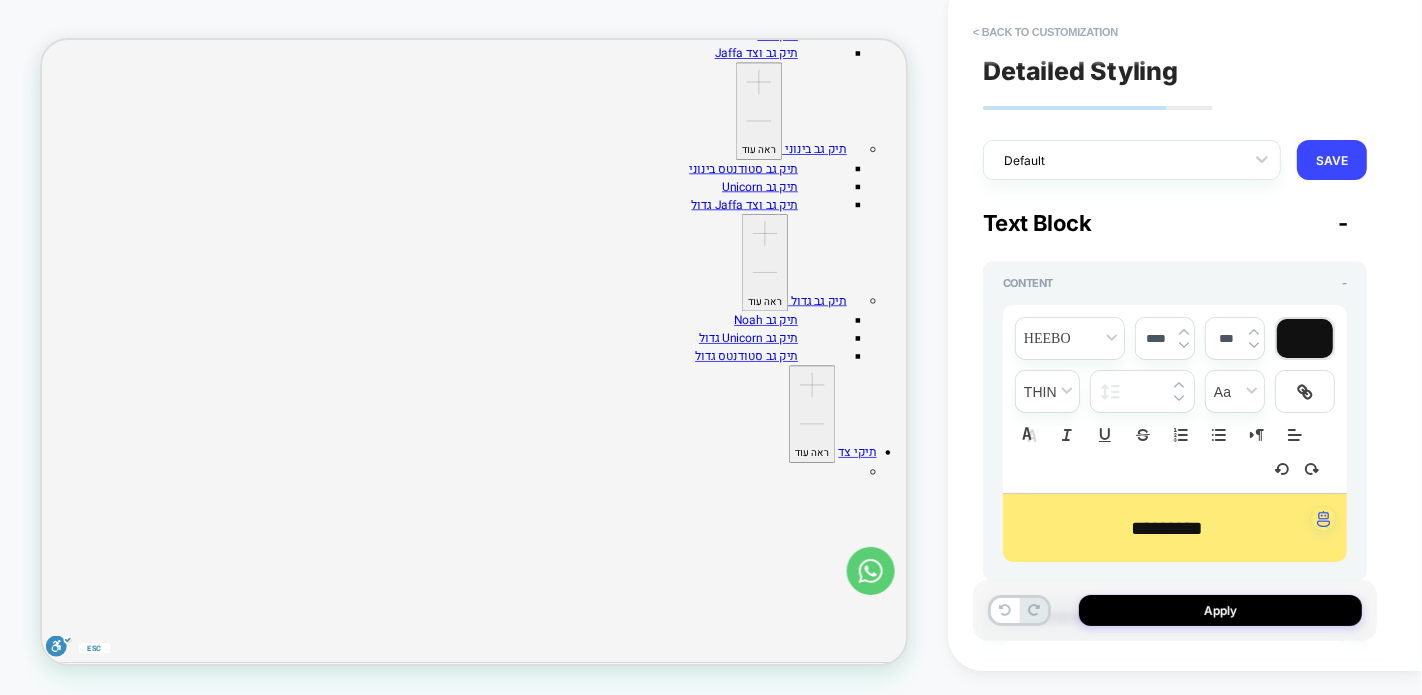 scroll, scrollTop: 856, scrollLeft: 0, axis: vertical 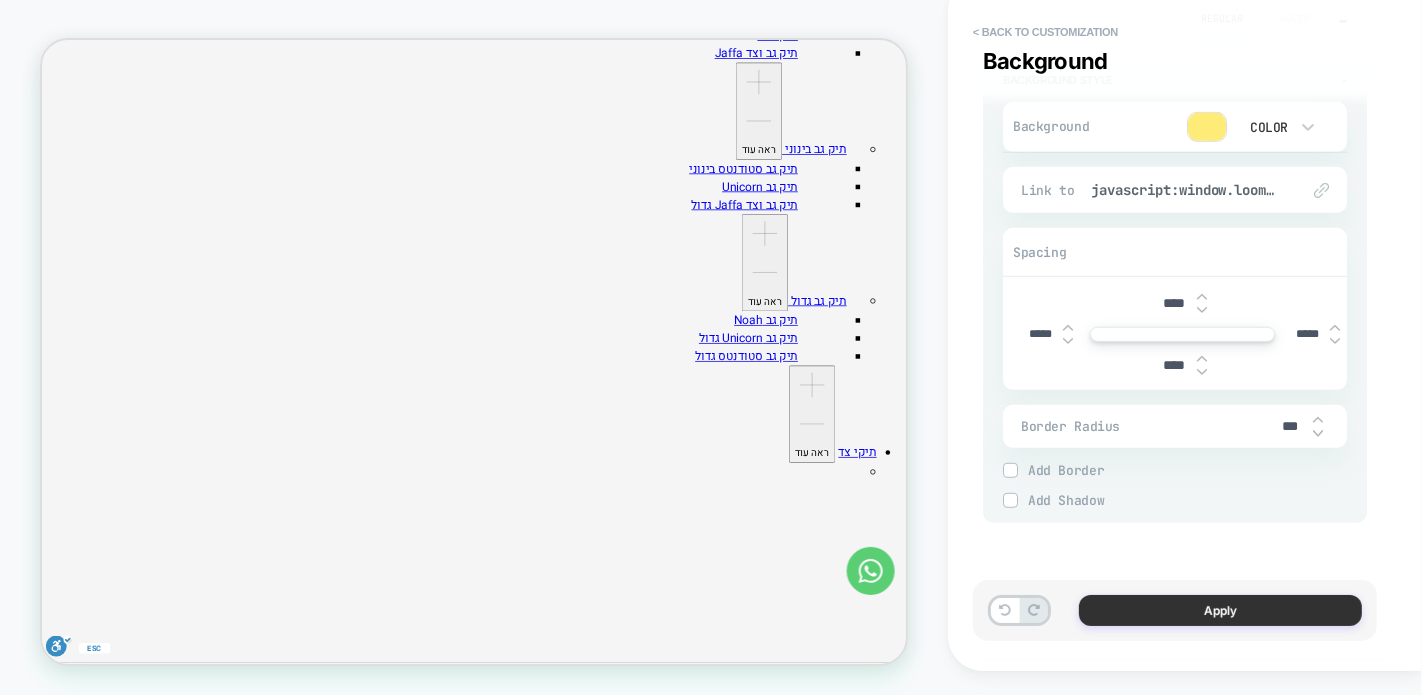 click on "Apply" at bounding box center (1220, 610) 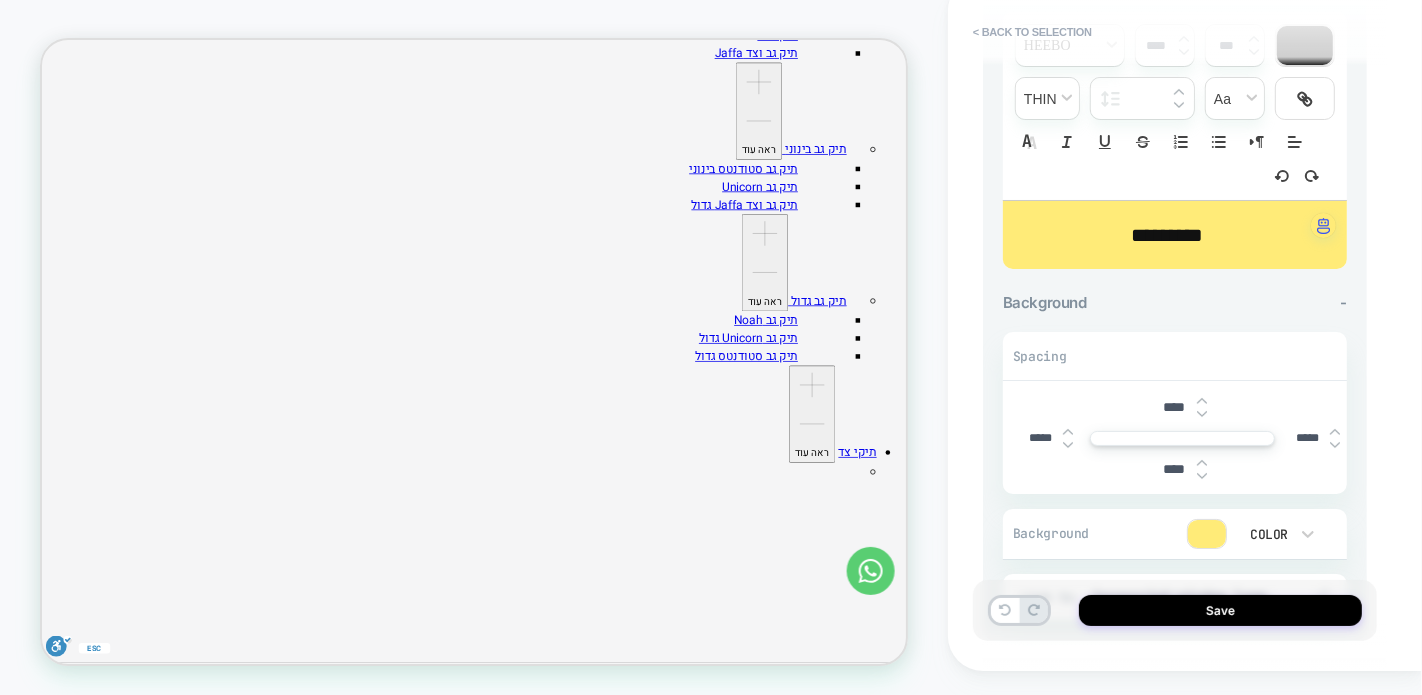 scroll, scrollTop: 332, scrollLeft: 0, axis: vertical 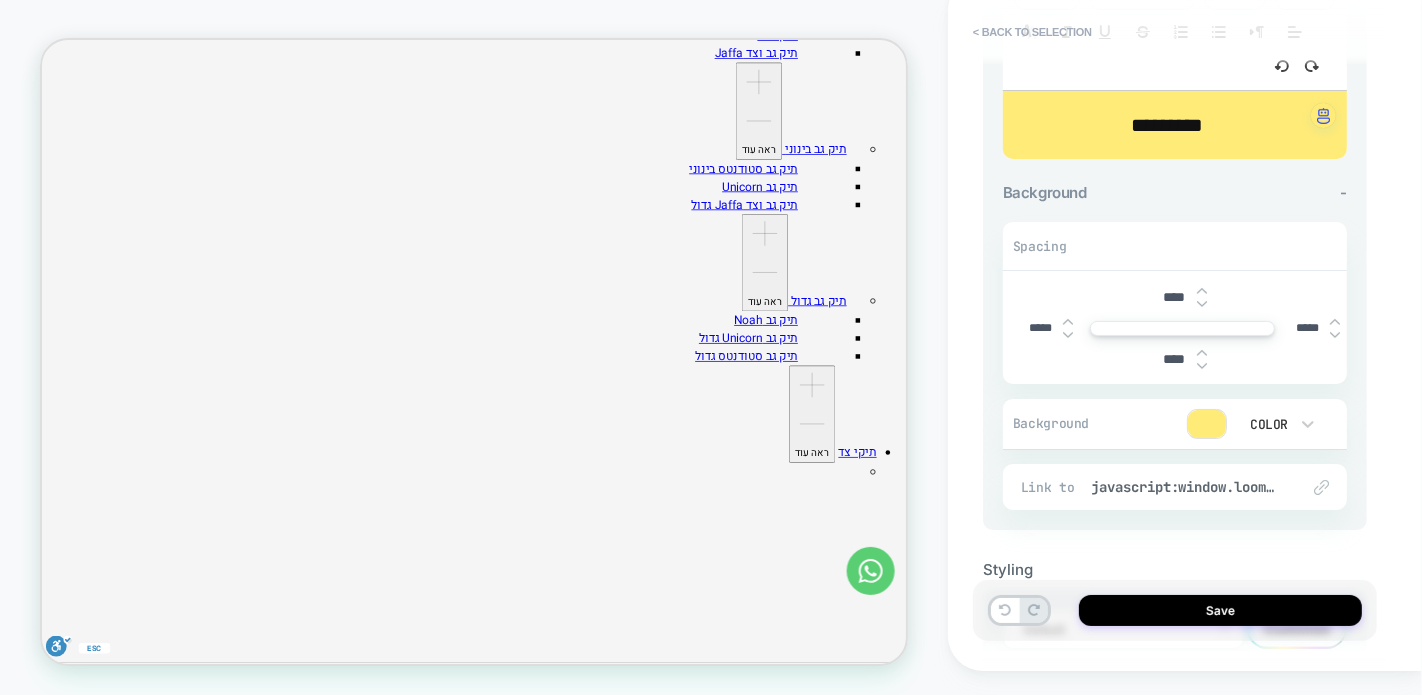 click on "****" at bounding box center [1174, 359] 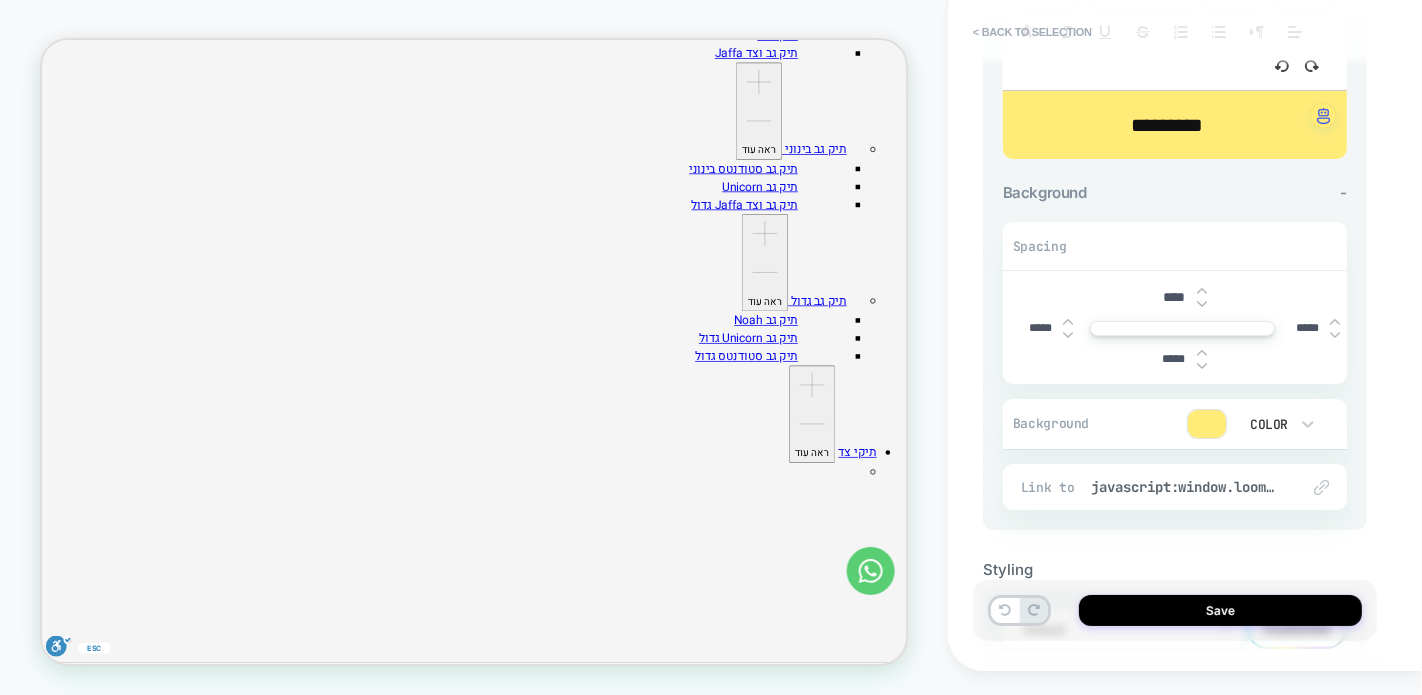 type on "*****" 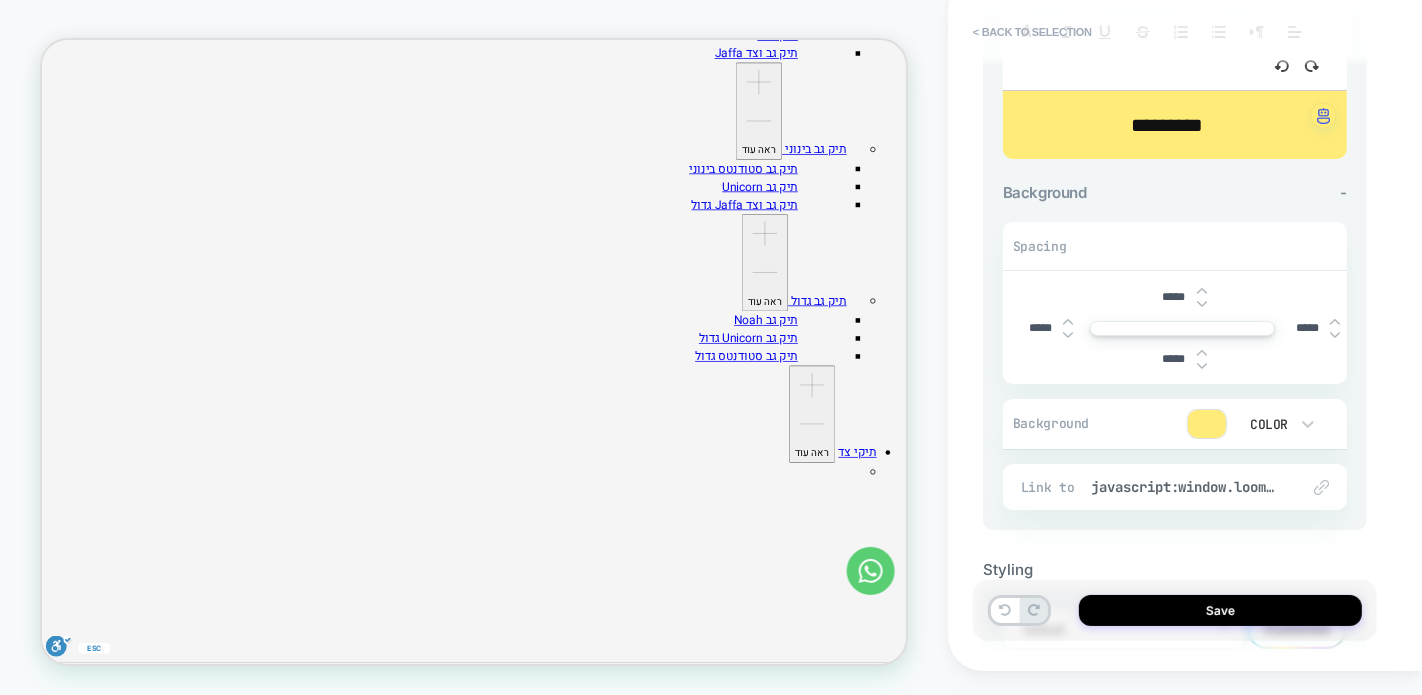 type on "*****" 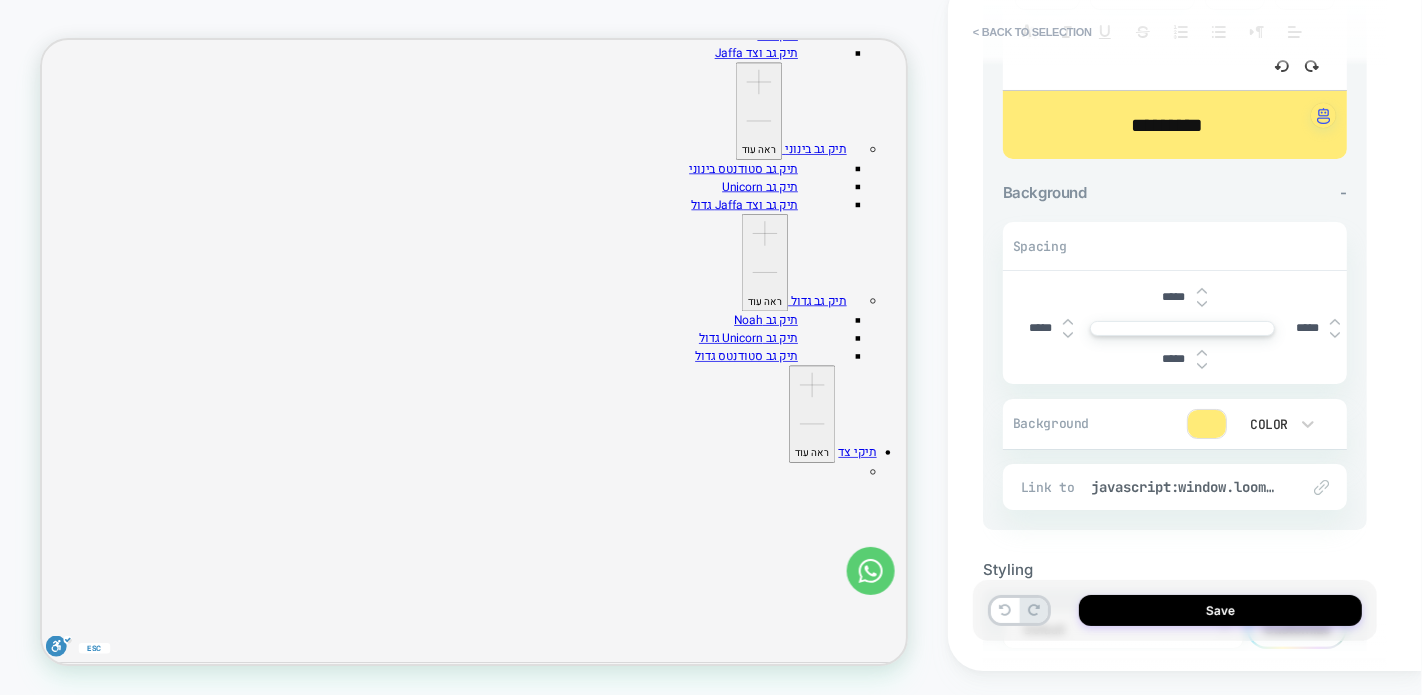 scroll, scrollTop: 528, scrollLeft: 0, axis: vertical 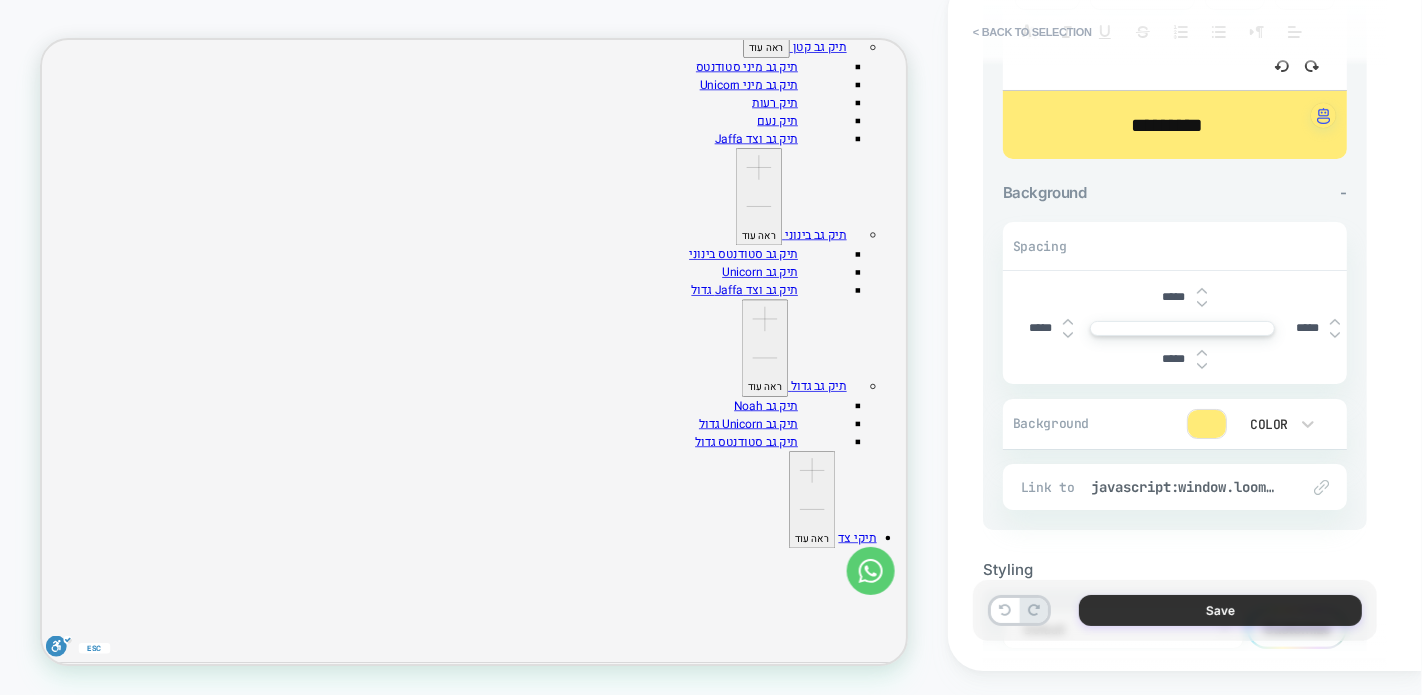 click on "Save" at bounding box center (1220, 610) 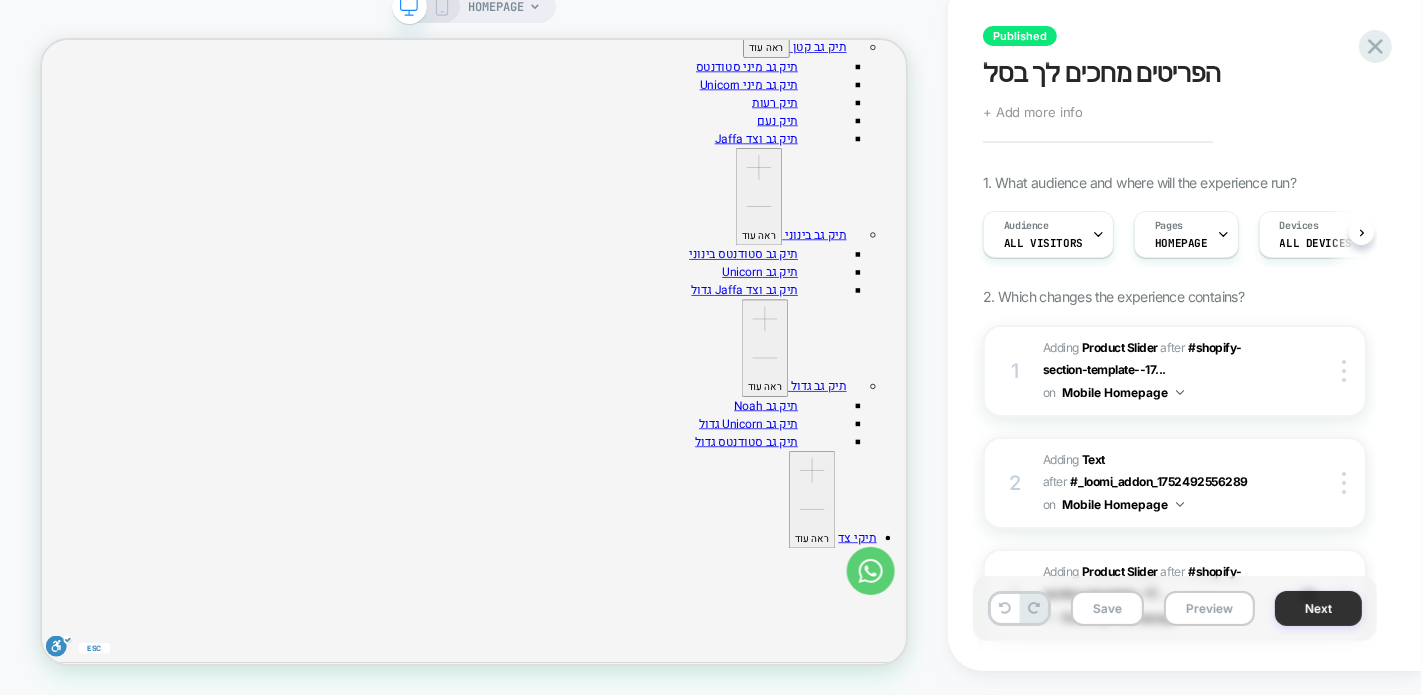 click on "Next" at bounding box center (1318, 608) 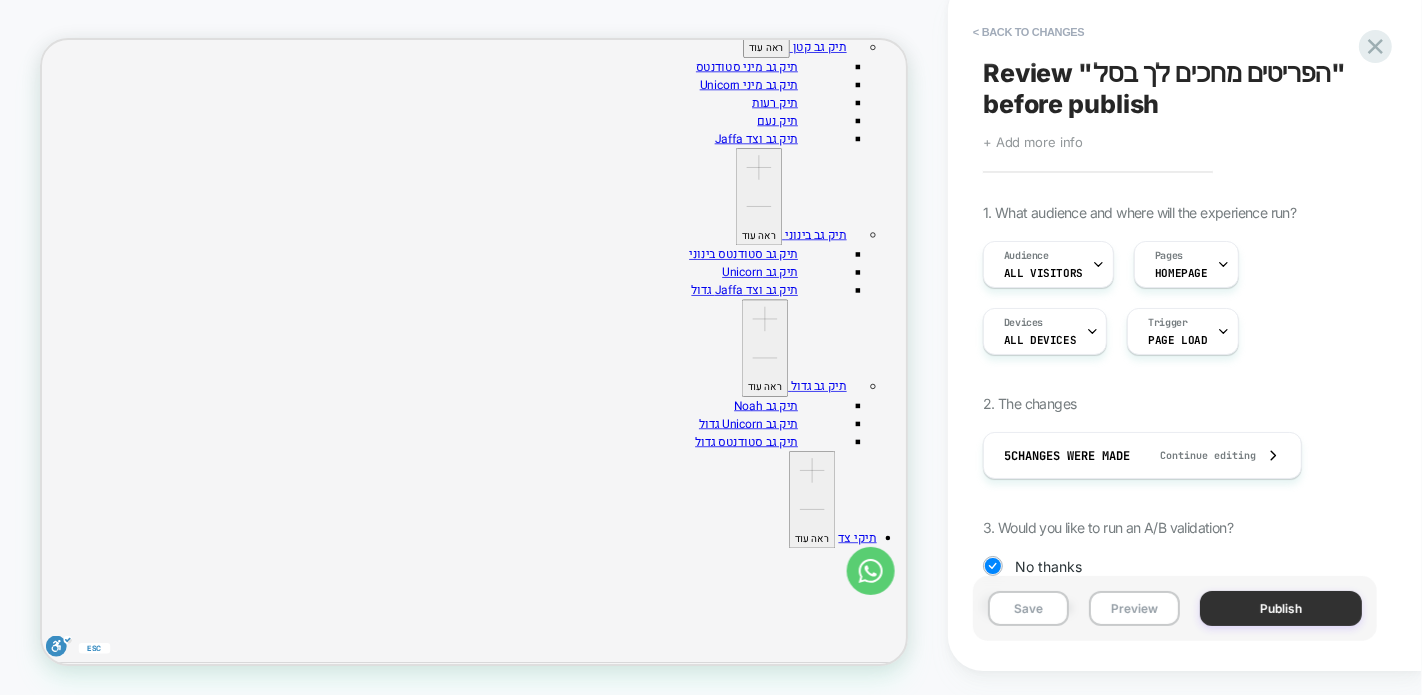 click on "Publish" at bounding box center (1281, 608) 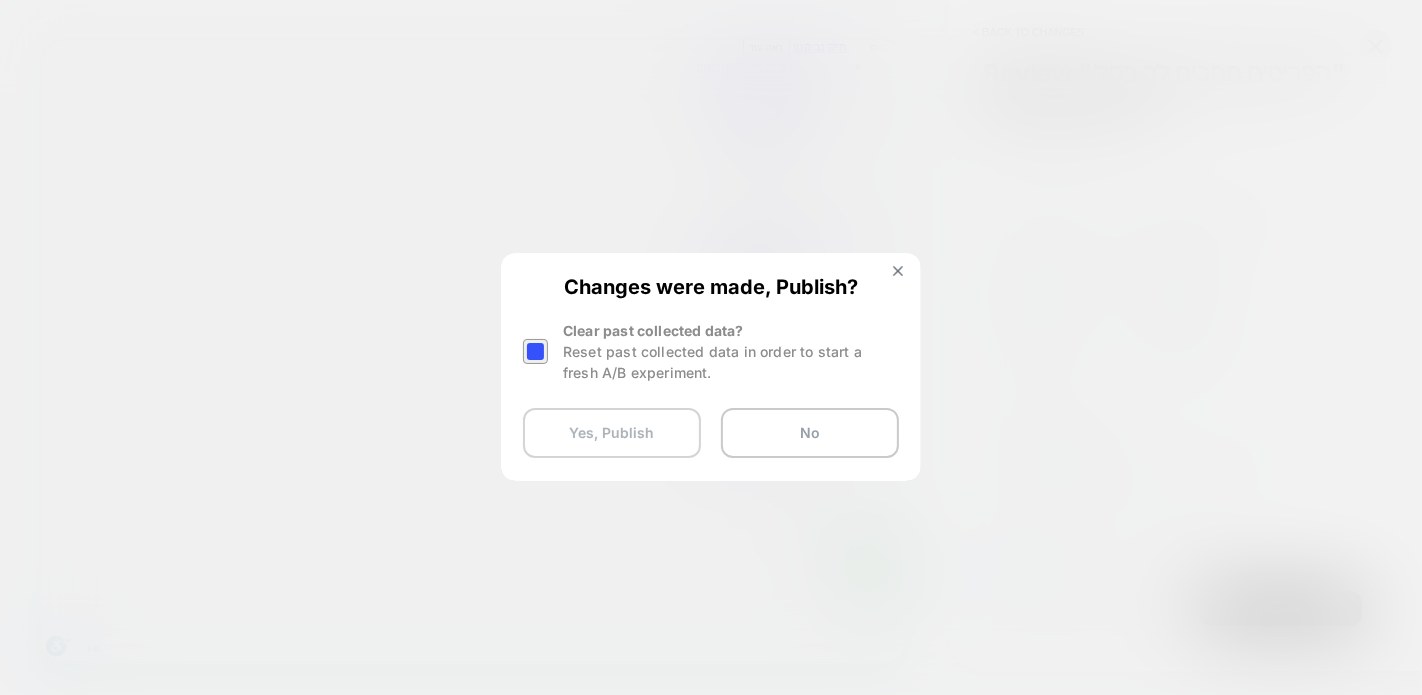 click on "Yes, Publish" at bounding box center [612, 433] 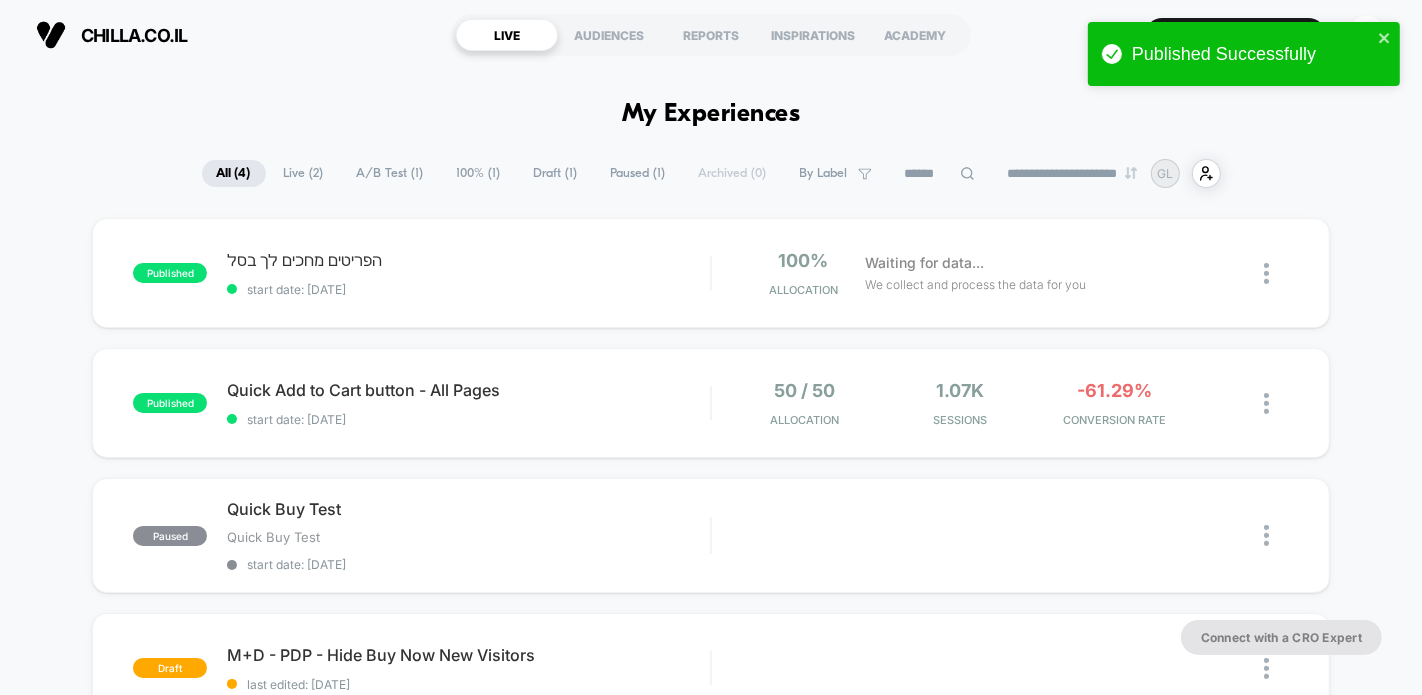 scroll, scrollTop: 0, scrollLeft: 0, axis: both 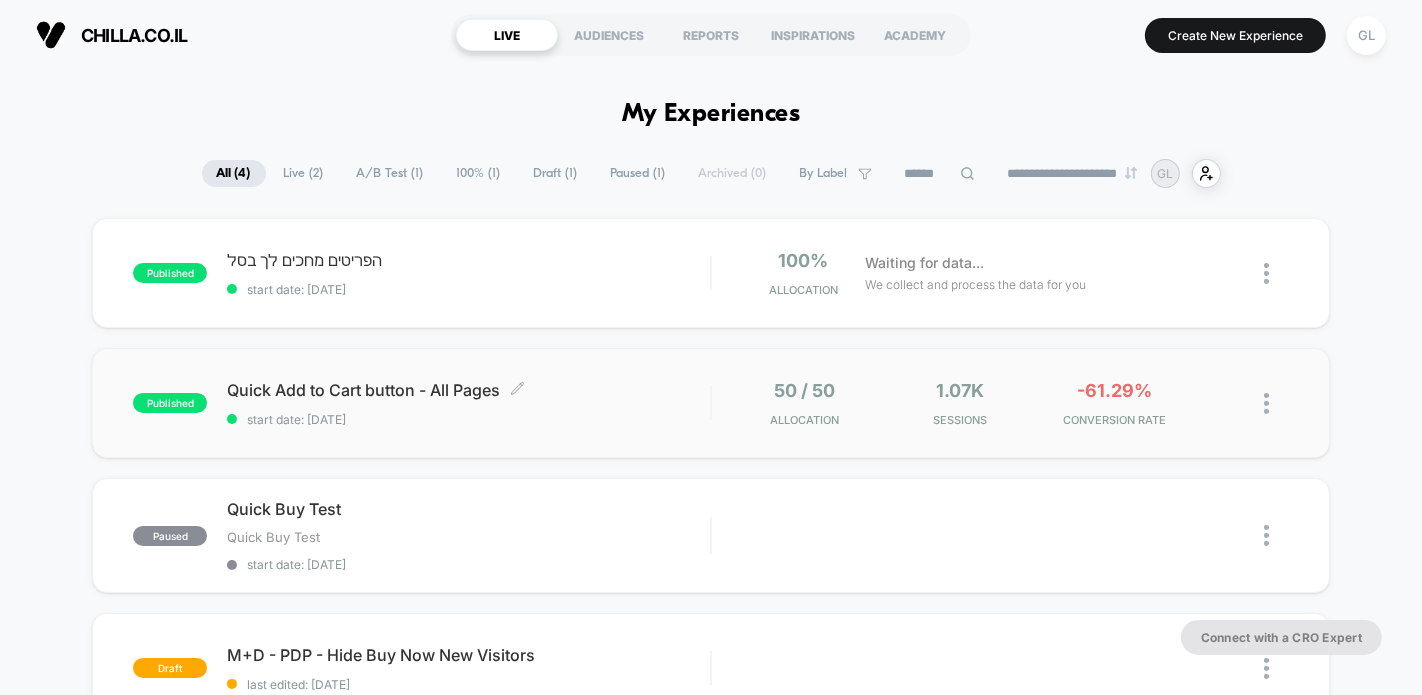 click on "Quick Add to Cart button - All Pages Click to edit experience details Click to edit experience details start date: 13.7.2025" at bounding box center [468, 403] 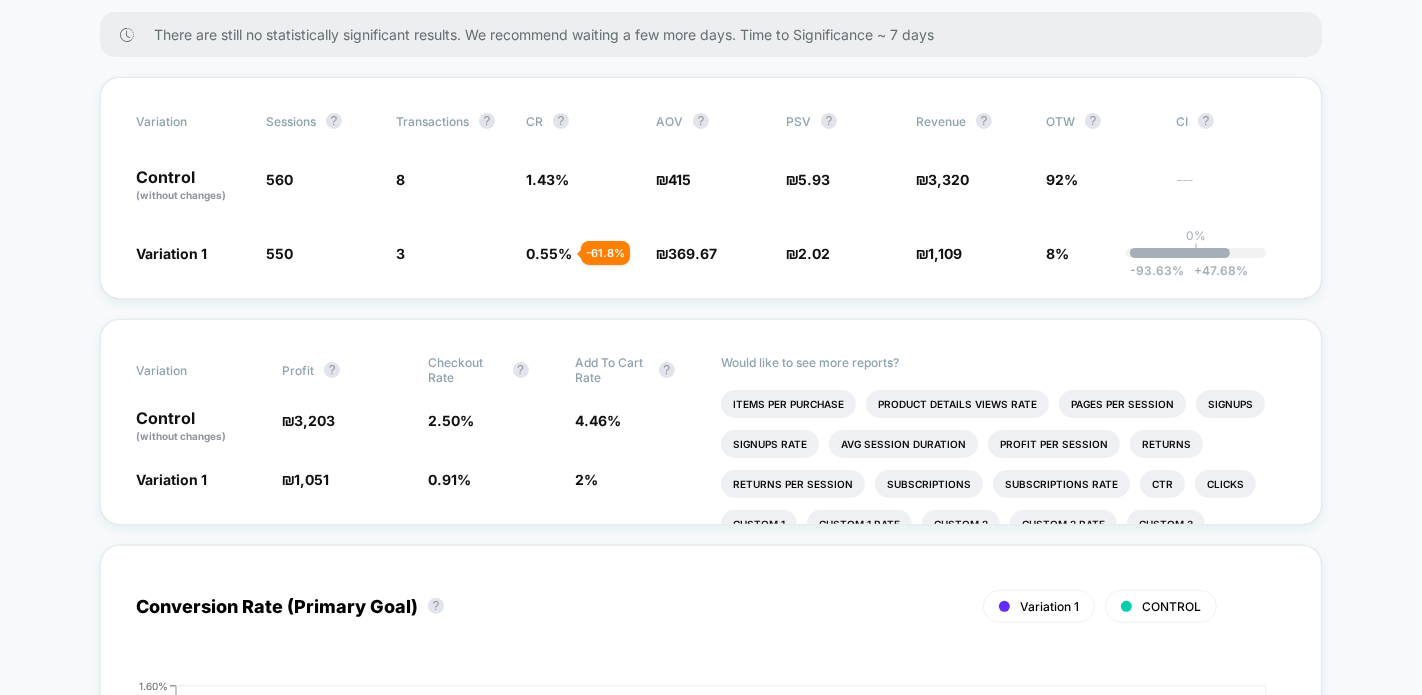 scroll, scrollTop: 0, scrollLeft: 0, axis: both 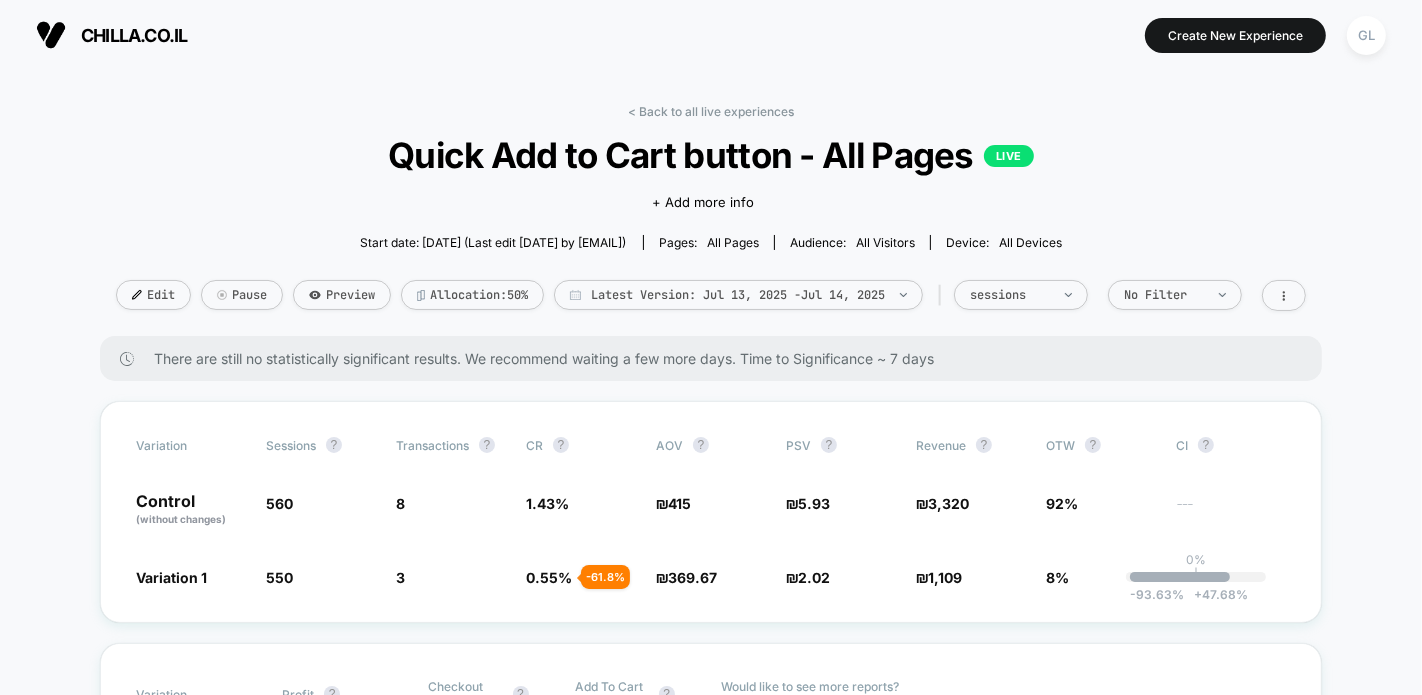 click at bounding box center [51, 35] 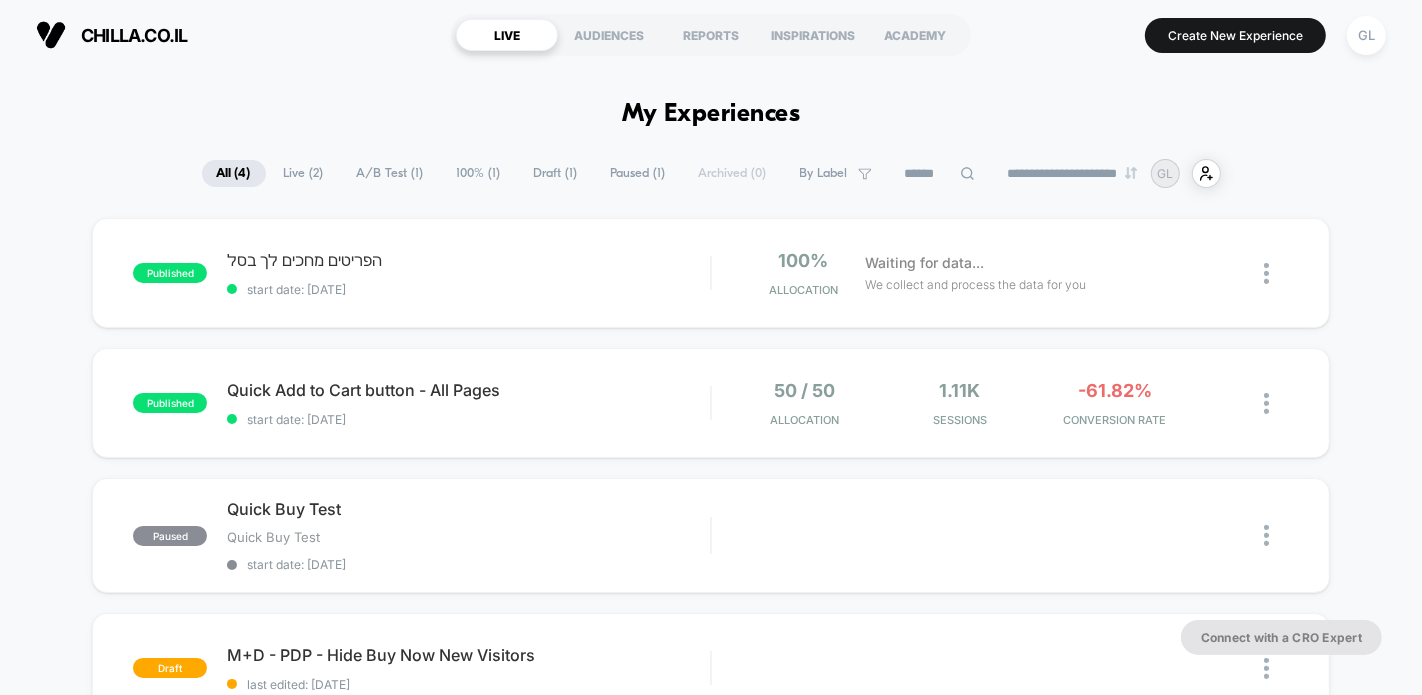 scroll, scrollTop: 0, scrollLeft: 0, axis: both 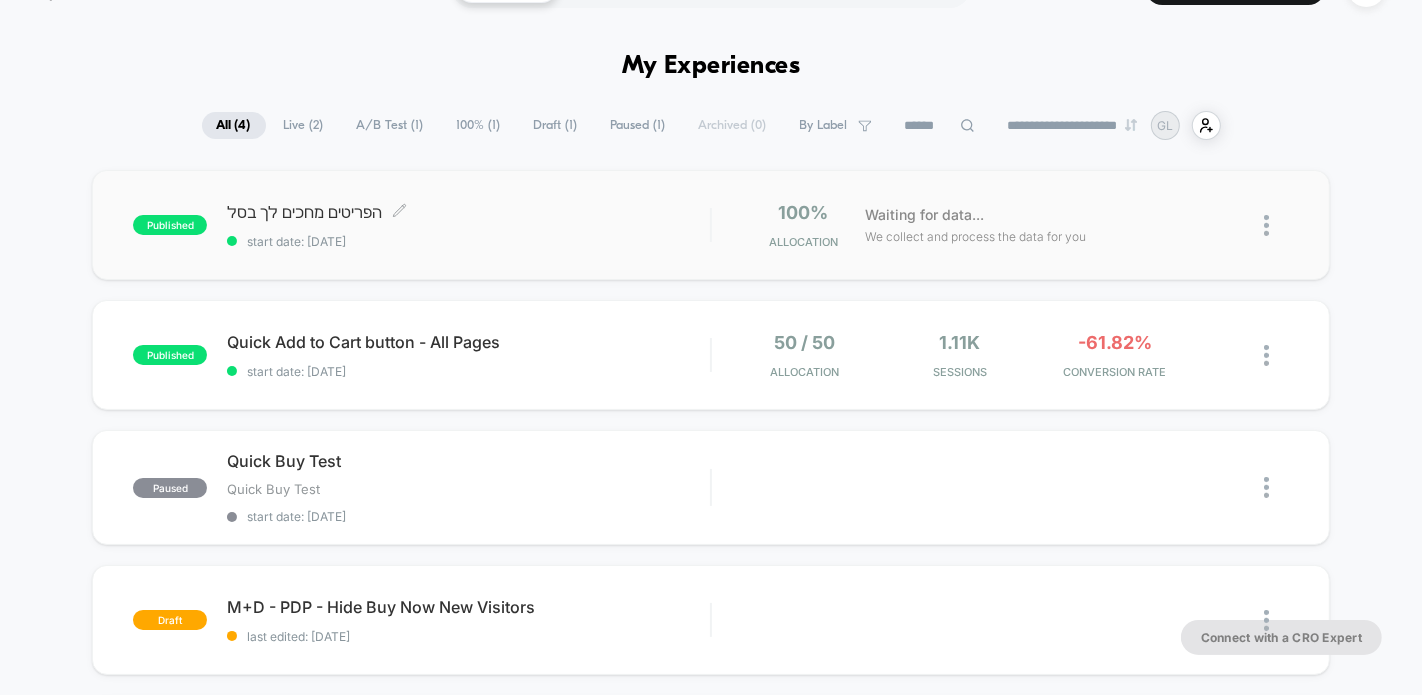 click on "הפריטים מחכים לך בסל Click to edit experience details" at bounding box center [468, 212] 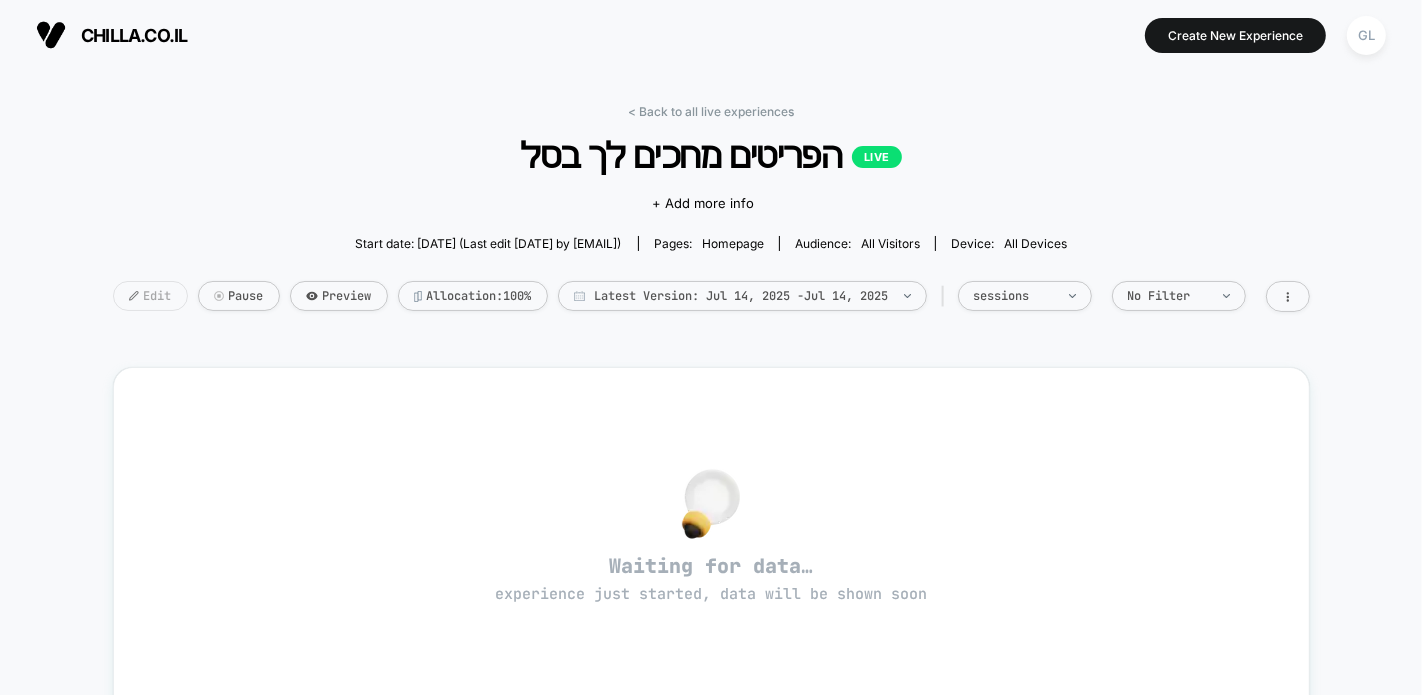click on "Edit" at bounding box center (150, 296) 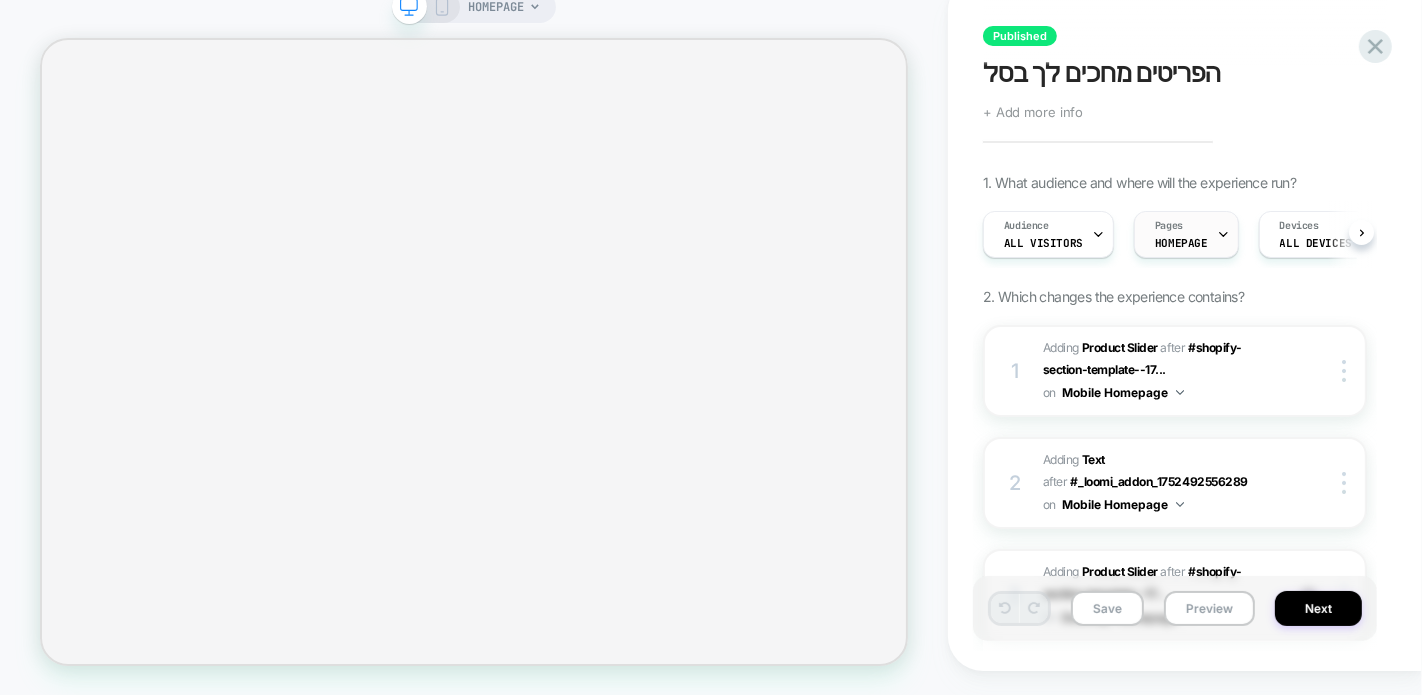 scroll, scrollTop: 0, scrollLeft: 1, axis: horizontal 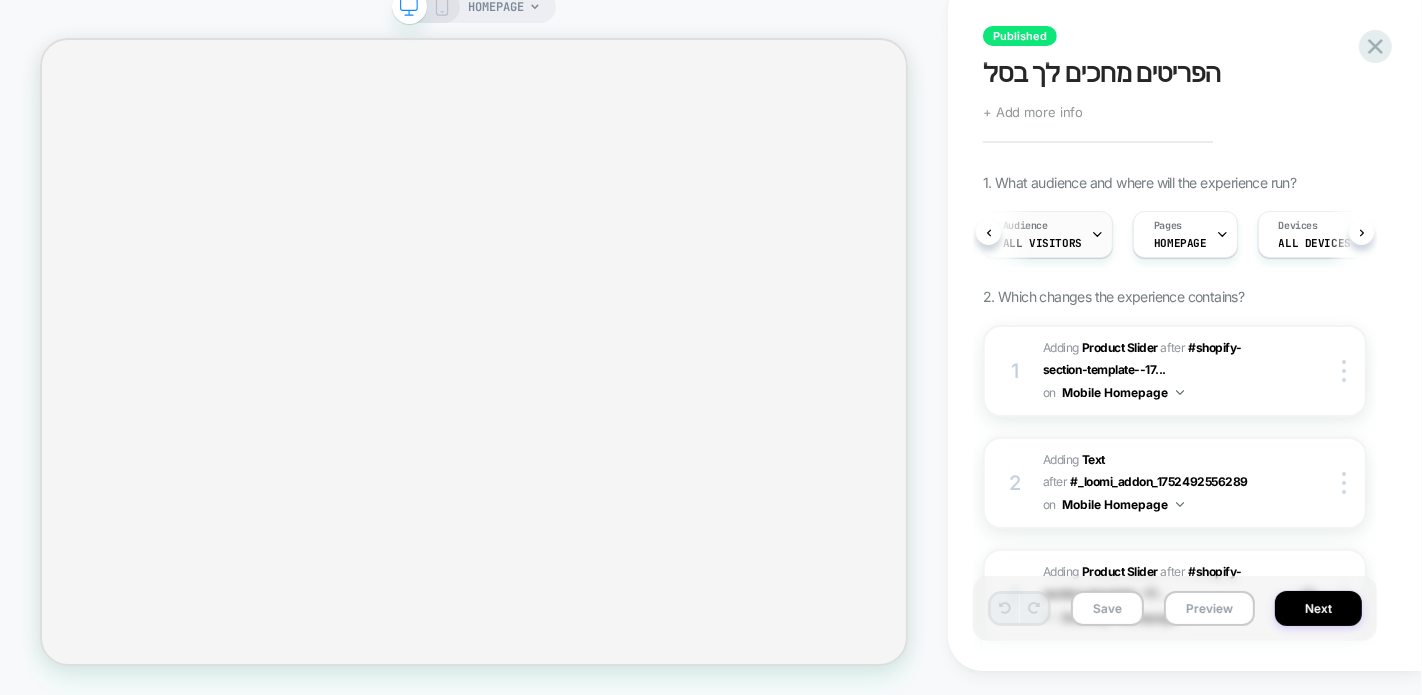click on "All Visitors" at bounding box center (1042, 243) 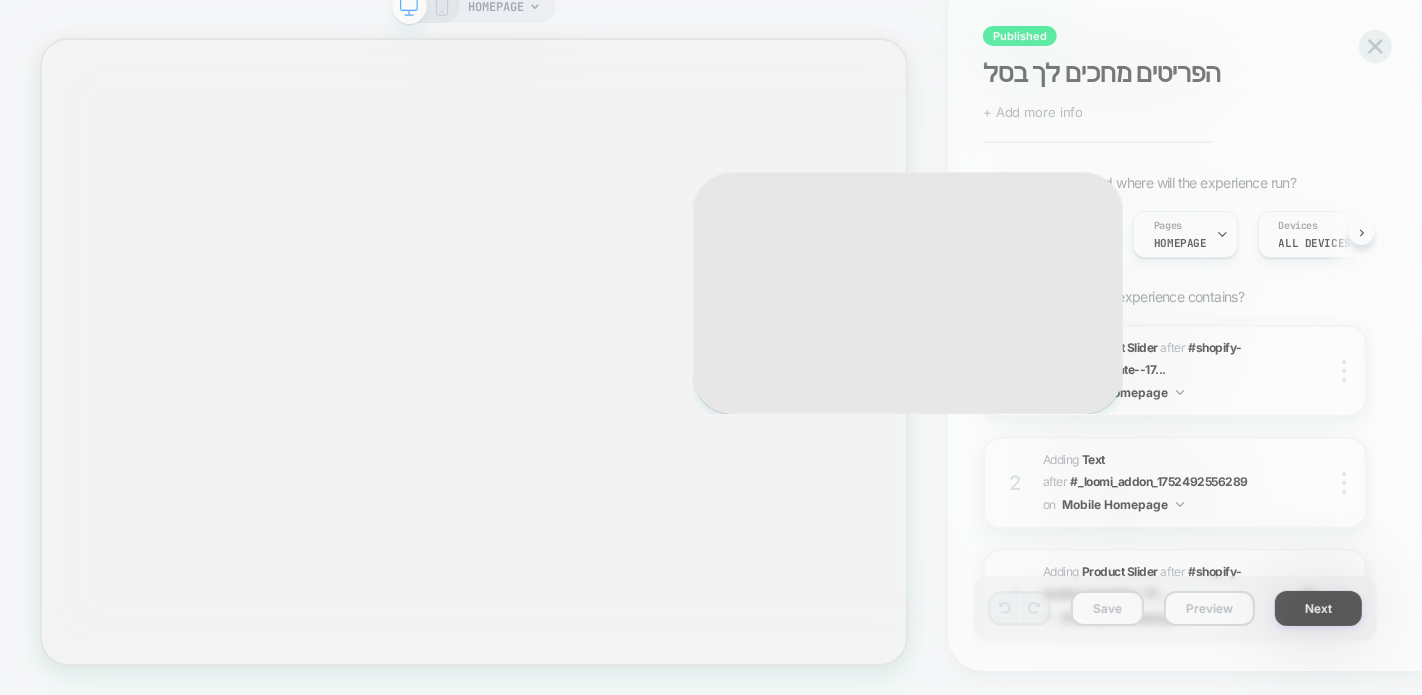 scroll, scrollTop: 0, scrollLeft: 10, axis: horizontal 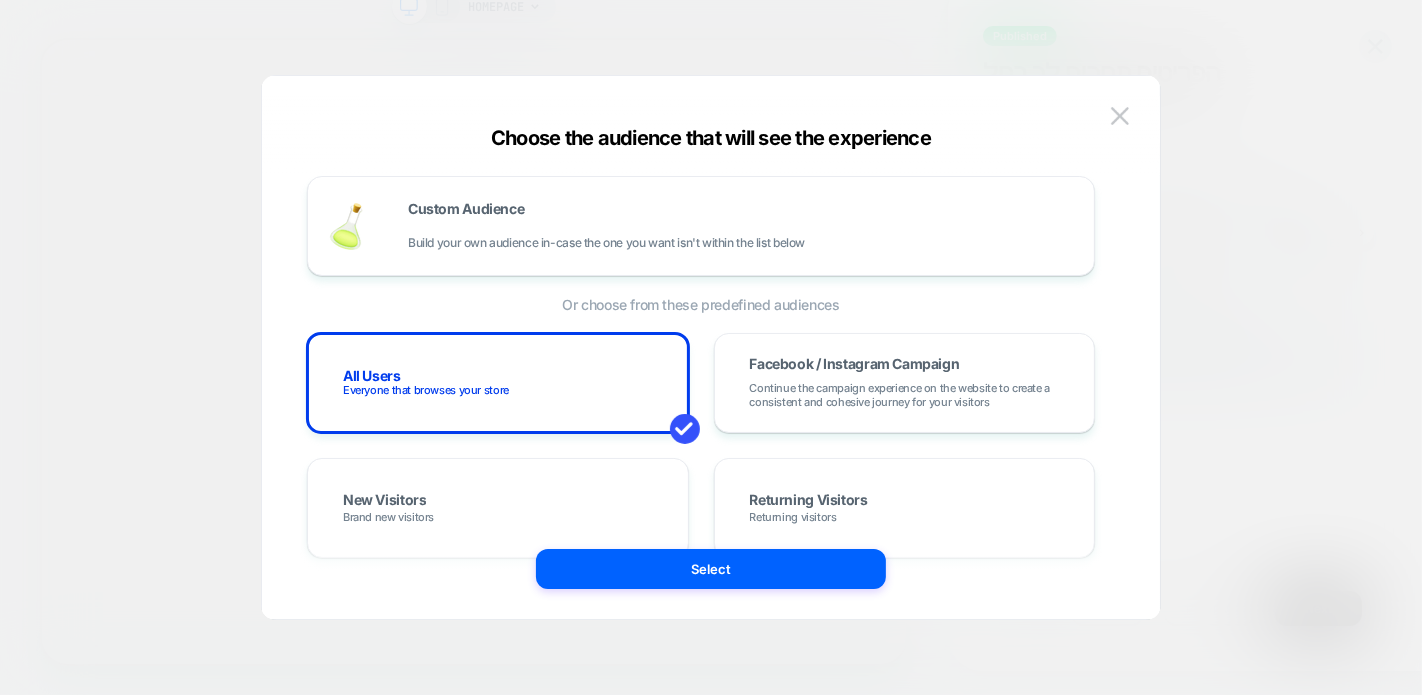 click on "HOMEPAGE Published הפריטים מחכים לך בסל Click to edit experience details + Add more info 1. What audience and where will the experience run? Choose the audience that will see the experience Custom Audience Build your own audience in-case the one you want isn't within the list below Or choose from these predefined audiences All Users Everyone that browses your store Facebook / Instagram Campaign Continue the campaign experience on the website to create a consistent and cohesive journey for your visitors New Visitors Brand new visitors Returning Visitors Returning visitors Viewed Products Customers that at least viewed some of the products you offer Purchased Recently Customers that made a recent purchase in your store Purchased Last Week Customers that made a purchase in the last week Never Purchased Visitors that never made a purchase in your store One Timers Customers that have purchased only once Cart Abandons Visitors that has items in cart and didn't complete their order Logged-in Users" at bounding box center [711, 336] 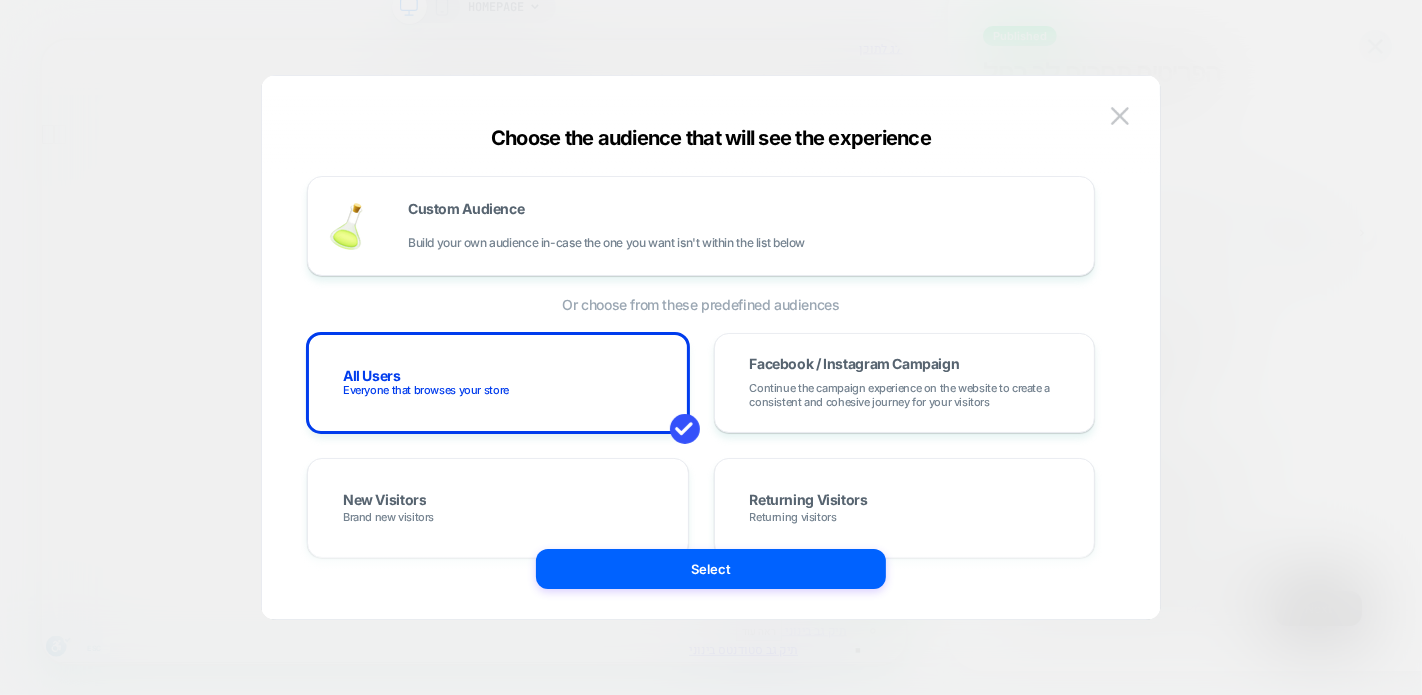 scroll, scrollTop: 162, scrollLeft: 0, axis: vertical 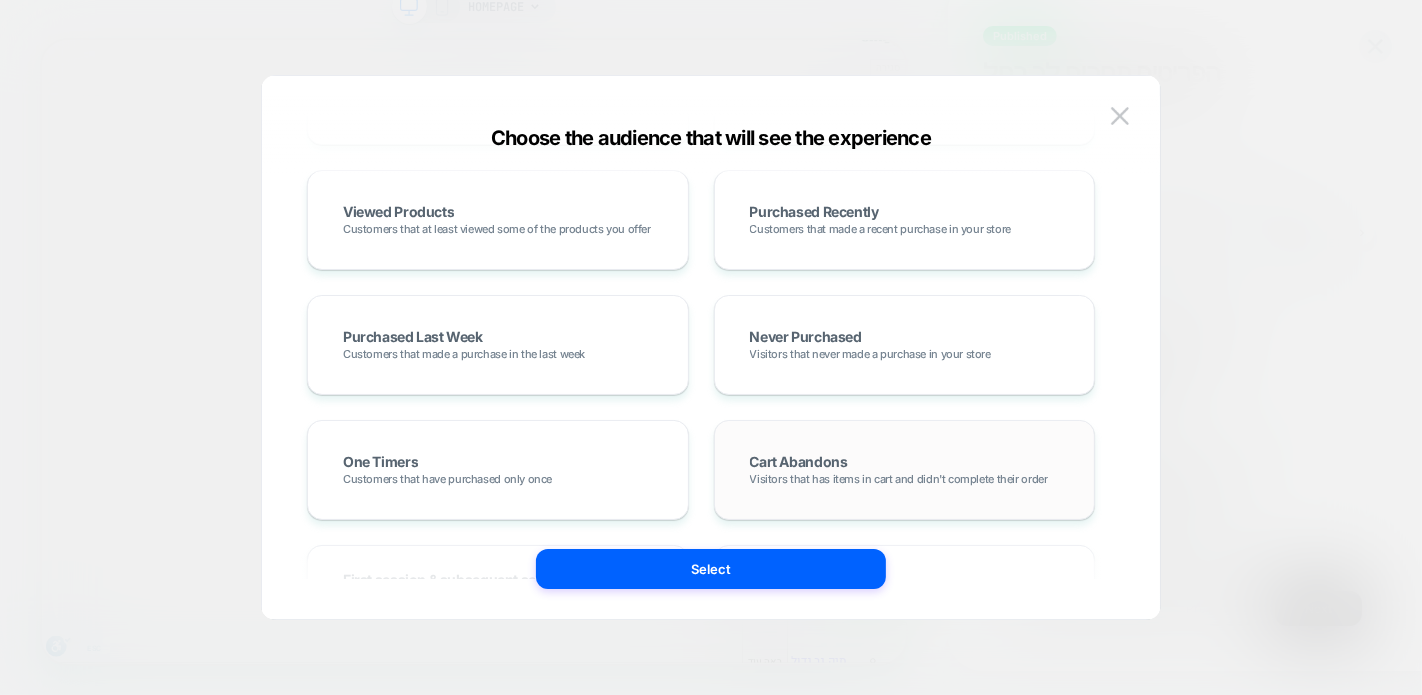 click on "Cart Abandons Visitors that has items in cart and didn't complete their order" at bounding box center [905, 470] 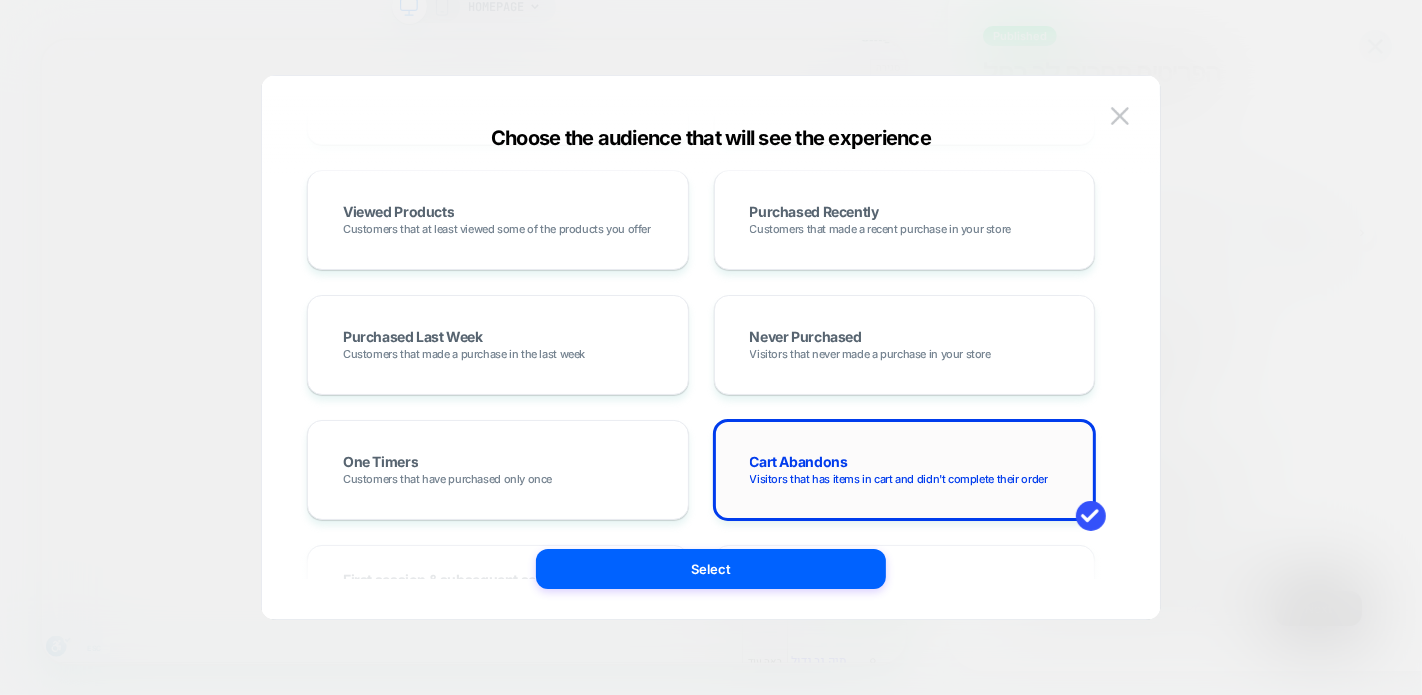 scroll, scrollTop: 564, scrollLeft: 0, axis: vertical 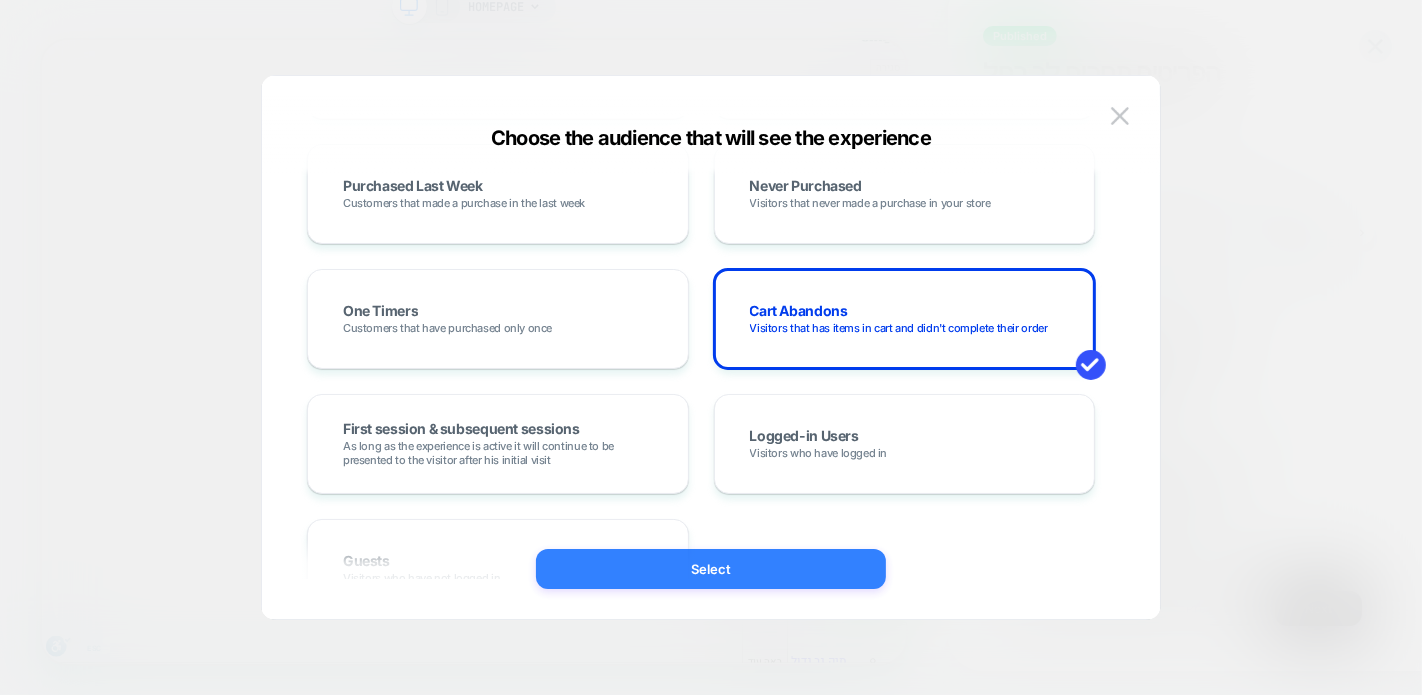 click on "Select" at bounding box center [711, 569] 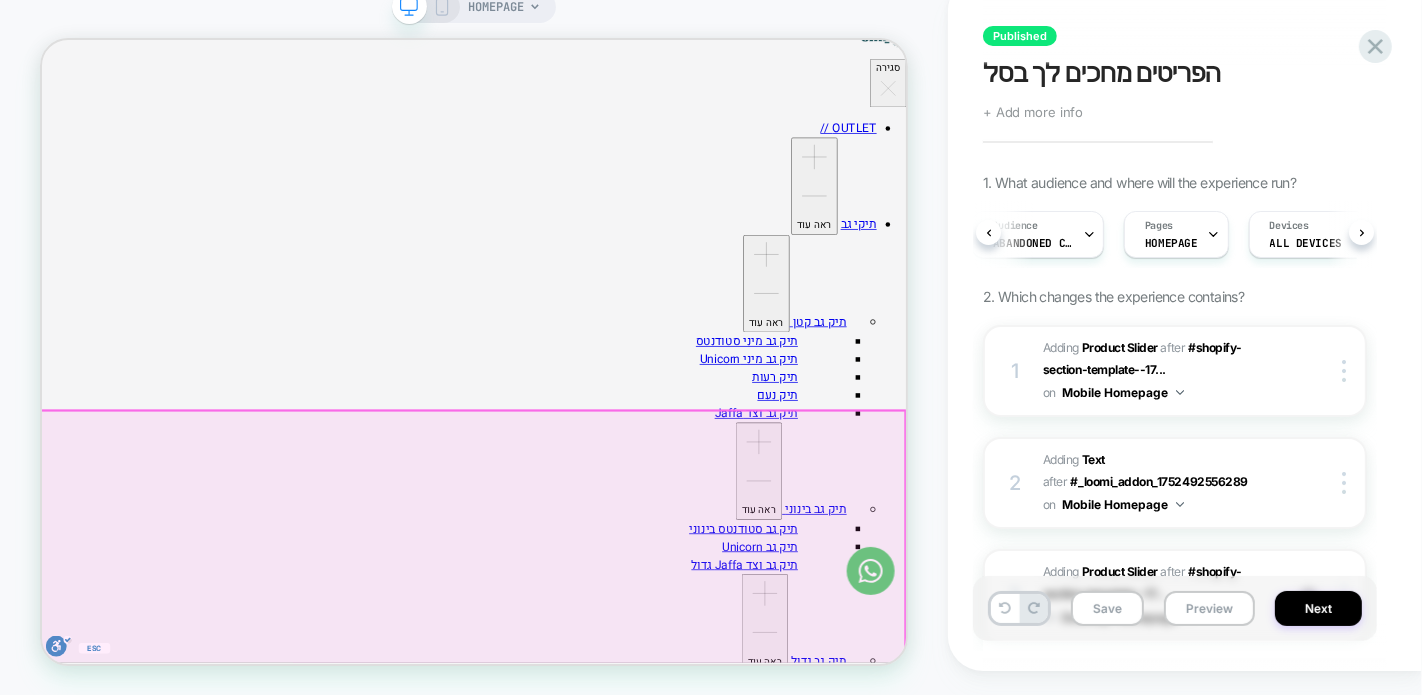 scroll, scrollTop: 407, scrollLeft: 0, axis: vertical 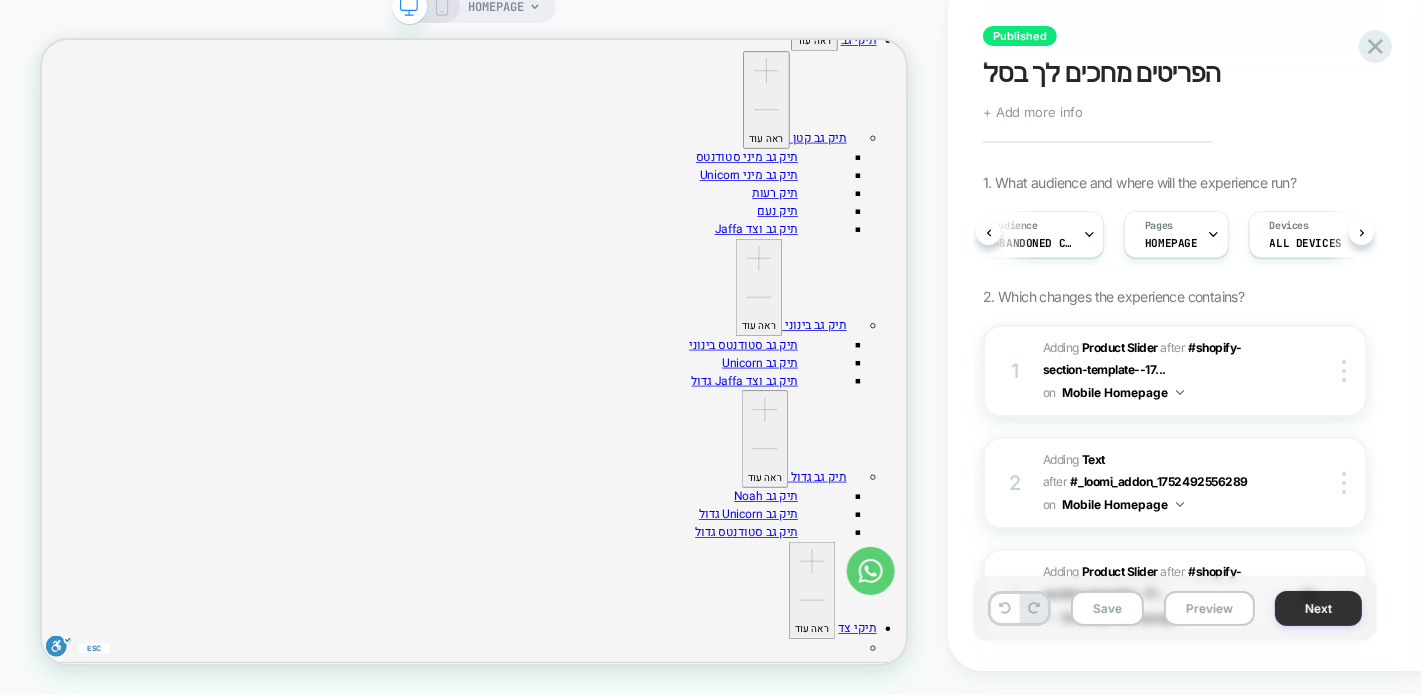 click on "Next" at bounding box center [1318, 608] 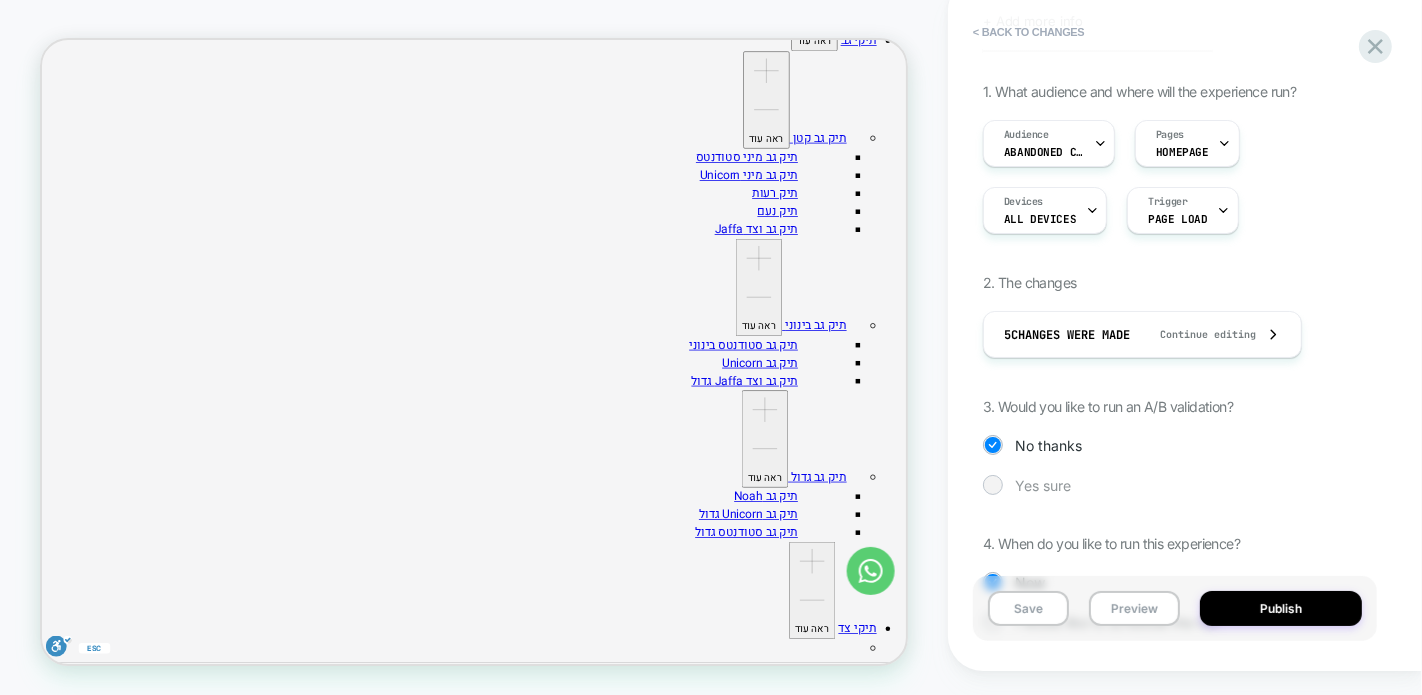 scroll, scrollTop: 125, scrollLeft: 0, axis: vertical 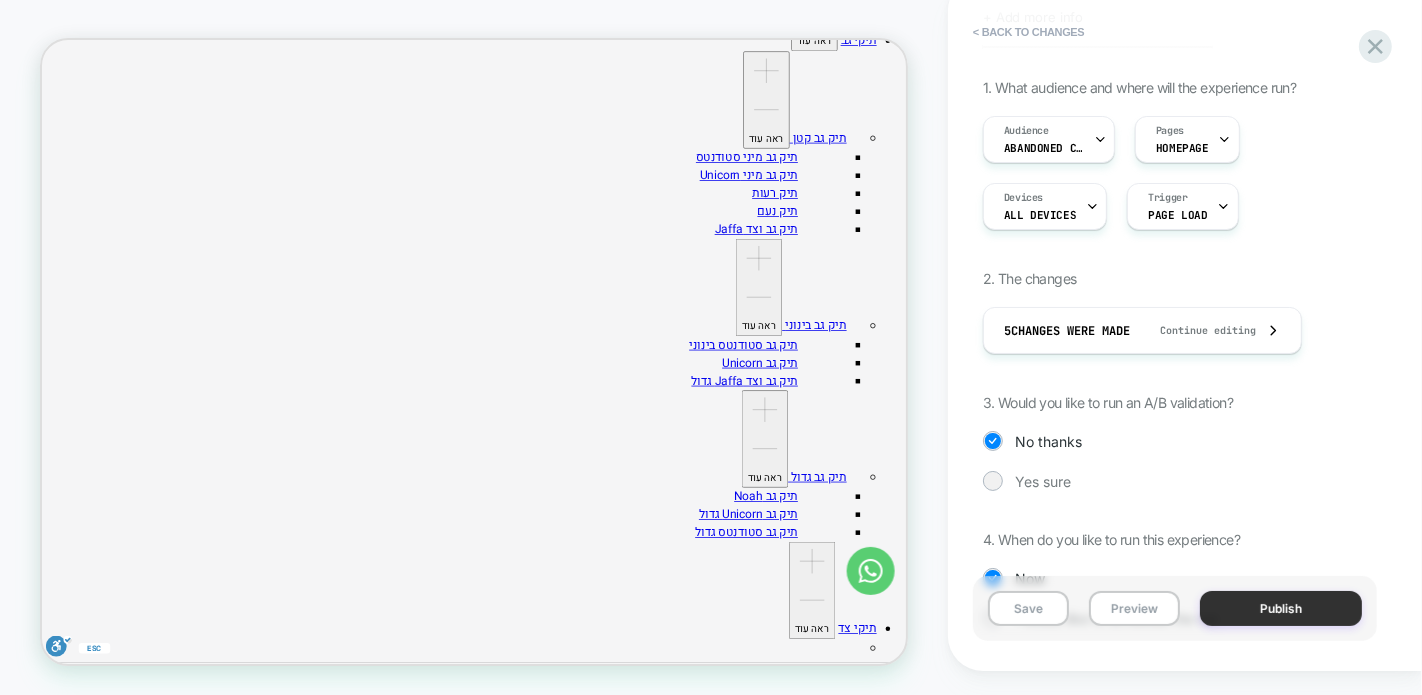 click on "Publish" at bounding box center [1281, 608] 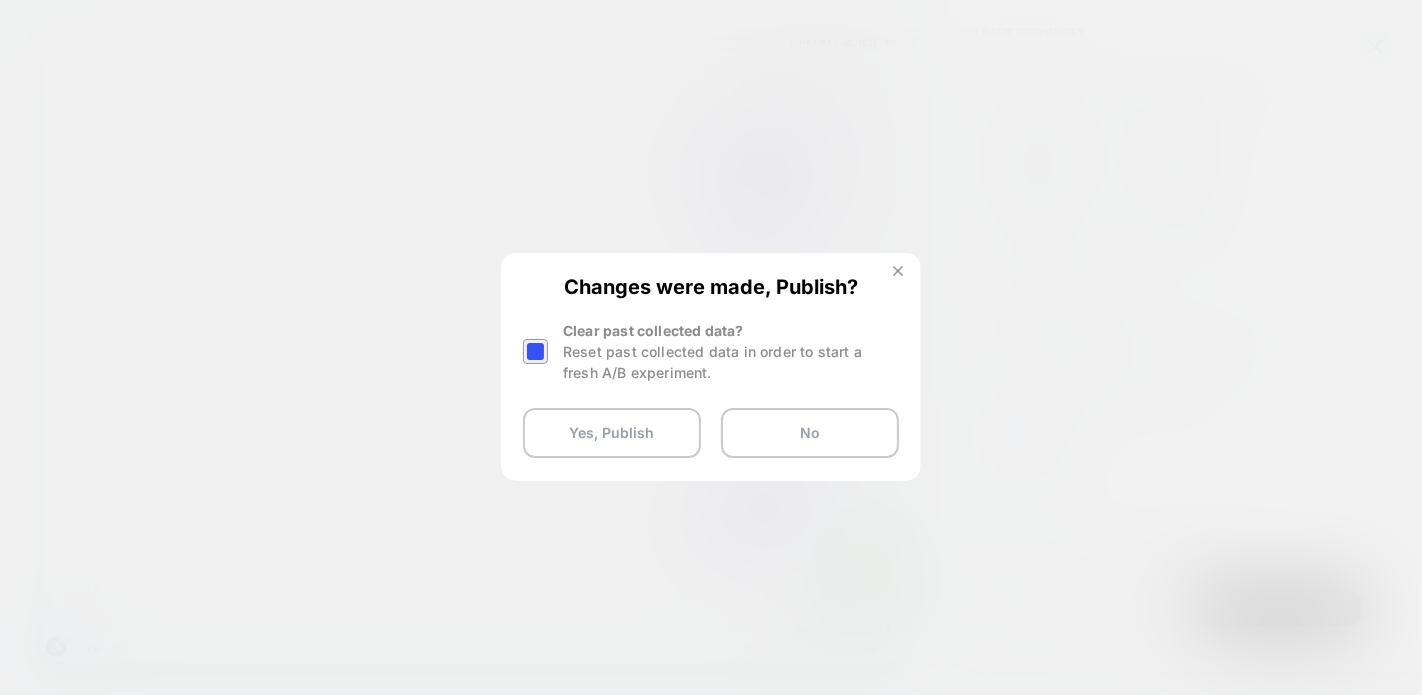 click at bounding box center [898, 271] 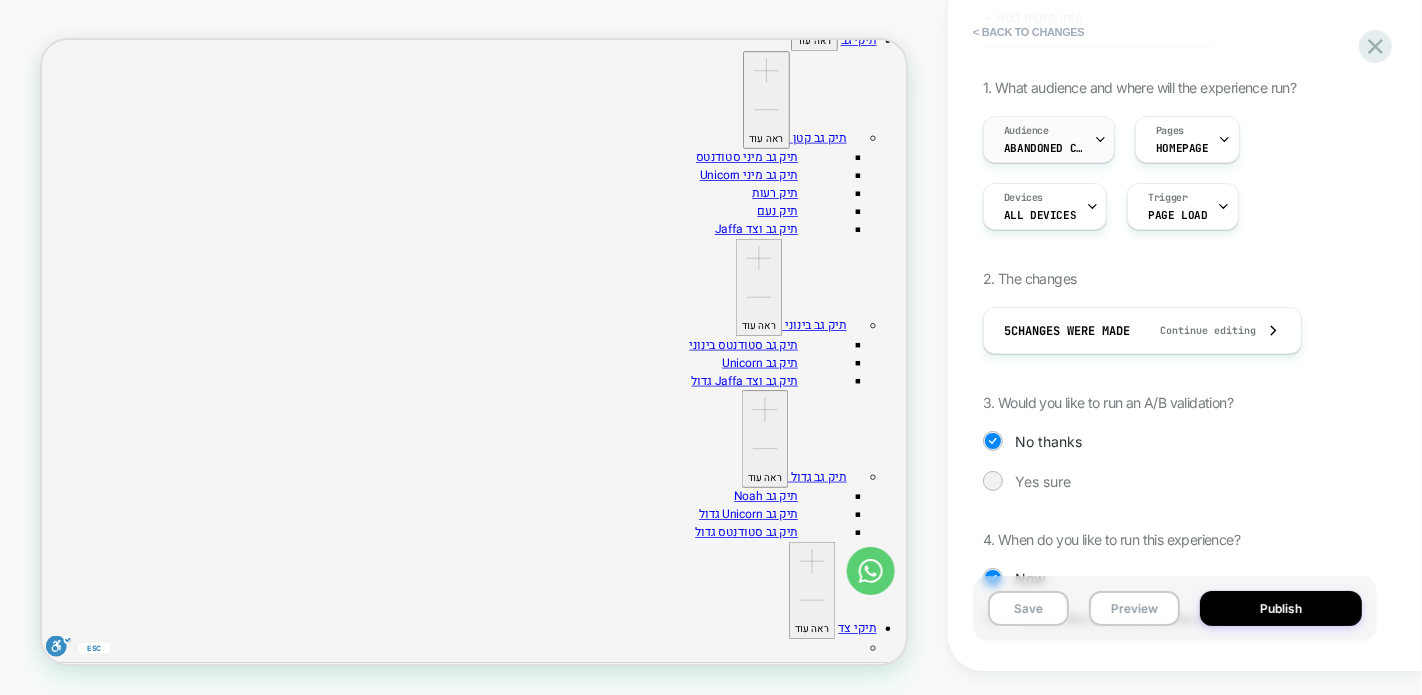 click on "Abandoned Carts" at bounding box center (1044, 148) 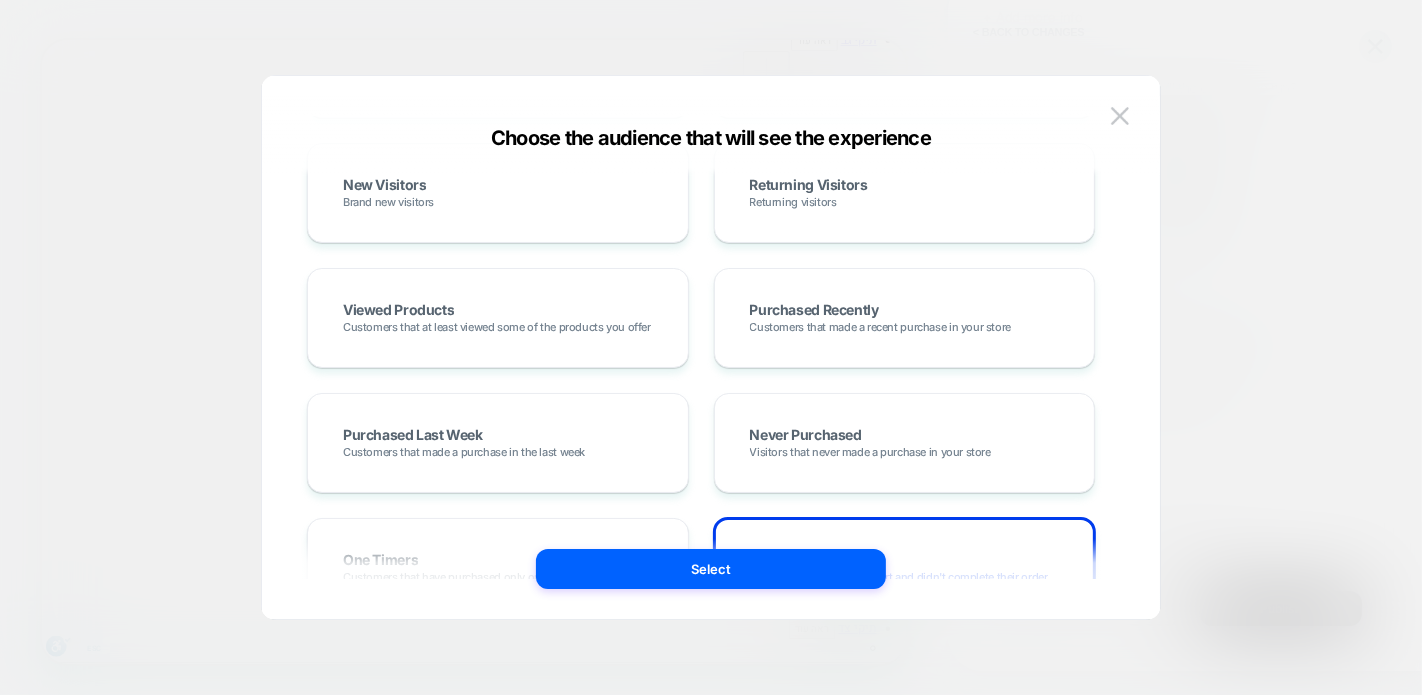 scroll, scrollTop: 437, scrollLeft: 0, axis: vertical 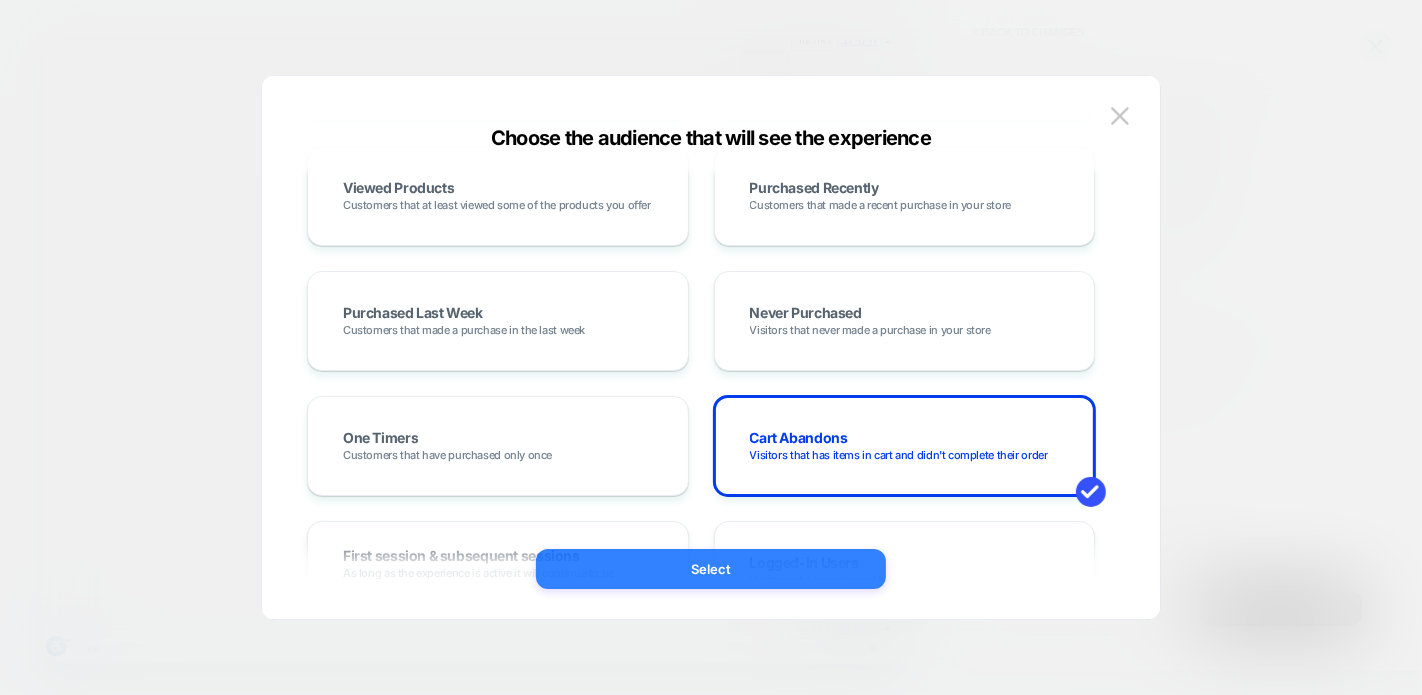 click on "Select" at bounding box center [711, 569] 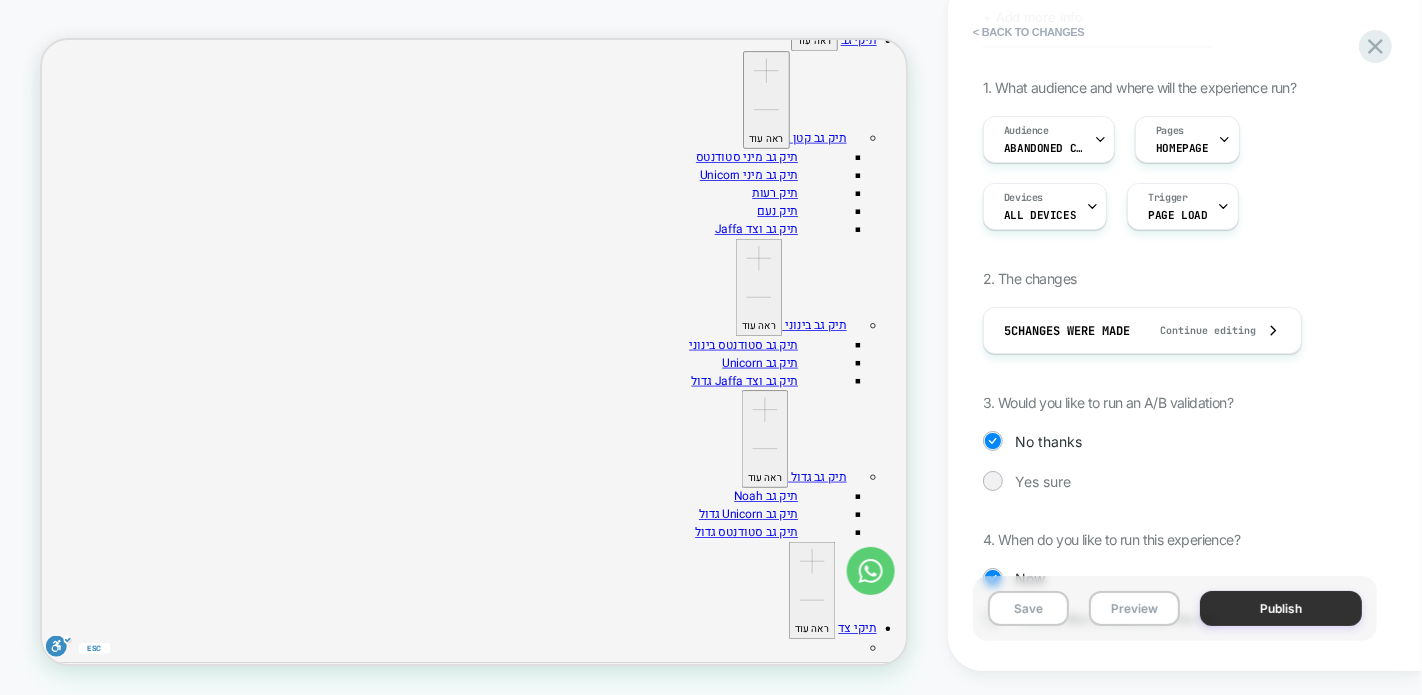 click on "Publish" at bounding box center [1281, 608] 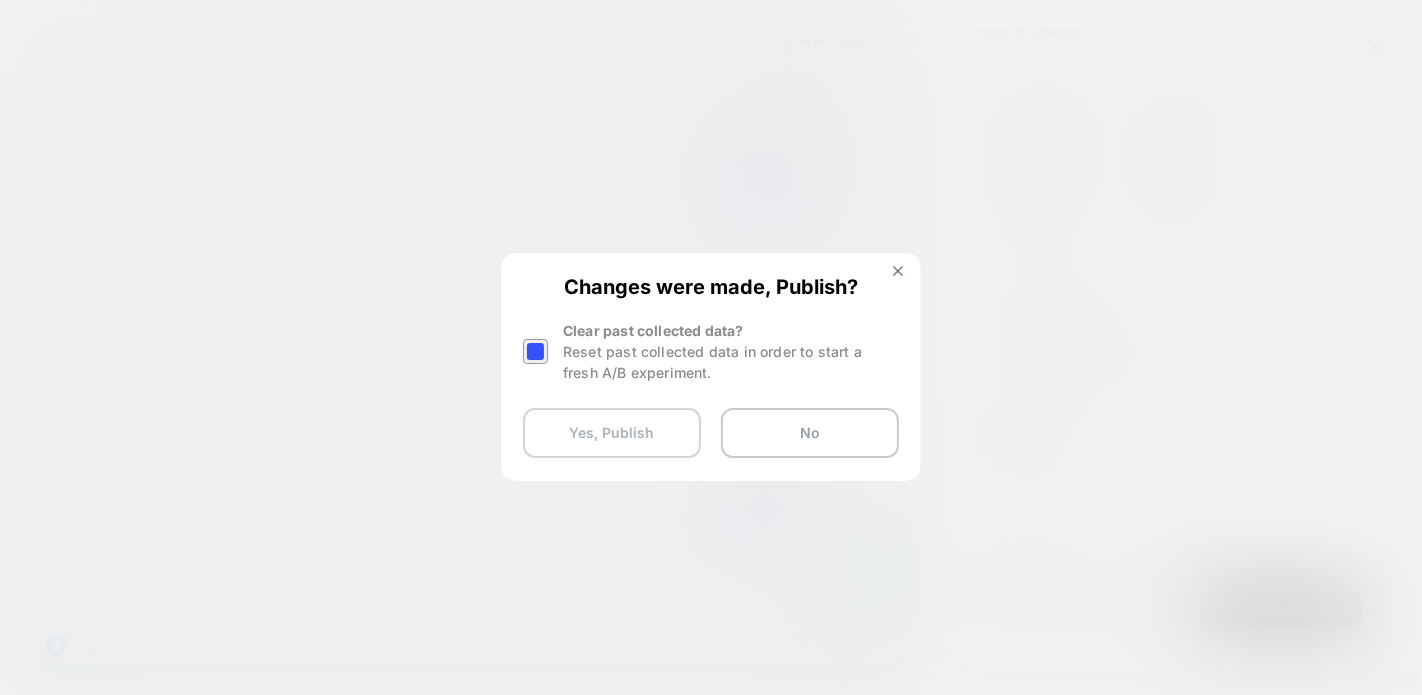 click on "Yes, Publish" at bounding box center (612, 433) 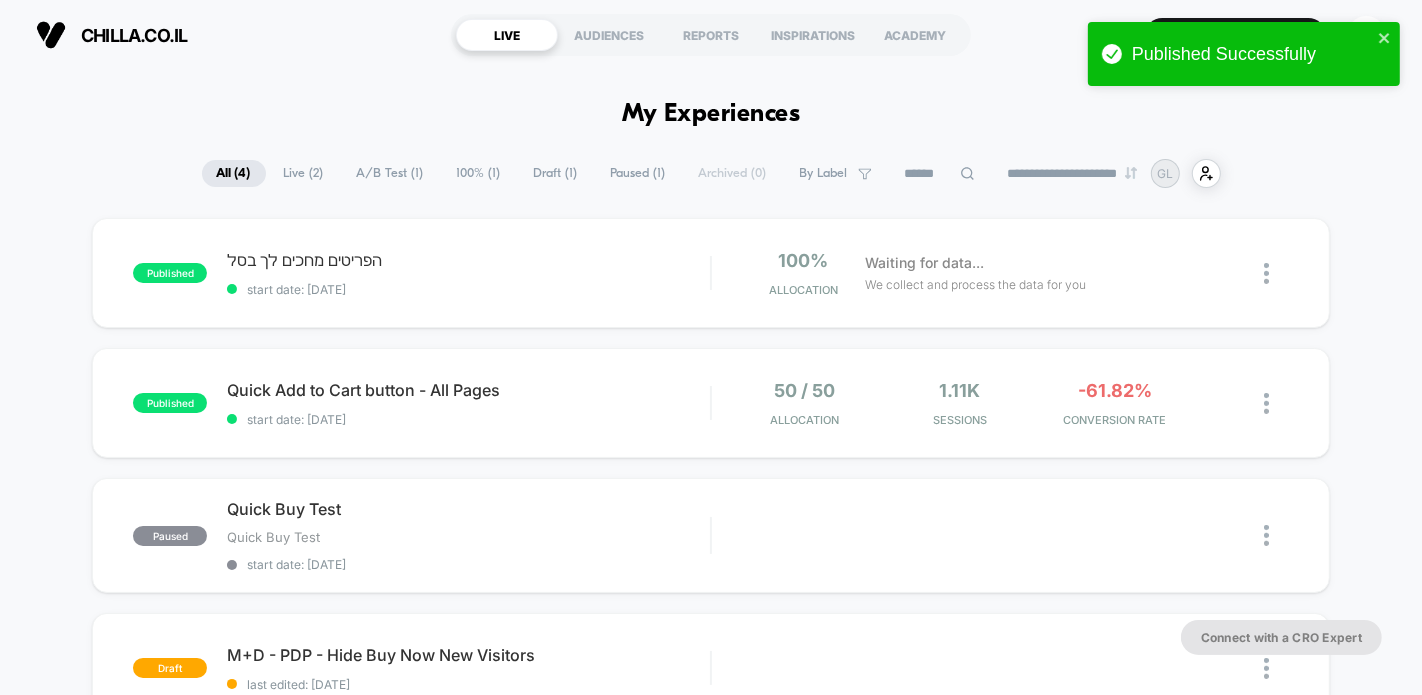 scroll, scrollTop: 0, scrollLeft: 0, axis: both 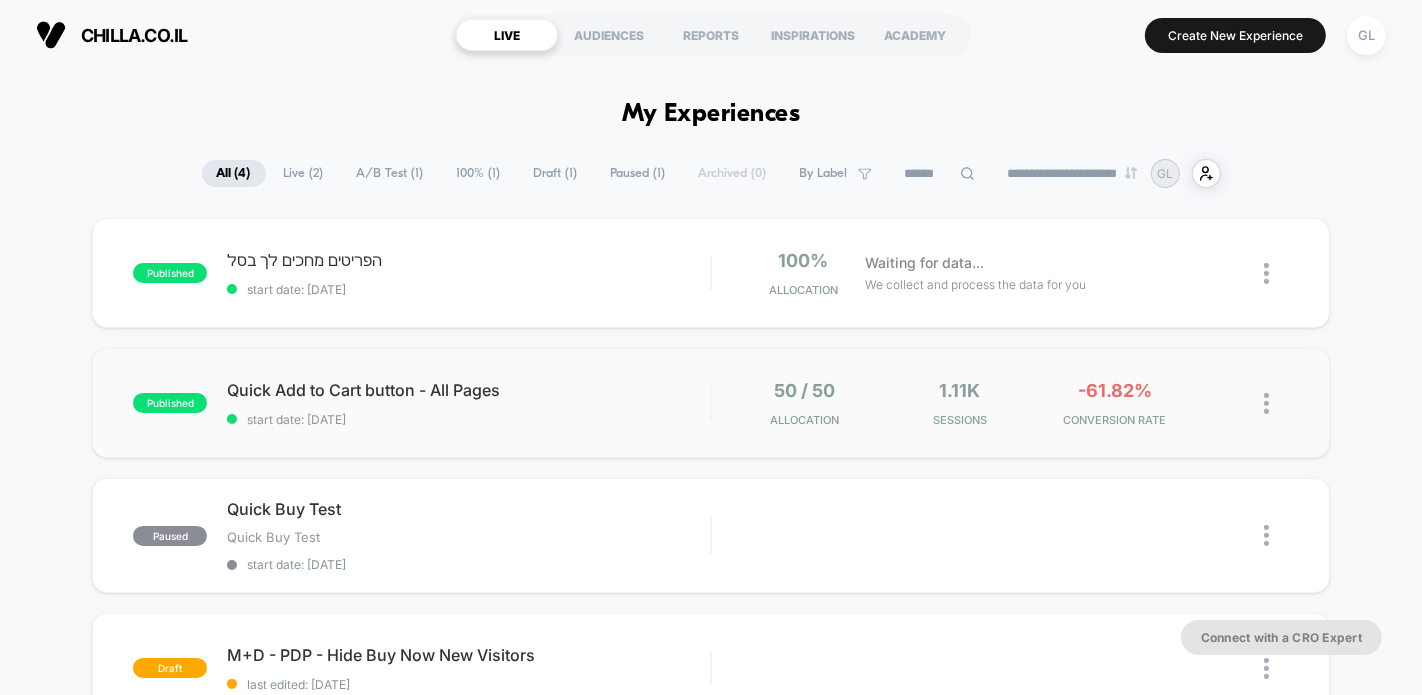 click on "published Quick Add to Cart button - All Pages start date: 13.7.2025 50 / 50 Allocation 1.11k Sessions -61.82% CONVERSION RATE" at bounding box center (710, 403) 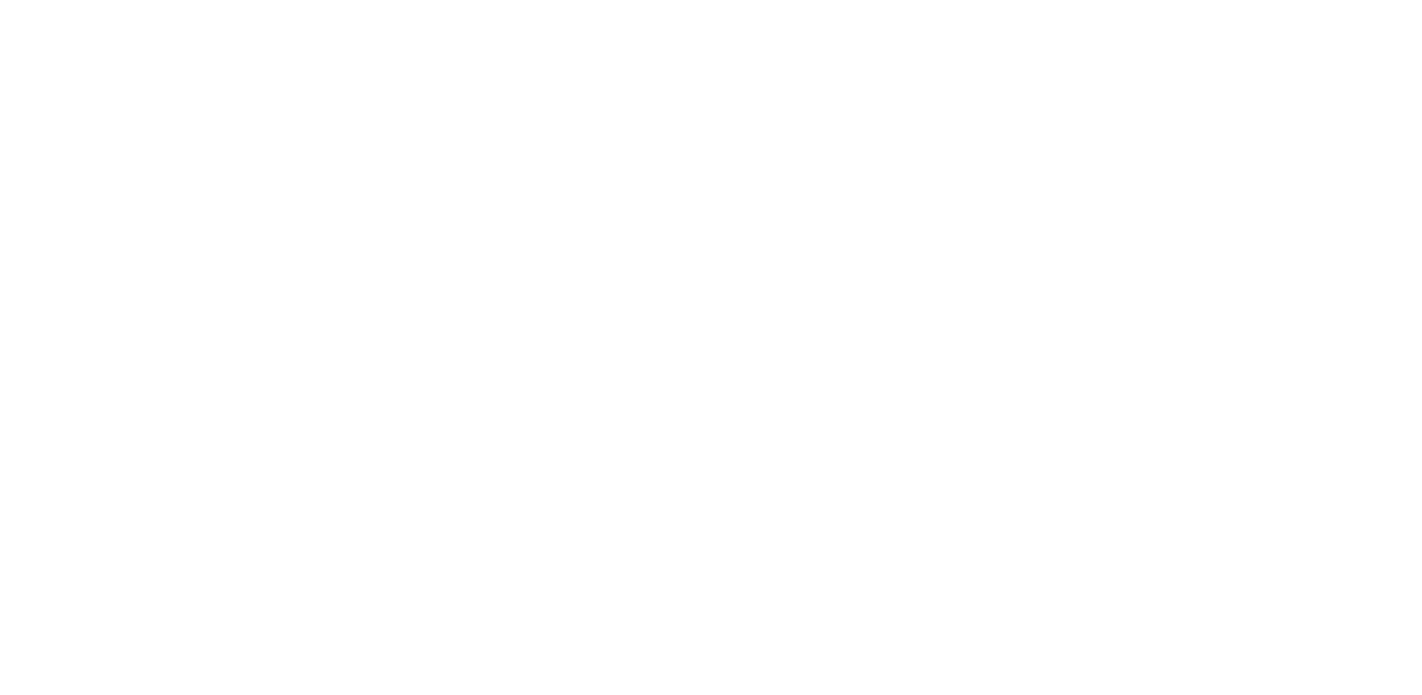 scroll, scrollTop: 0, scrollLeft: 0, axis: both 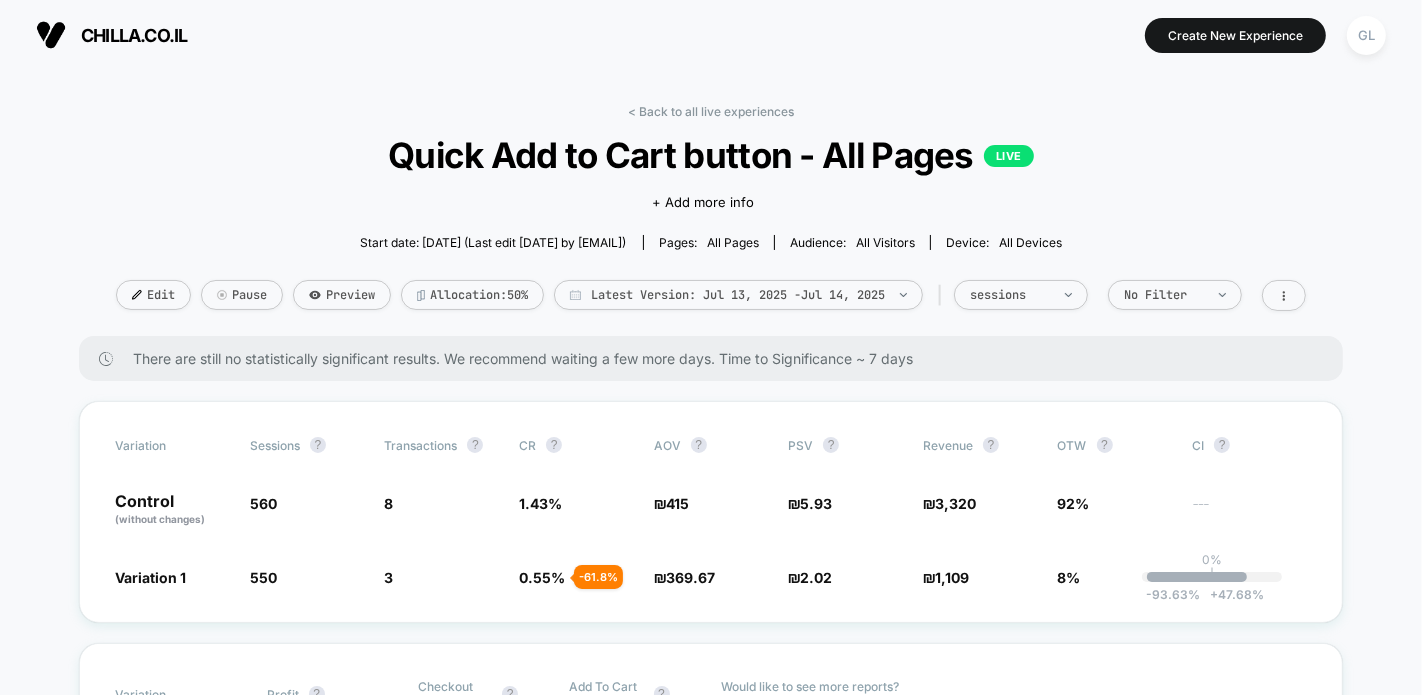click on "chilla.co.il" at bounding box center (112, 35) 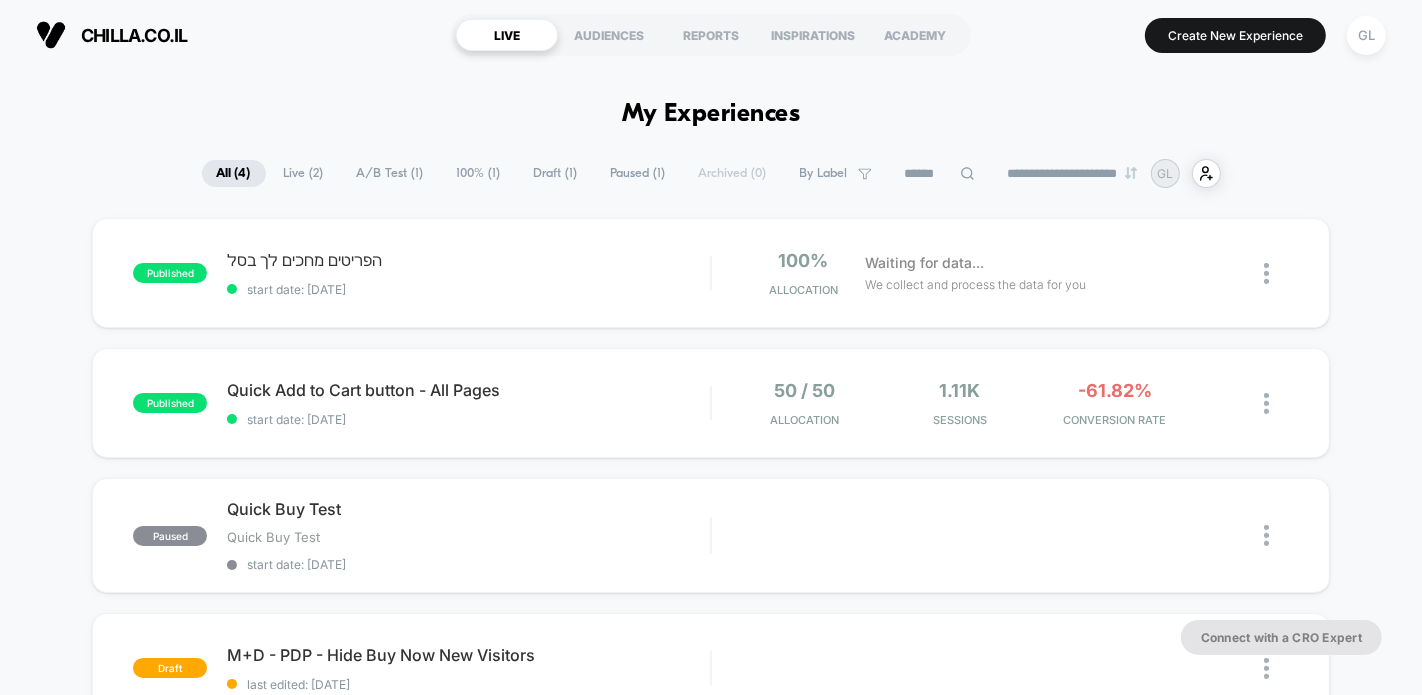 scroll, scrollTop: 0, scrollLeft: 0, axis: both 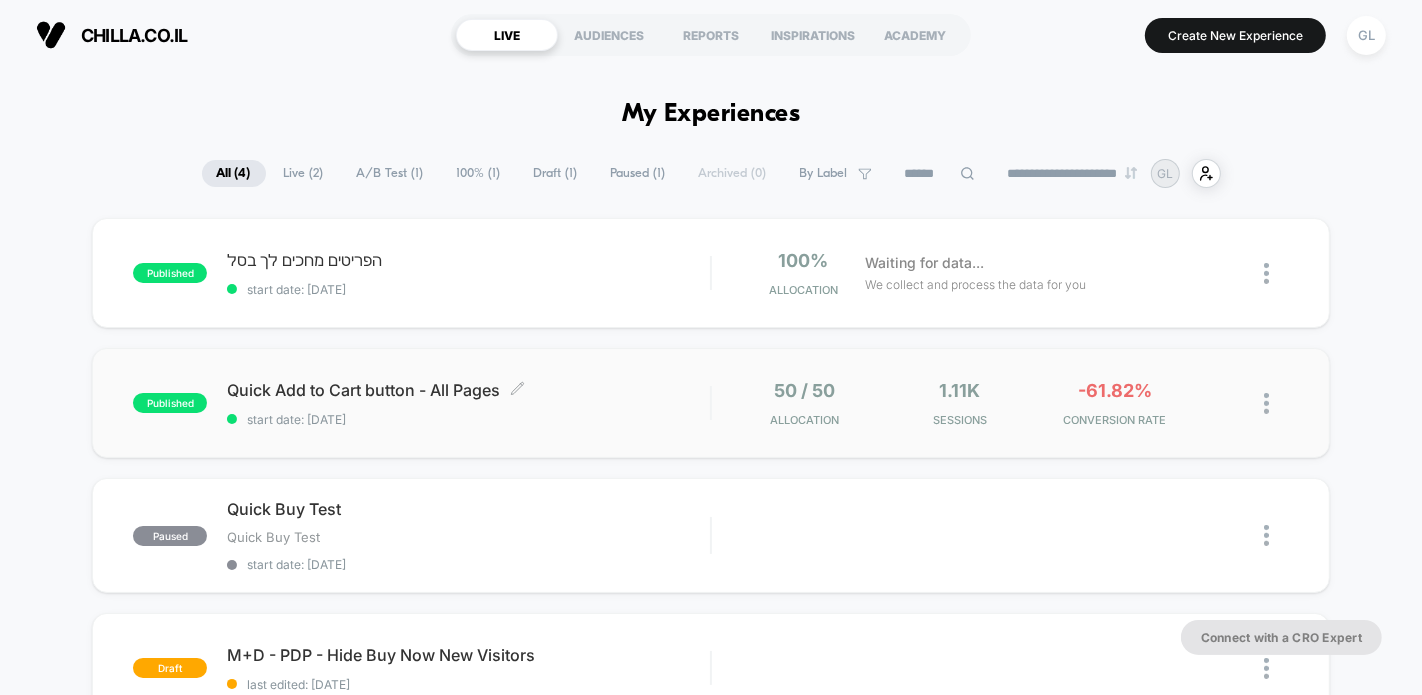 click on "Quick Add to Cart button - All Pages Click to edit experience details" at bounding box center [468, 390] 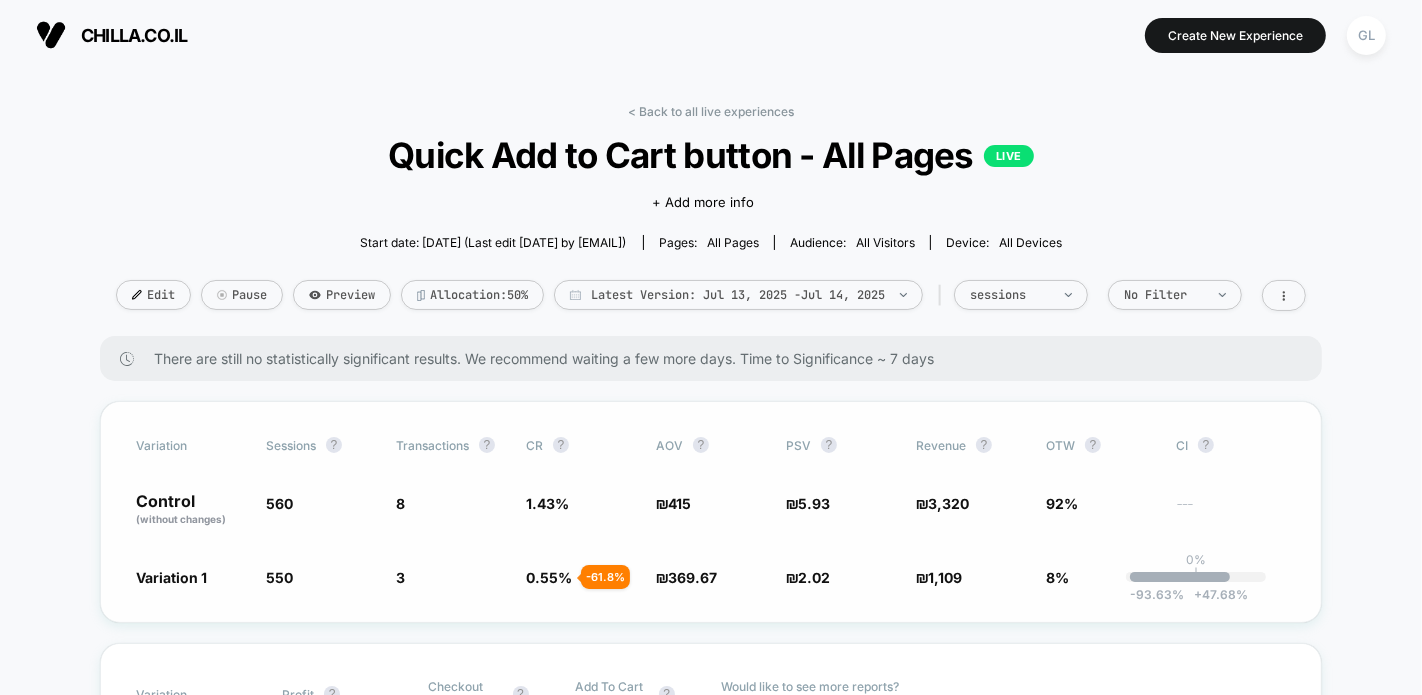 scroll, scrollTop: 242, scrollLeft: 0, axis: vertical 